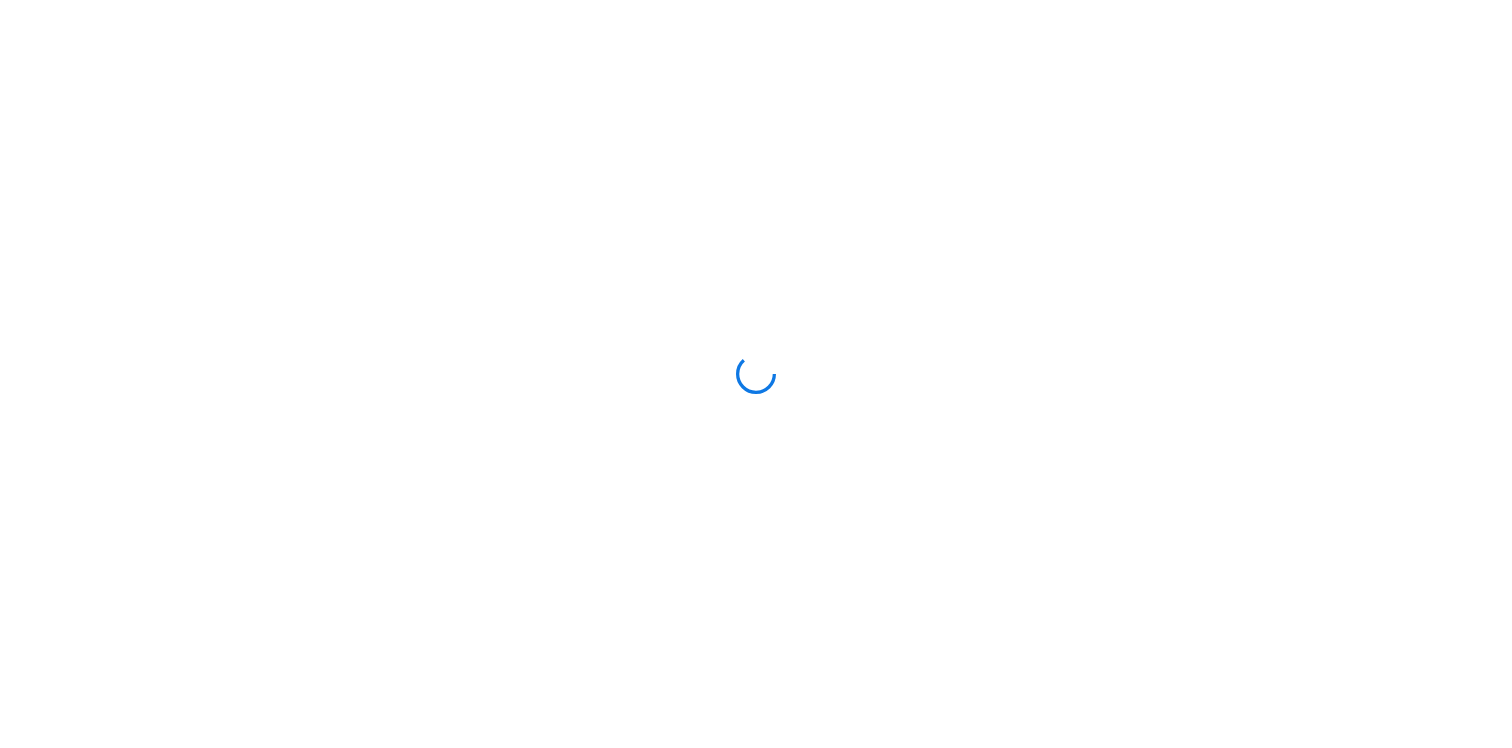 scroll, scrollTop: 0, scrollLeft: 0, axis: both 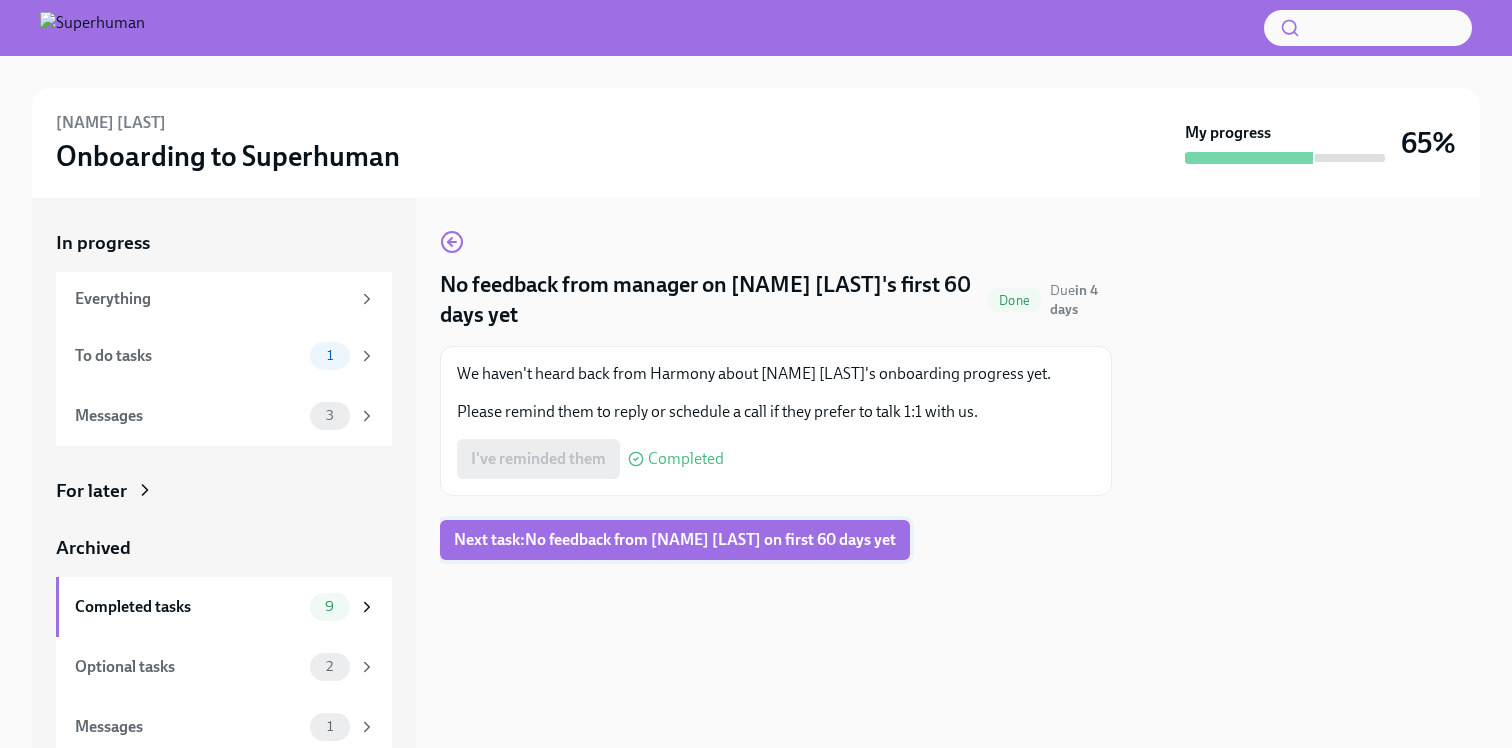 click on "Next task :  No feedback from Katie Miller on first 60 days yet" at bounding box center [675, 540] 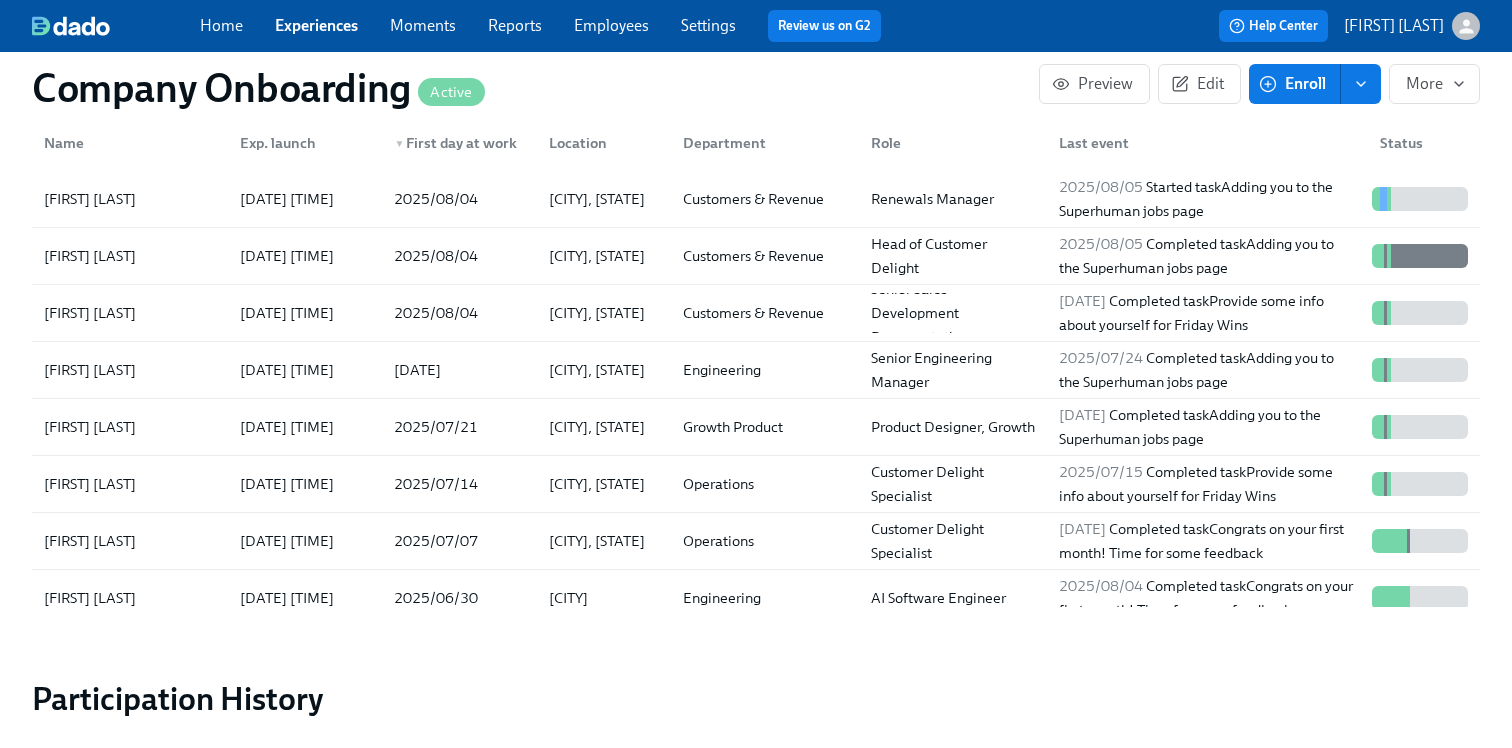 scroll, scrollTop: 2782, scrollLeft: 0, axis: vertical 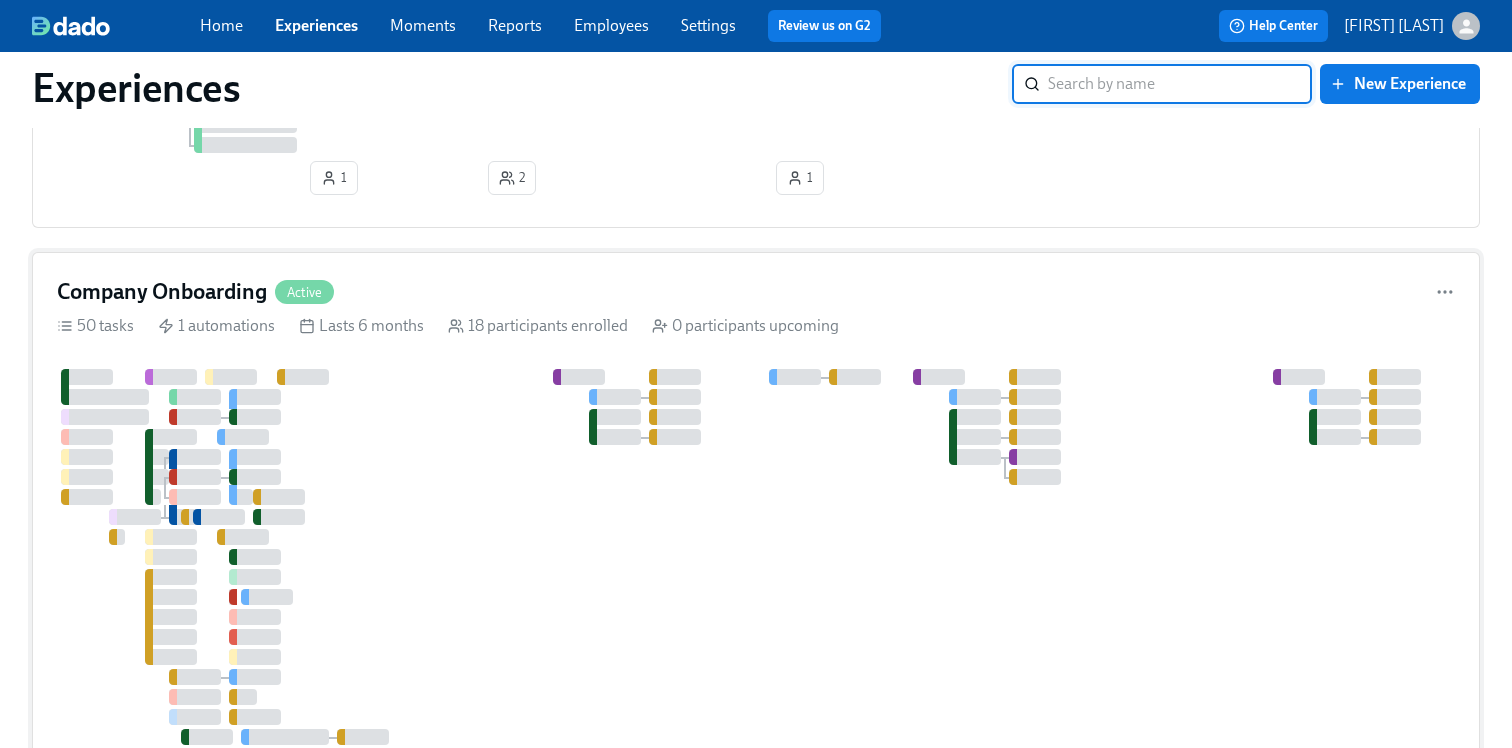 click at bounding box center (1107, 607) 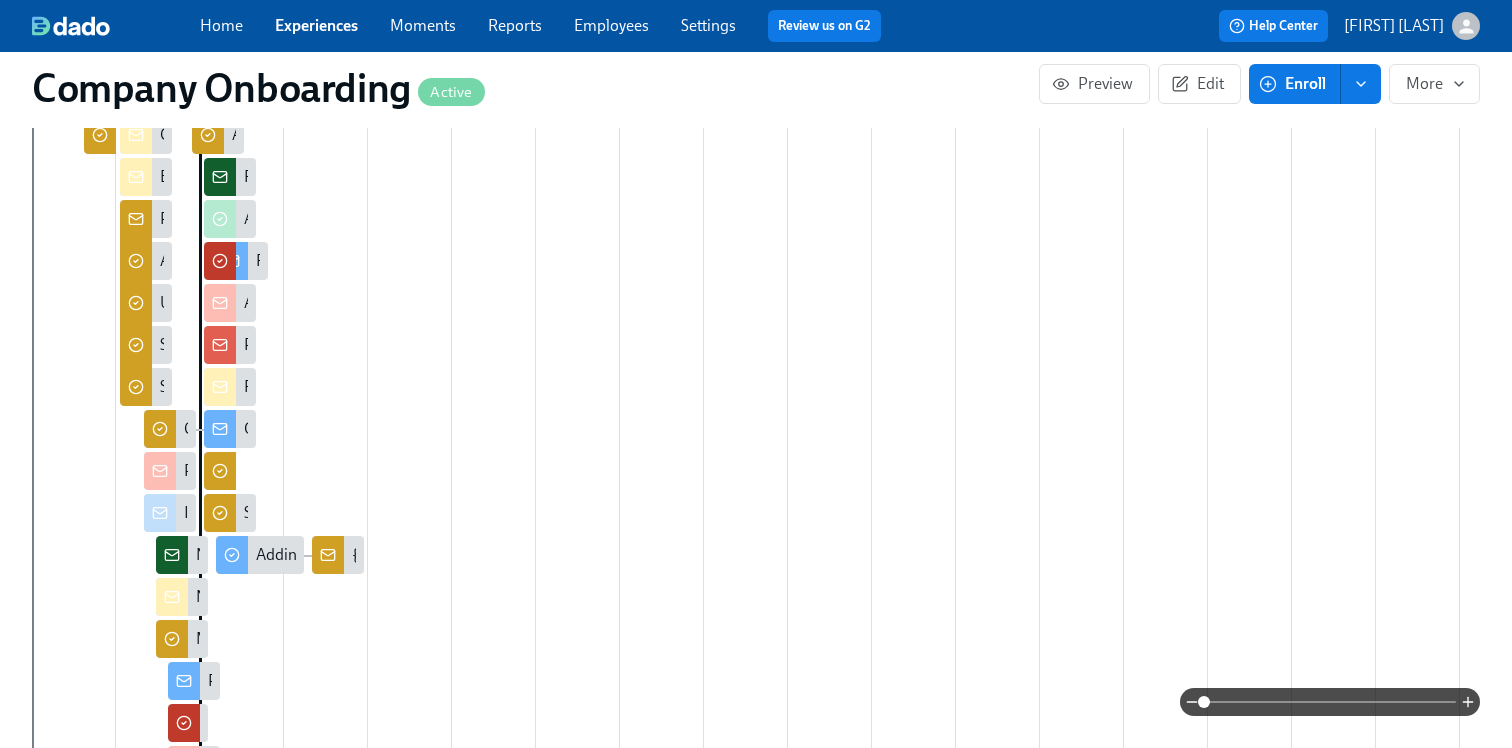 scroll, scrollTop: 0, scrollLeft: 0, axis: both 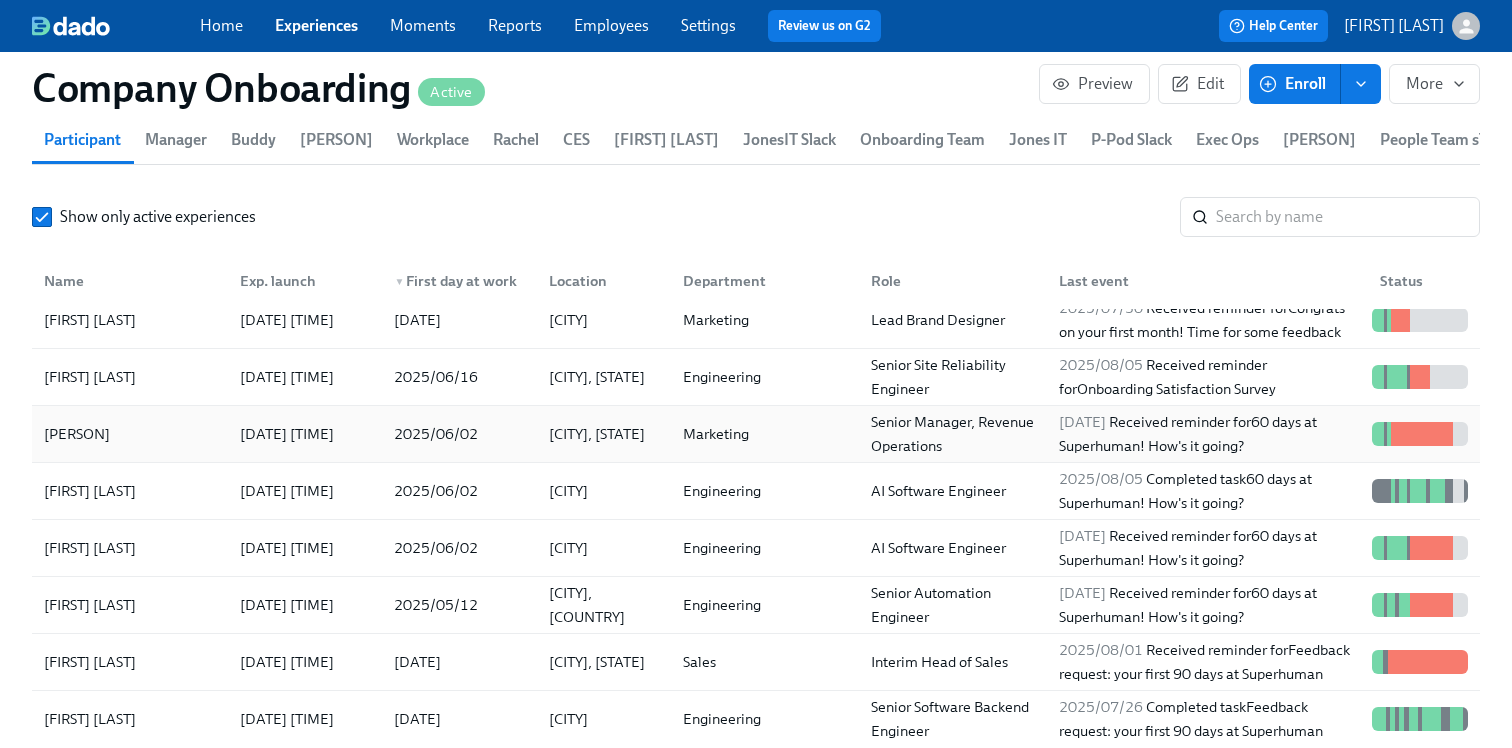 click on "[PERSON]" at bounding box center (130, 434) 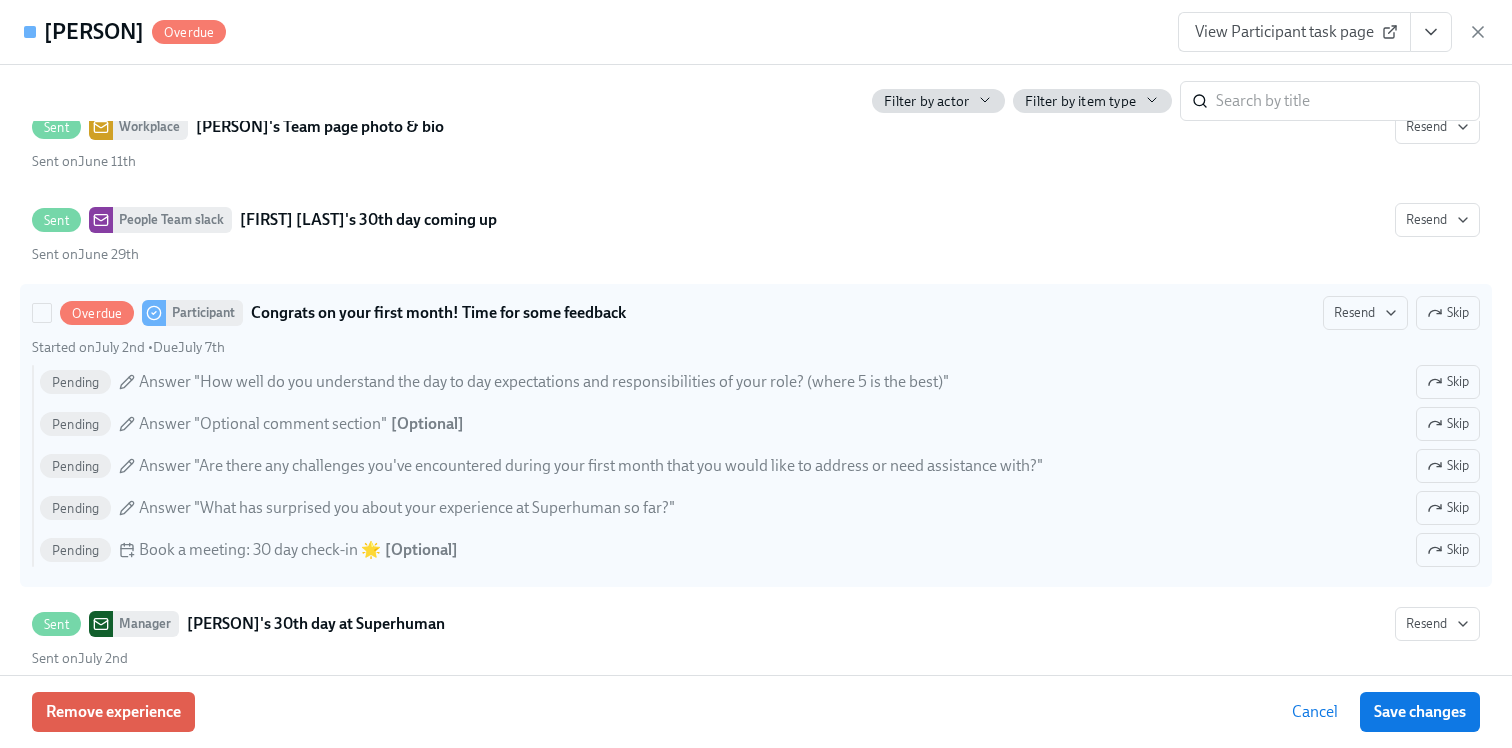 scroll, scrollTop: 7555, scrollLeft: 0, axis: vertical 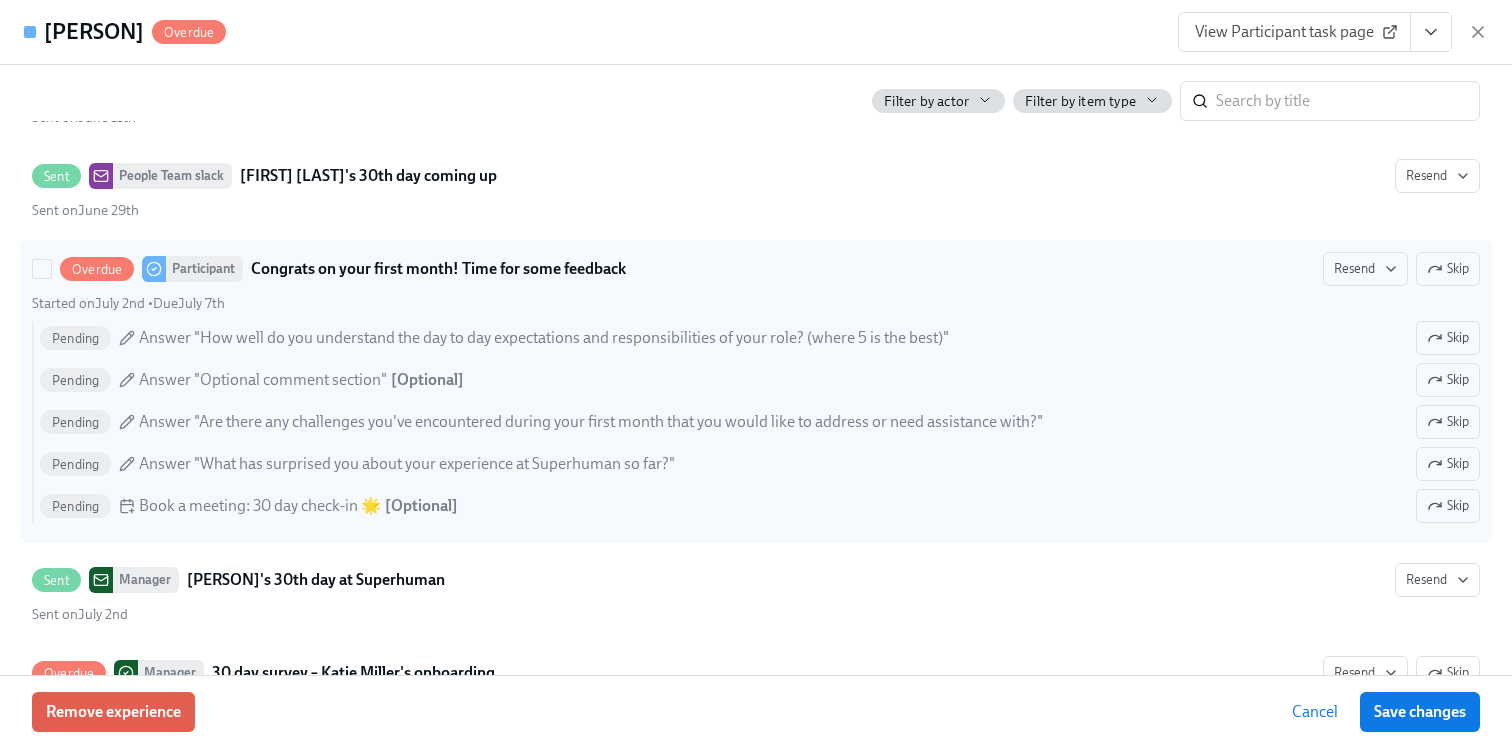 click on "Skip" at bounding box center [1448, 269] 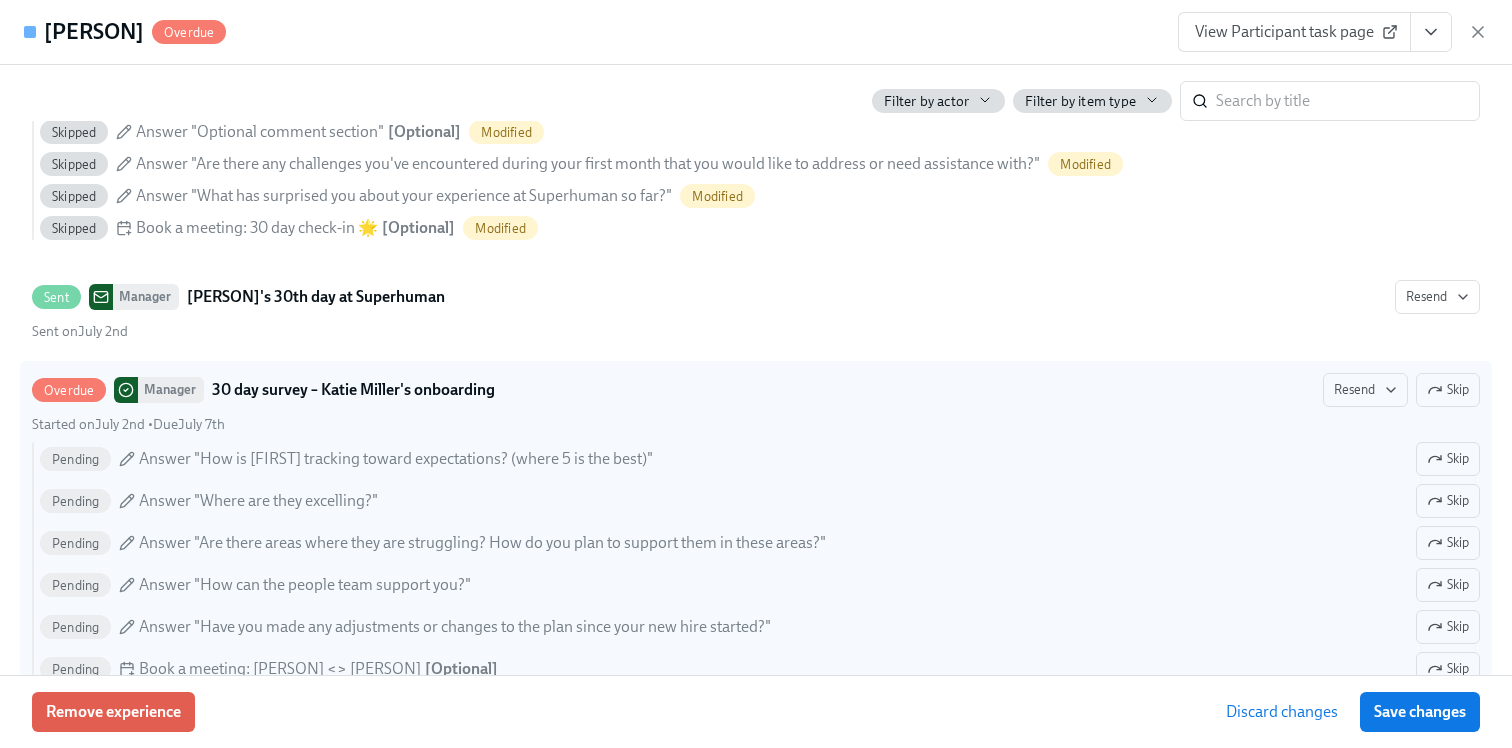 scroll, scrollTop: 7841, scrollLeft: 0, axis: vertical 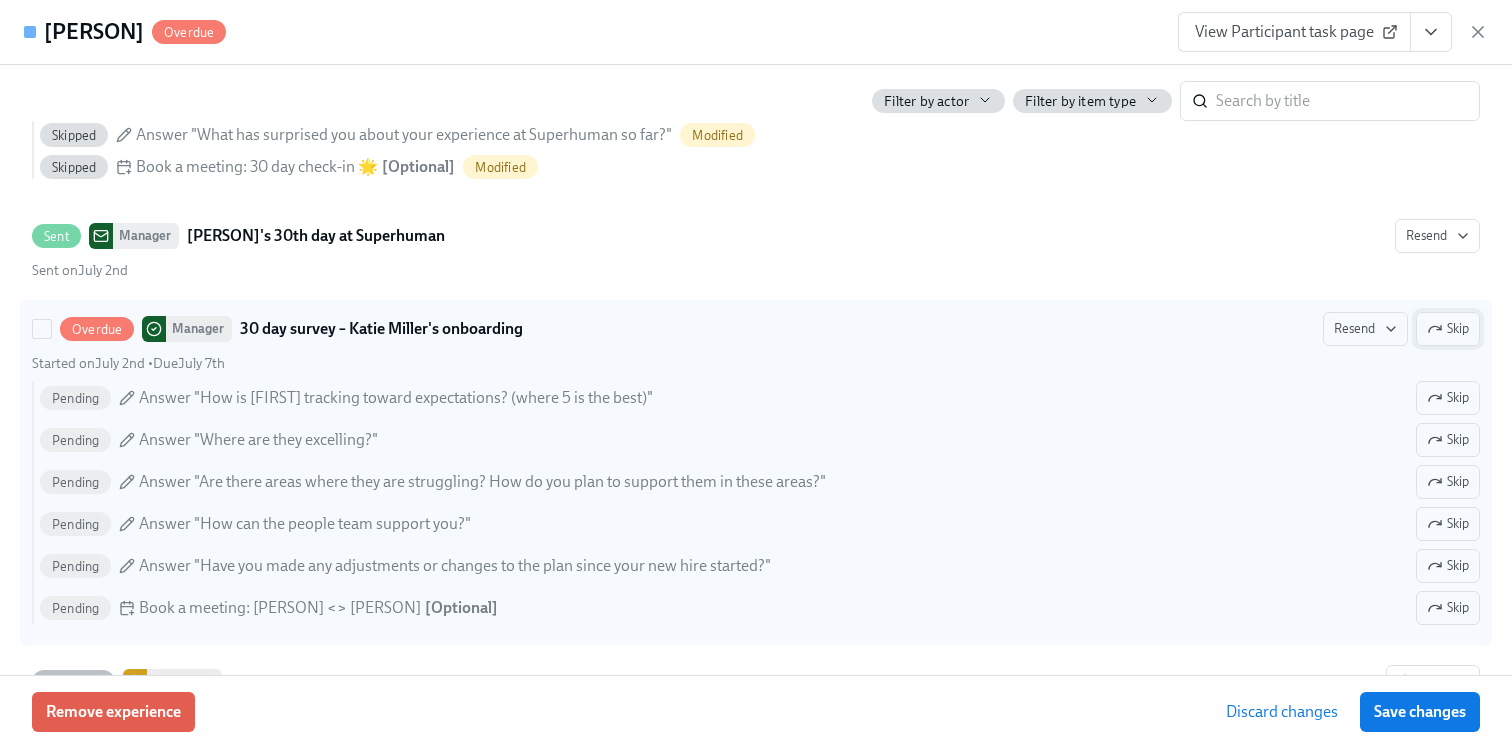 click on "Skip" at bounding box center [1448, 329] 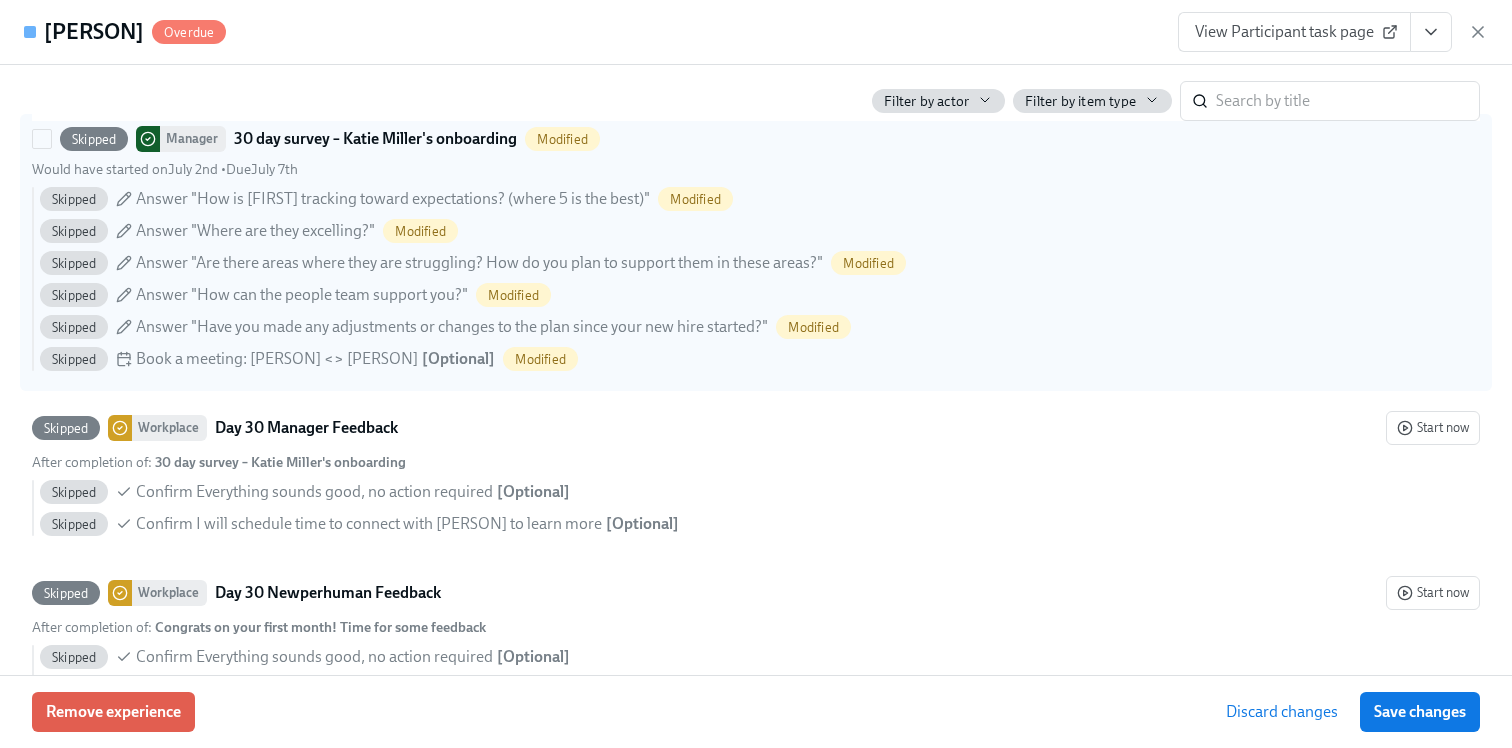 scroll, scrollTop: 8272, scrollLeft: 0, axis: vertical 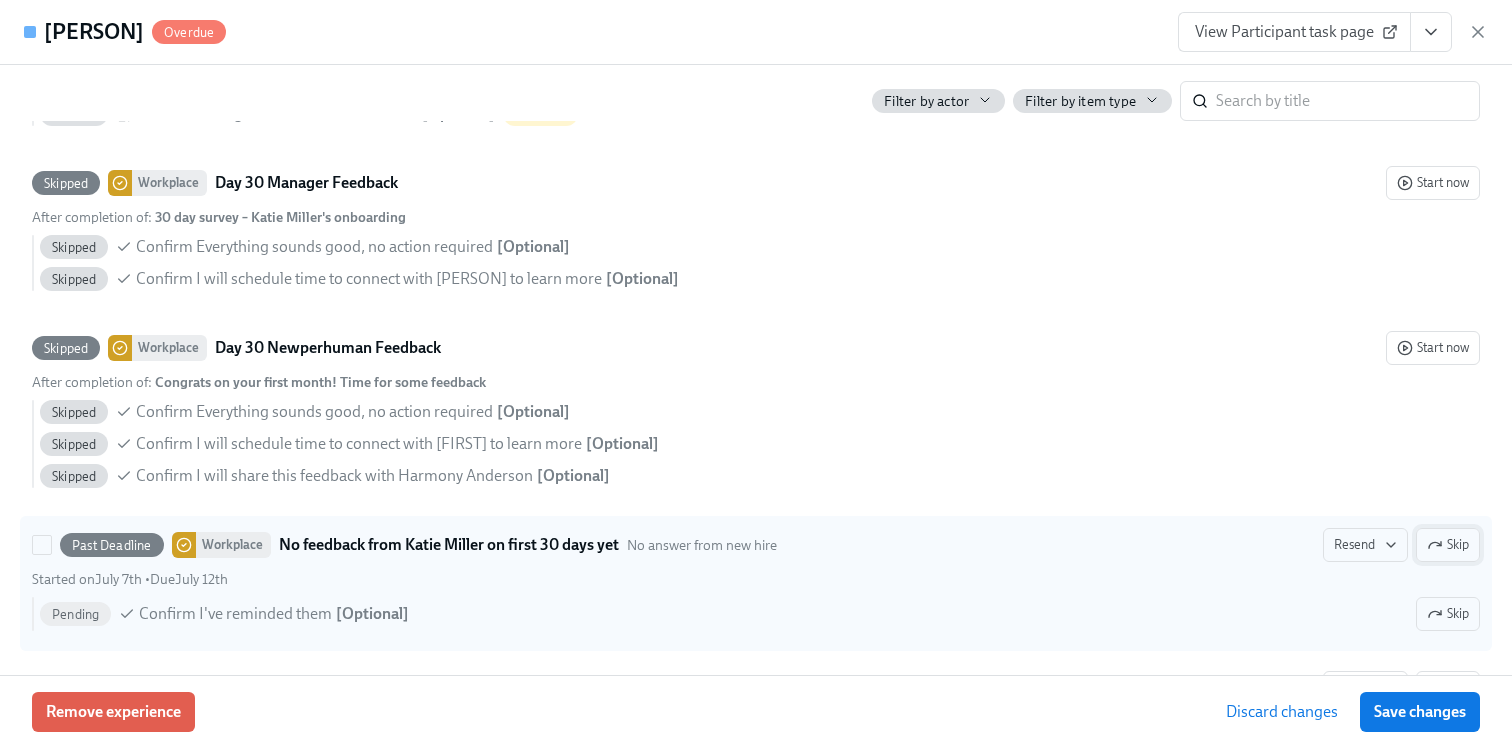 click on "Skip" at bounding box center [1448, 545] 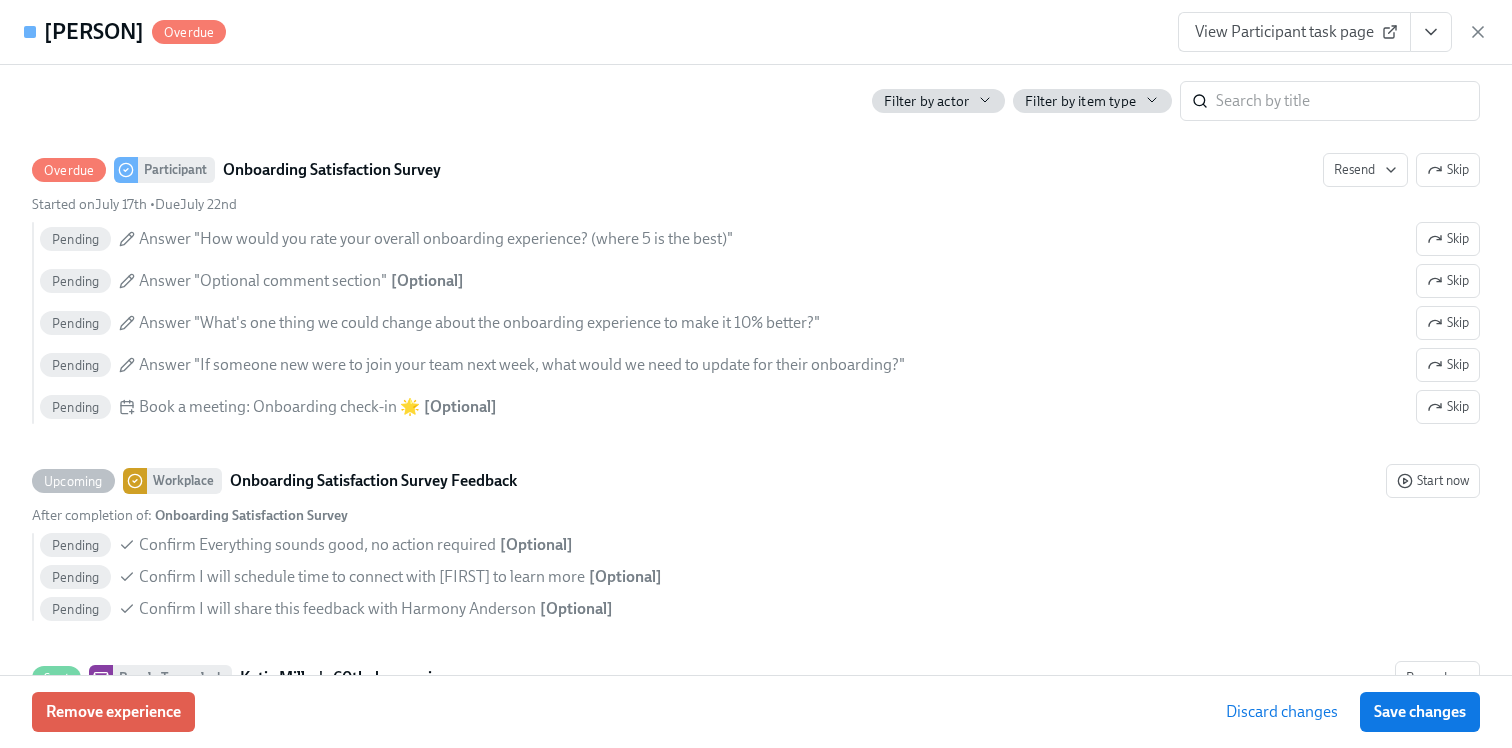 scroll, scrollTop: 8913, scrollLeft: 0, axis: vertical 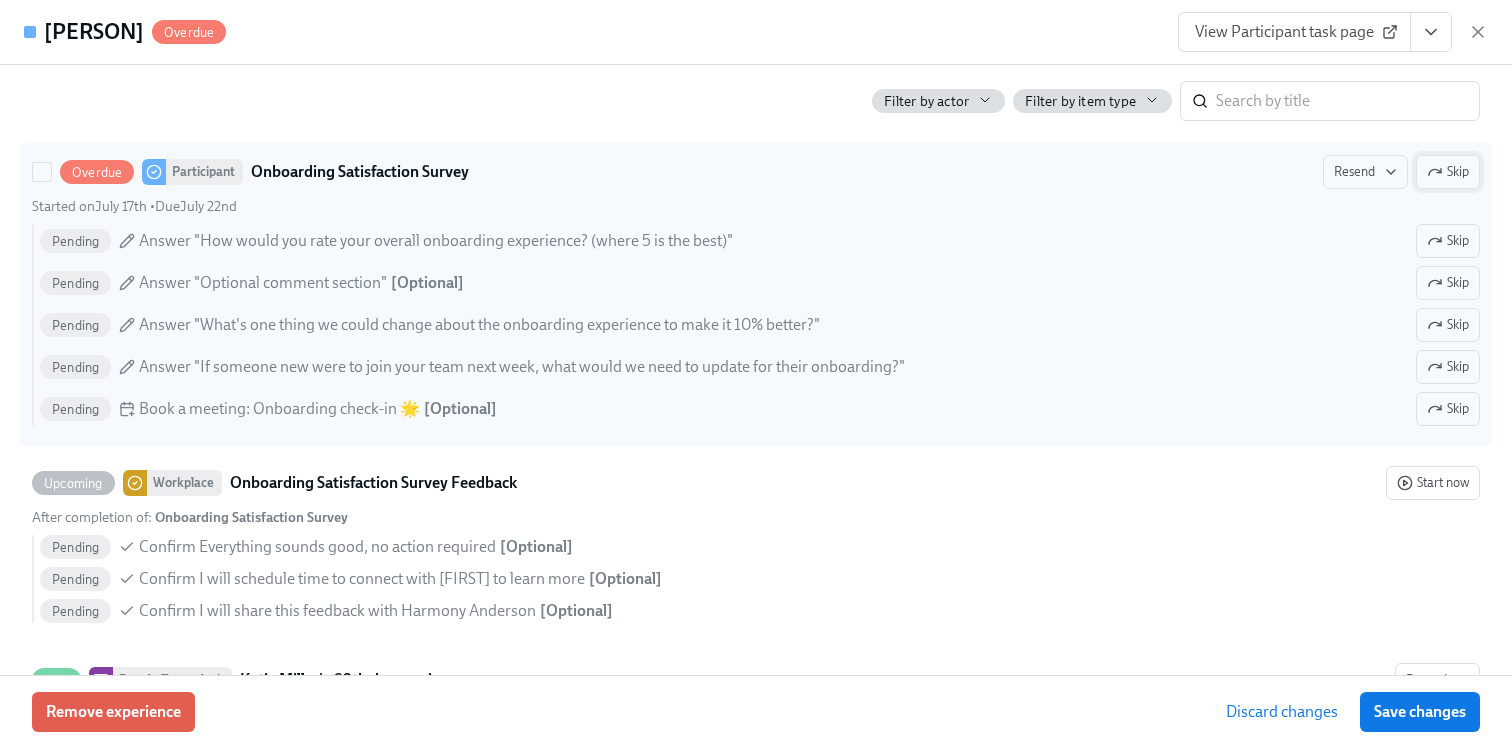 click on "Skip" at bounding box center [1448, 172] 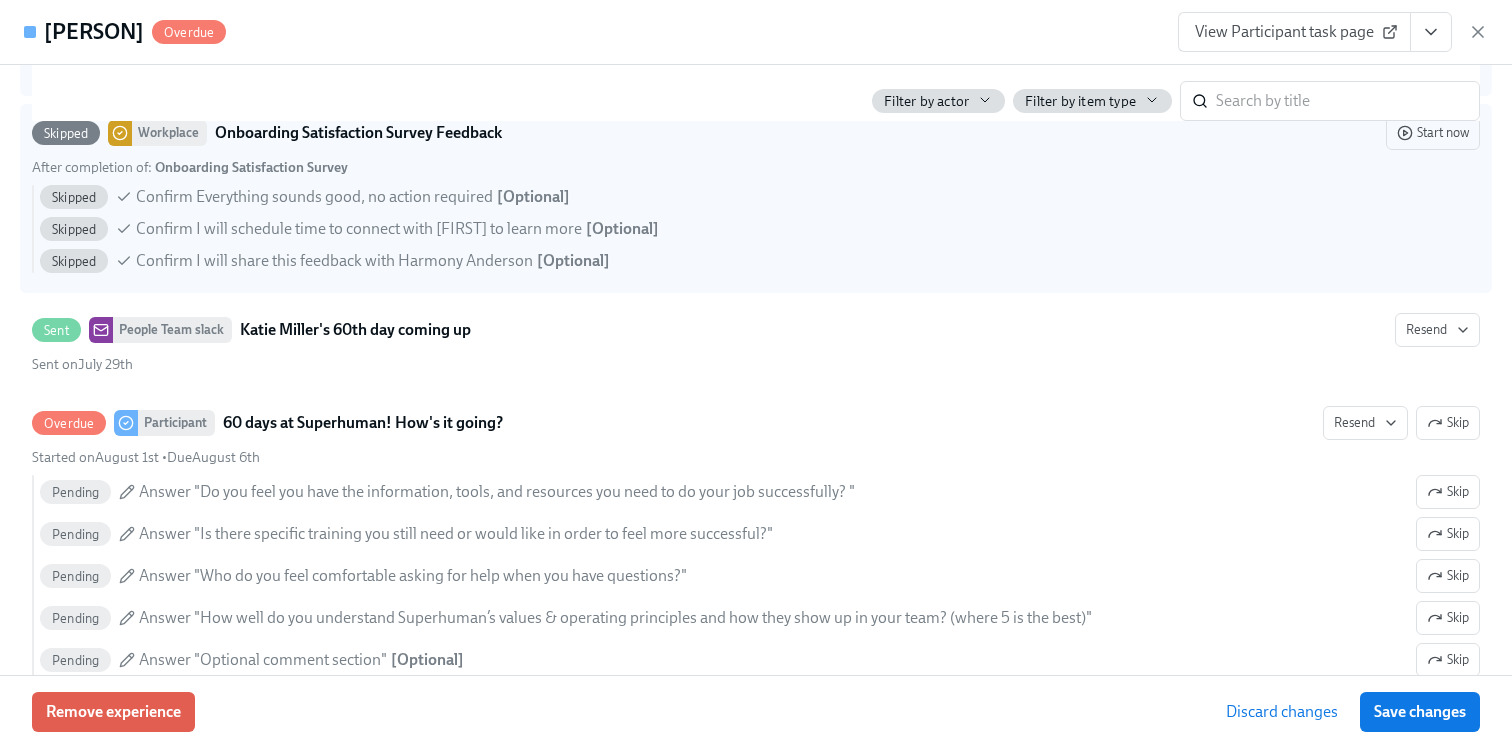 scroll, scrollTop: 9508, scrollLeft: 0, axis: vertical 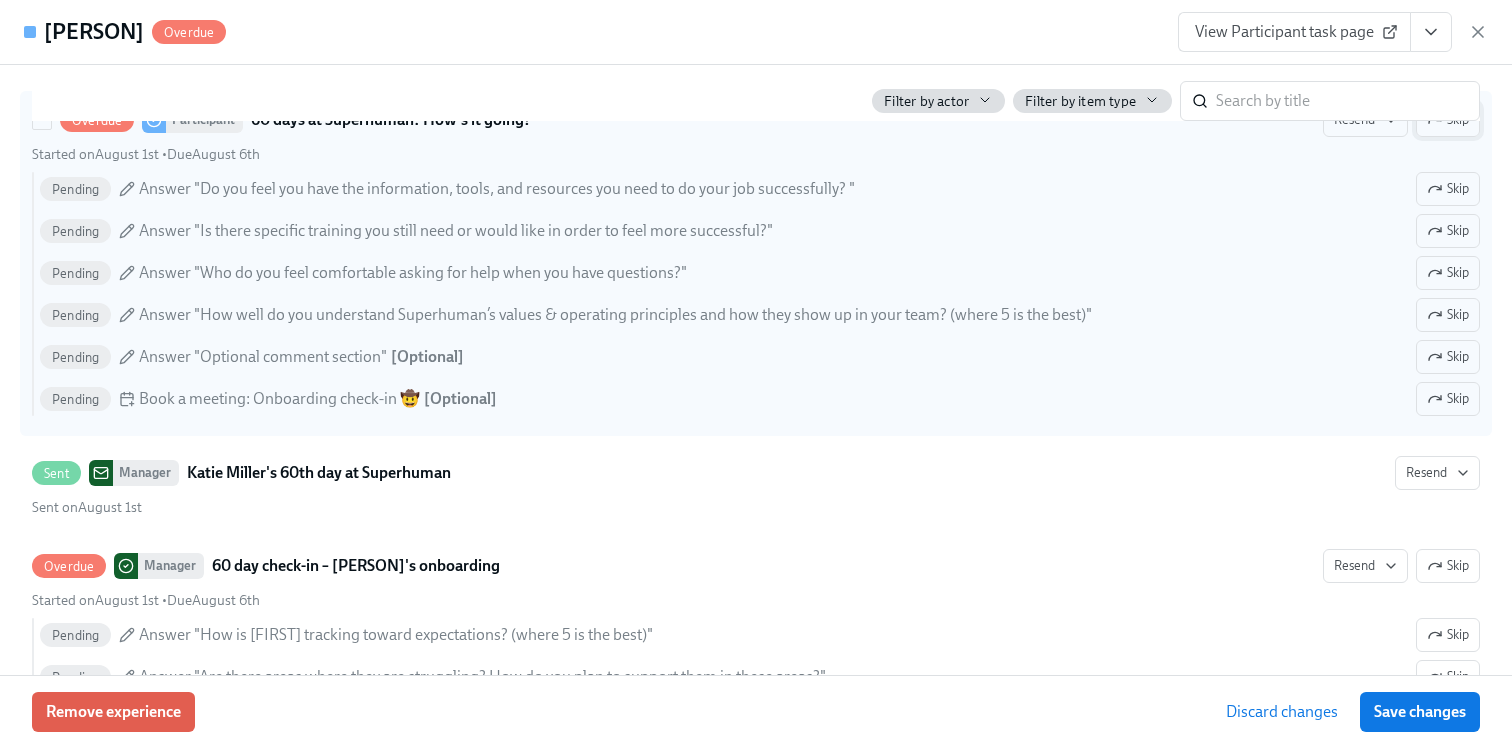 click on "Skip" at bounding box center (1448, 120) 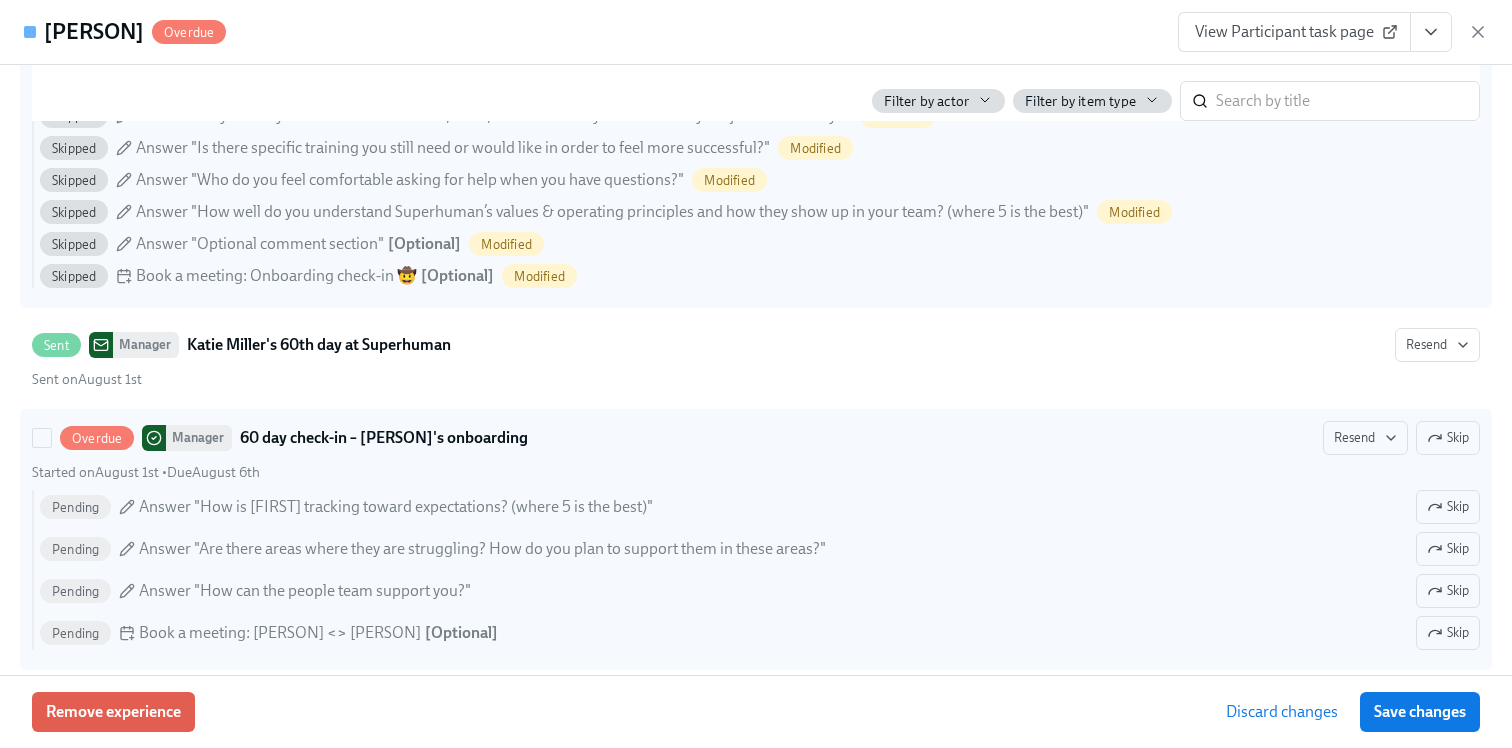 scroll, scrollTop: 9573, scrollLeft: 0, axis: vertical 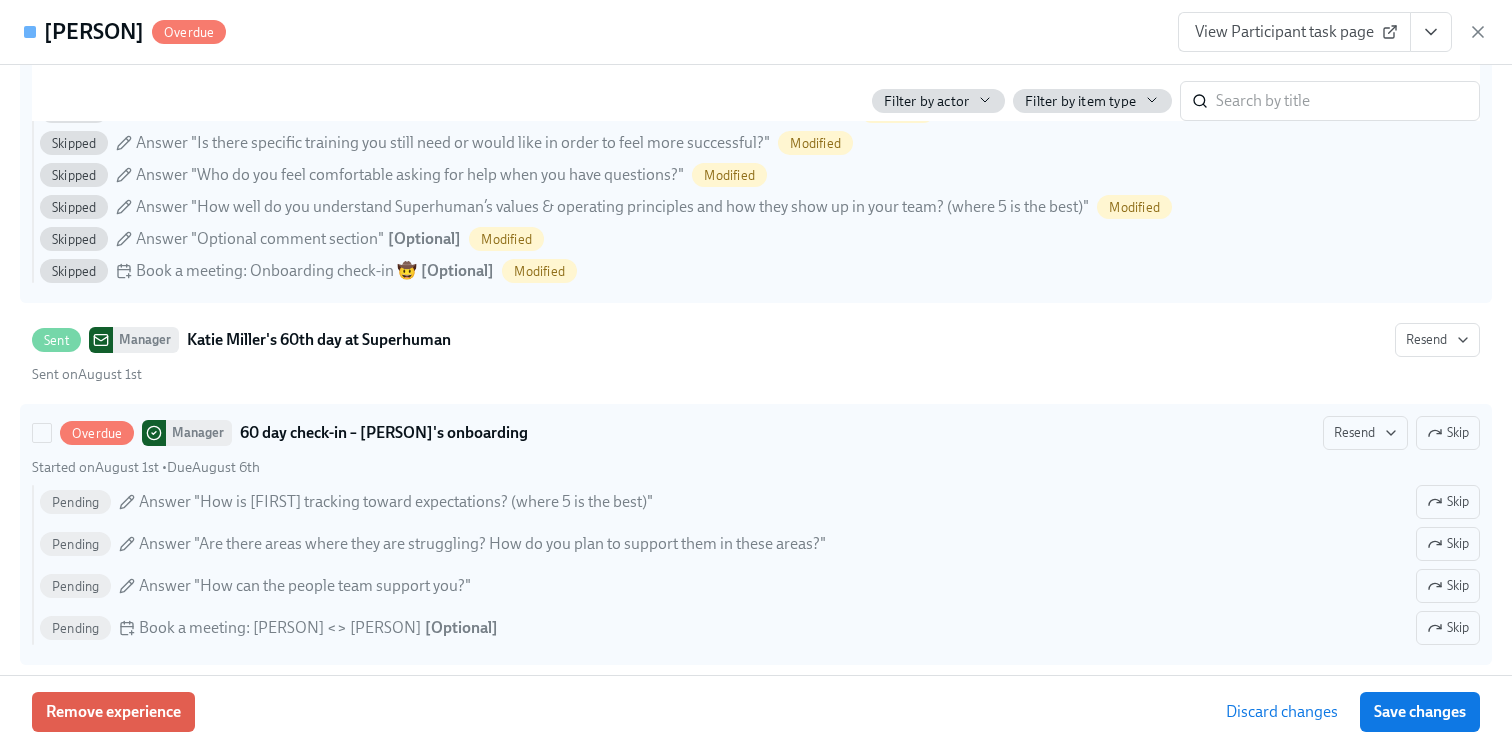 click on "Skip" at bounding box center [1448, 433] 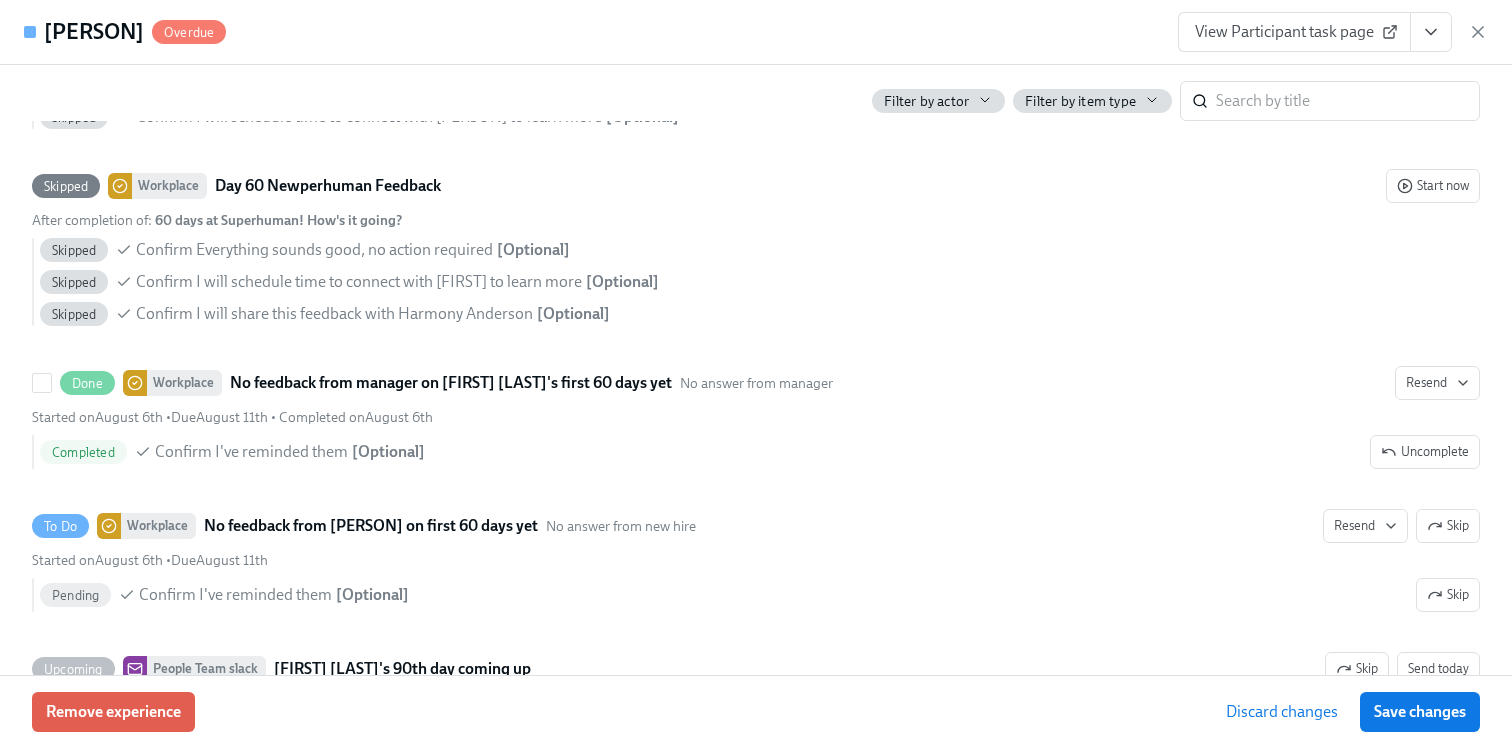 scroll, scrollTop: 10219, scrollLeft: 0, axis: vertical 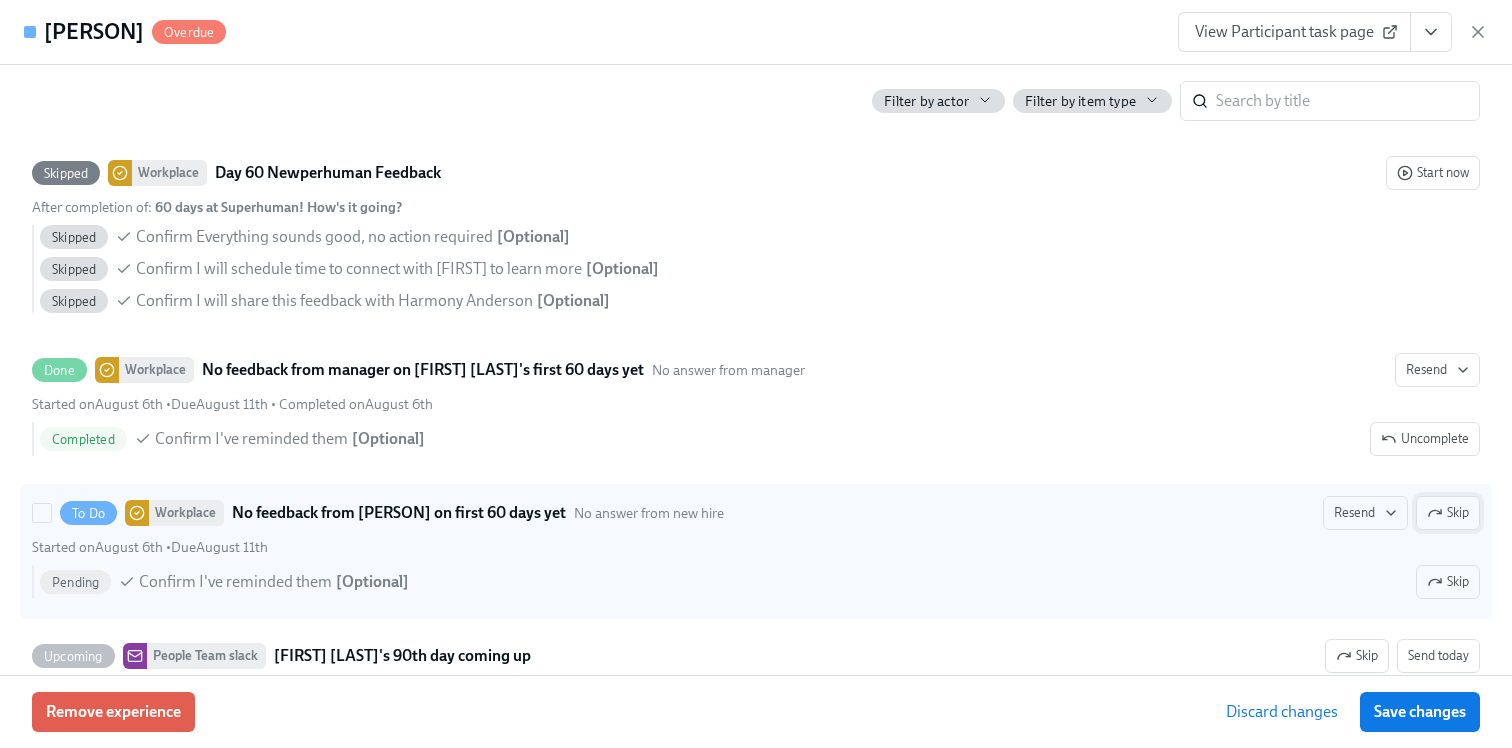 click on "Skip" at bounding box center (1448, 513) 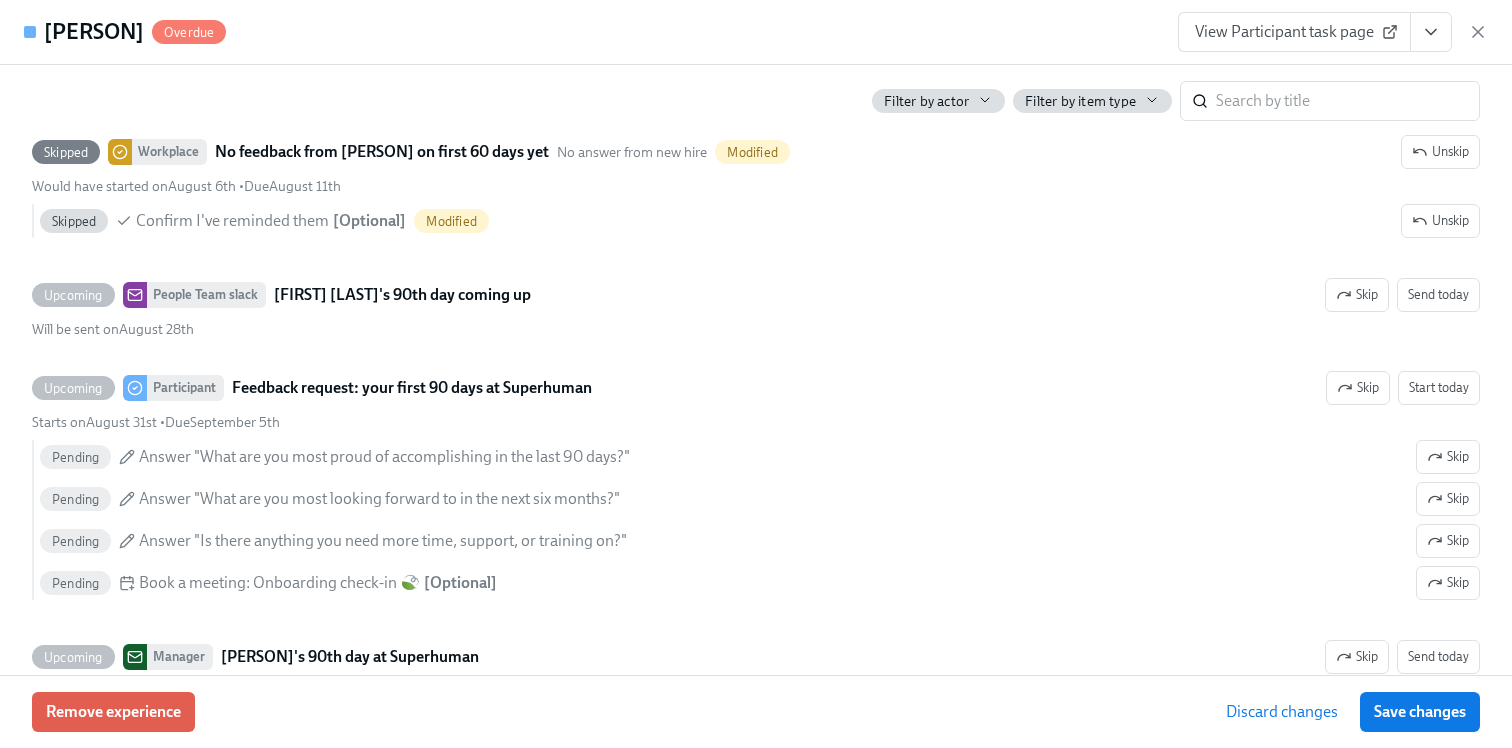 scroll, scrollTop: 10583, scrollLeft: 0, axis: vertical 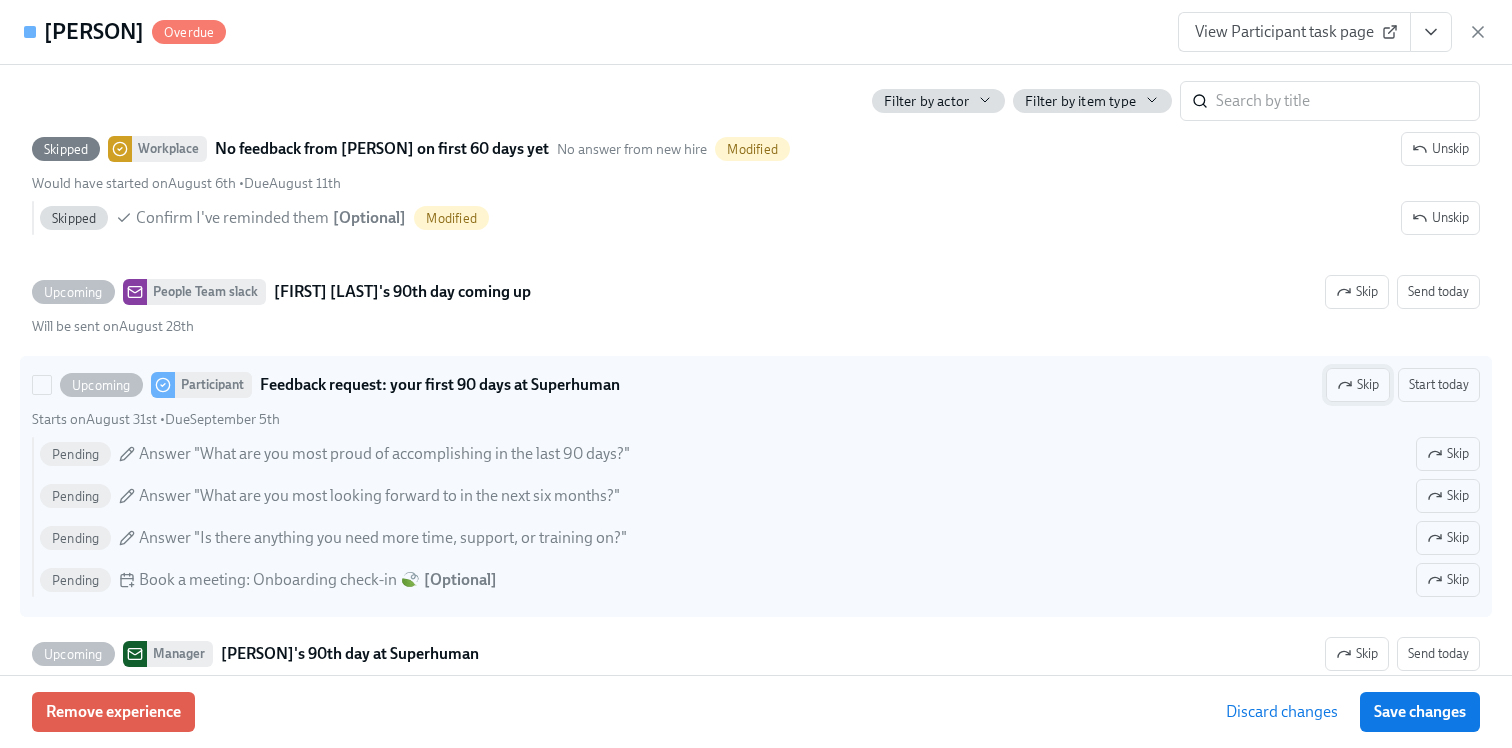 click 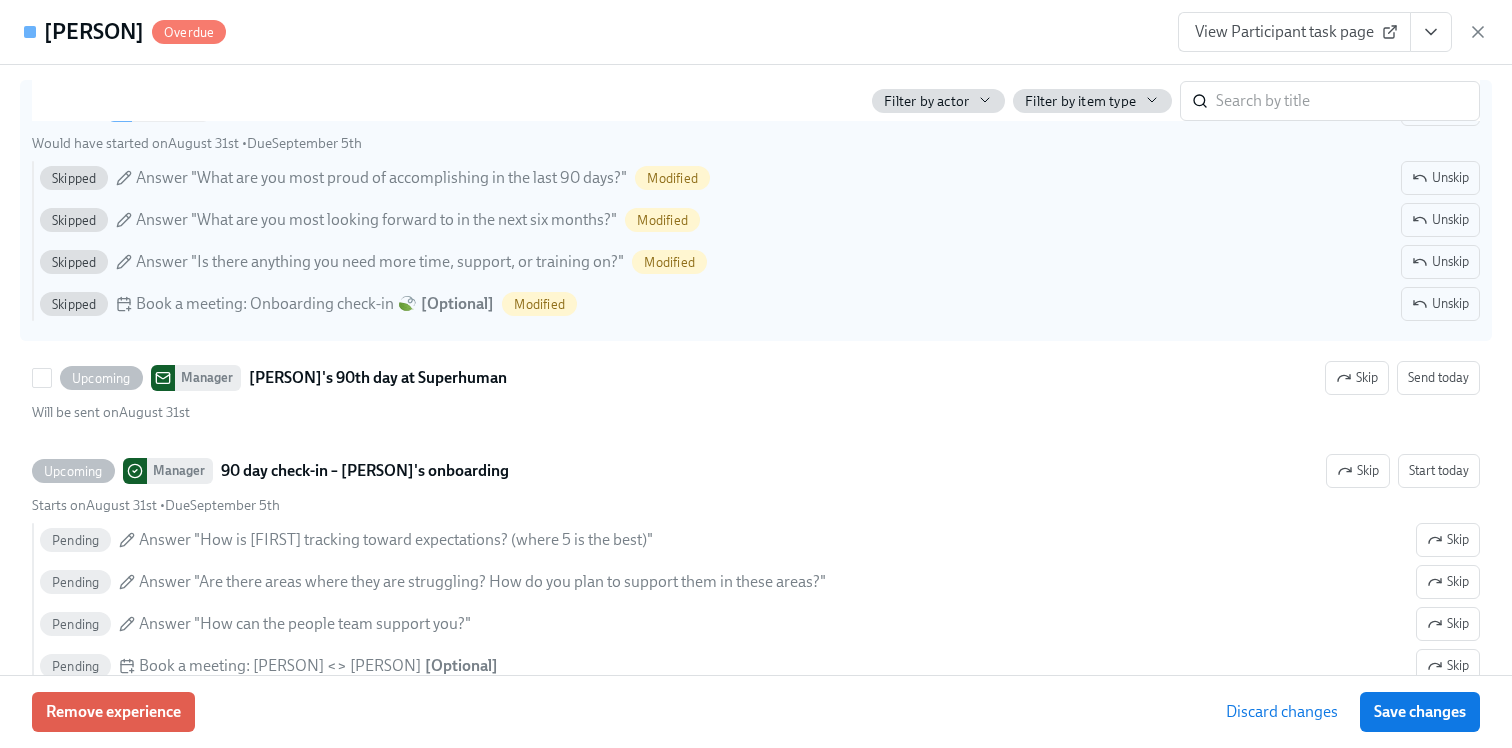 scroll, scrollTop: 10864, scrollLeft: 0, axis: vertical 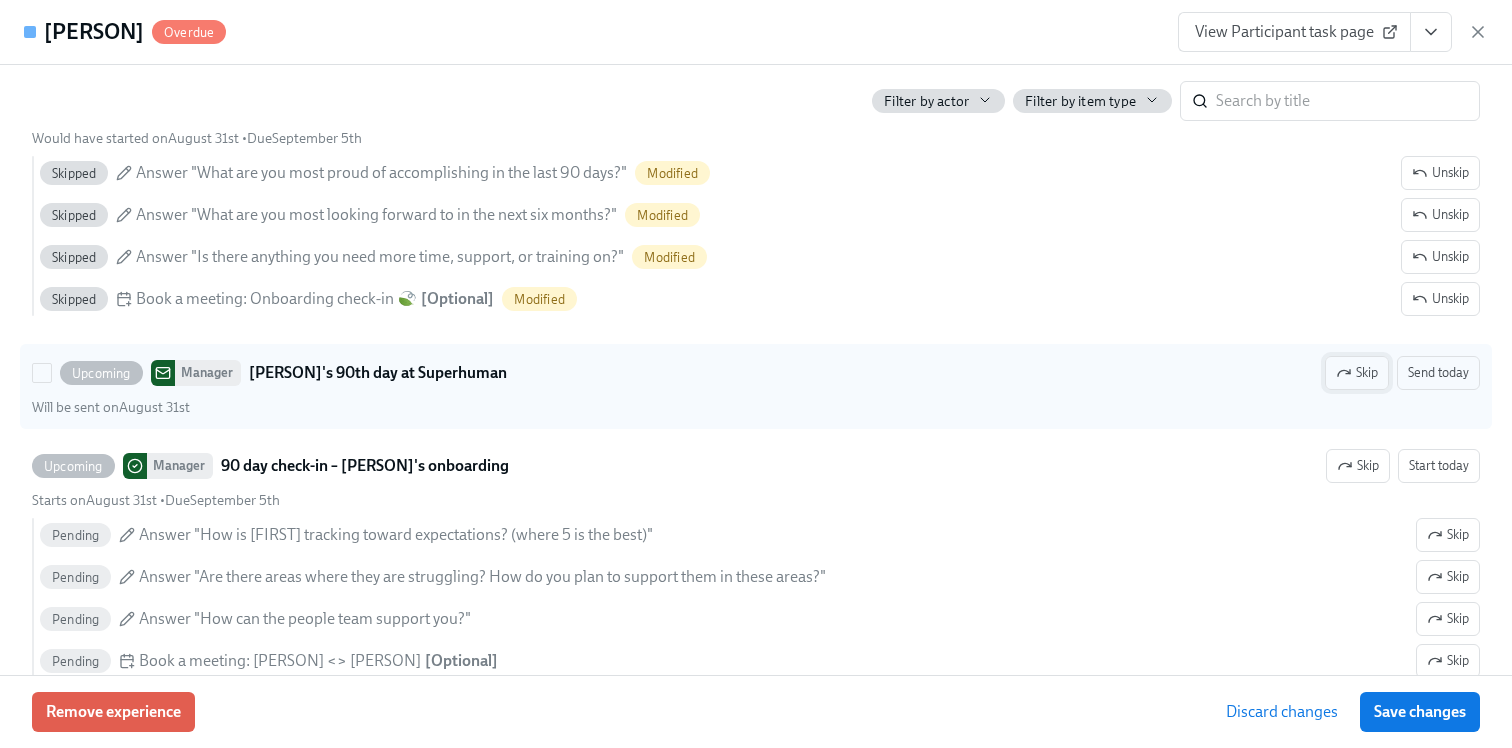 click on "Skip" at bounding box center (1357, 373) 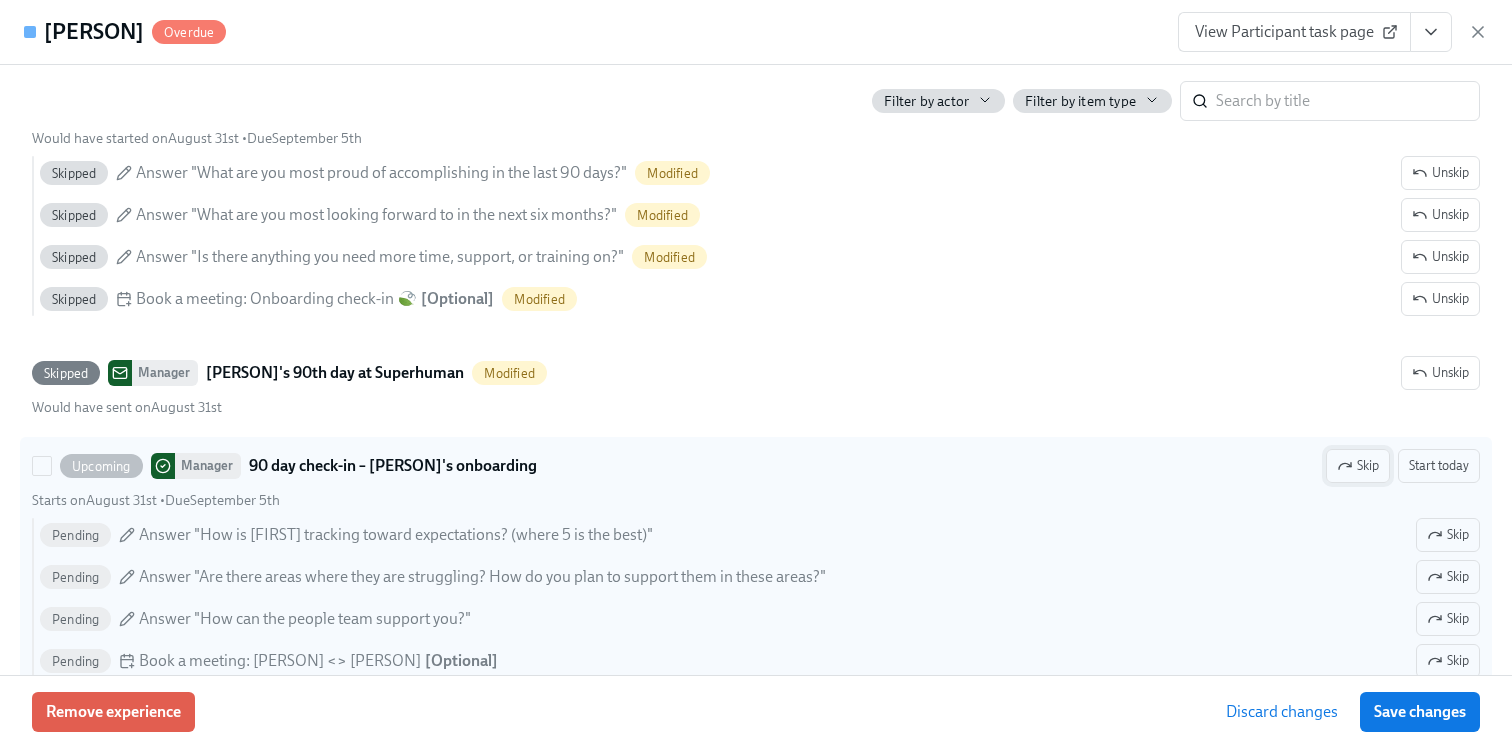 click on "Skip" at bounding box center [1358, 466] 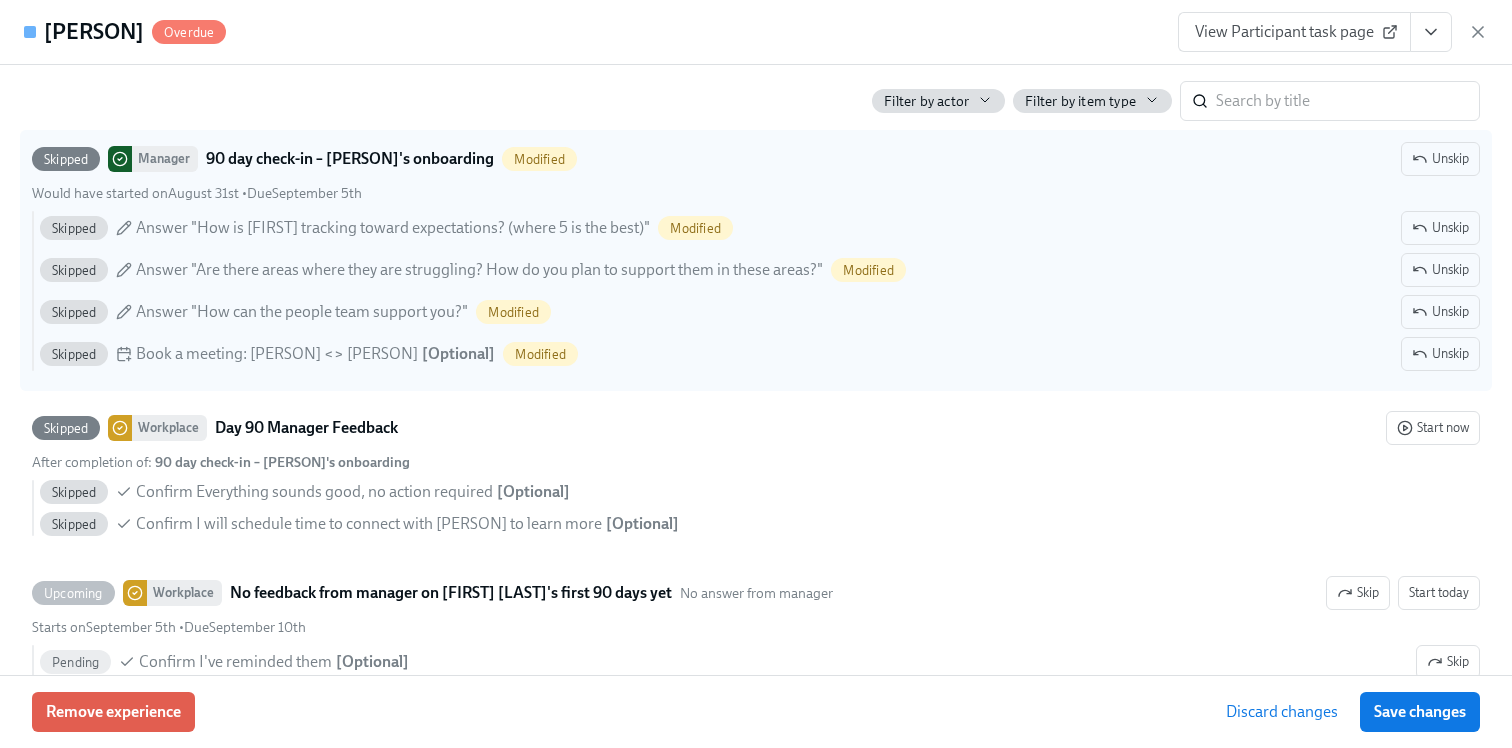 scroll, scrollTop: 11233, scrollLeft: 0, axis: vertical 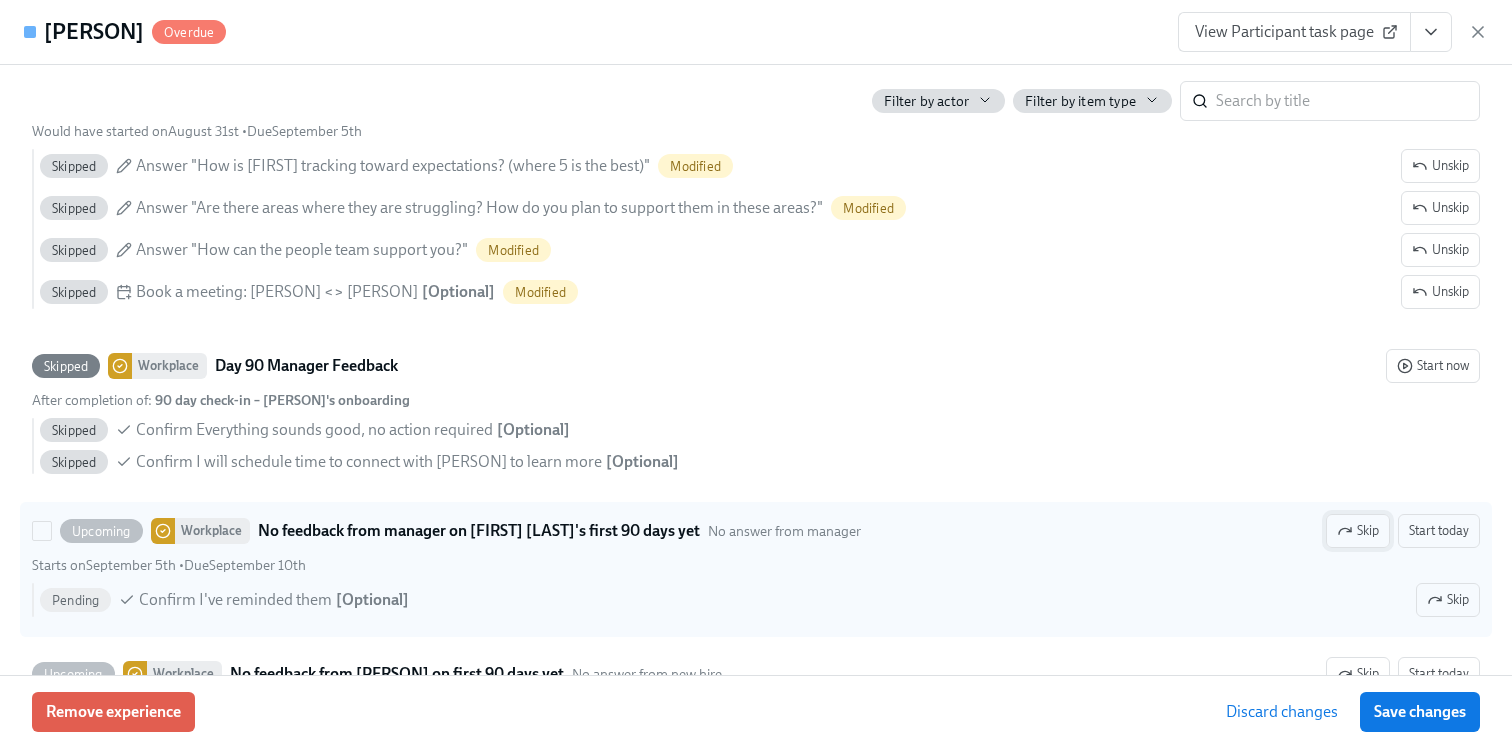 click on "Skip" at bounding box center (1358, 531) 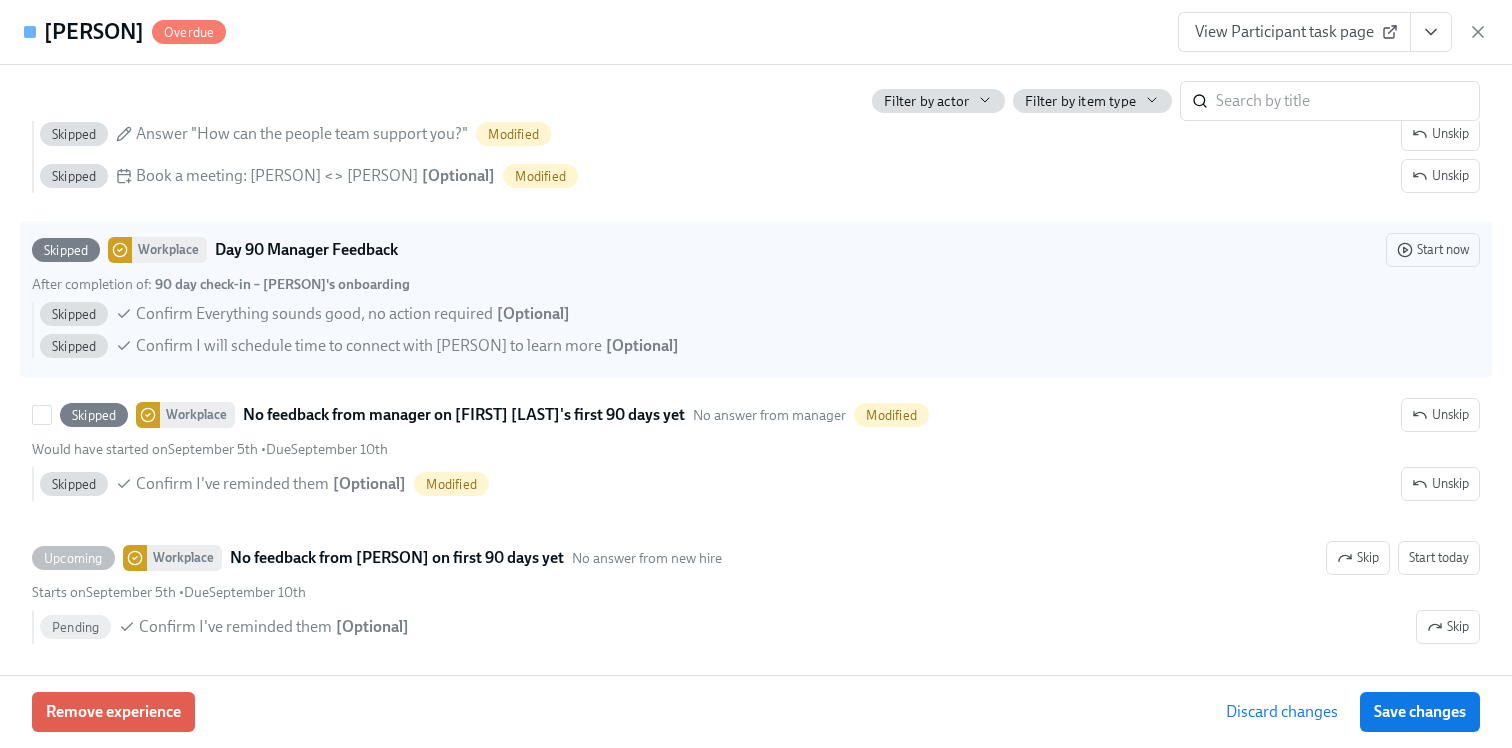 scroll, scrollTop: 11370, scrollLeft: 0, axis: vertical 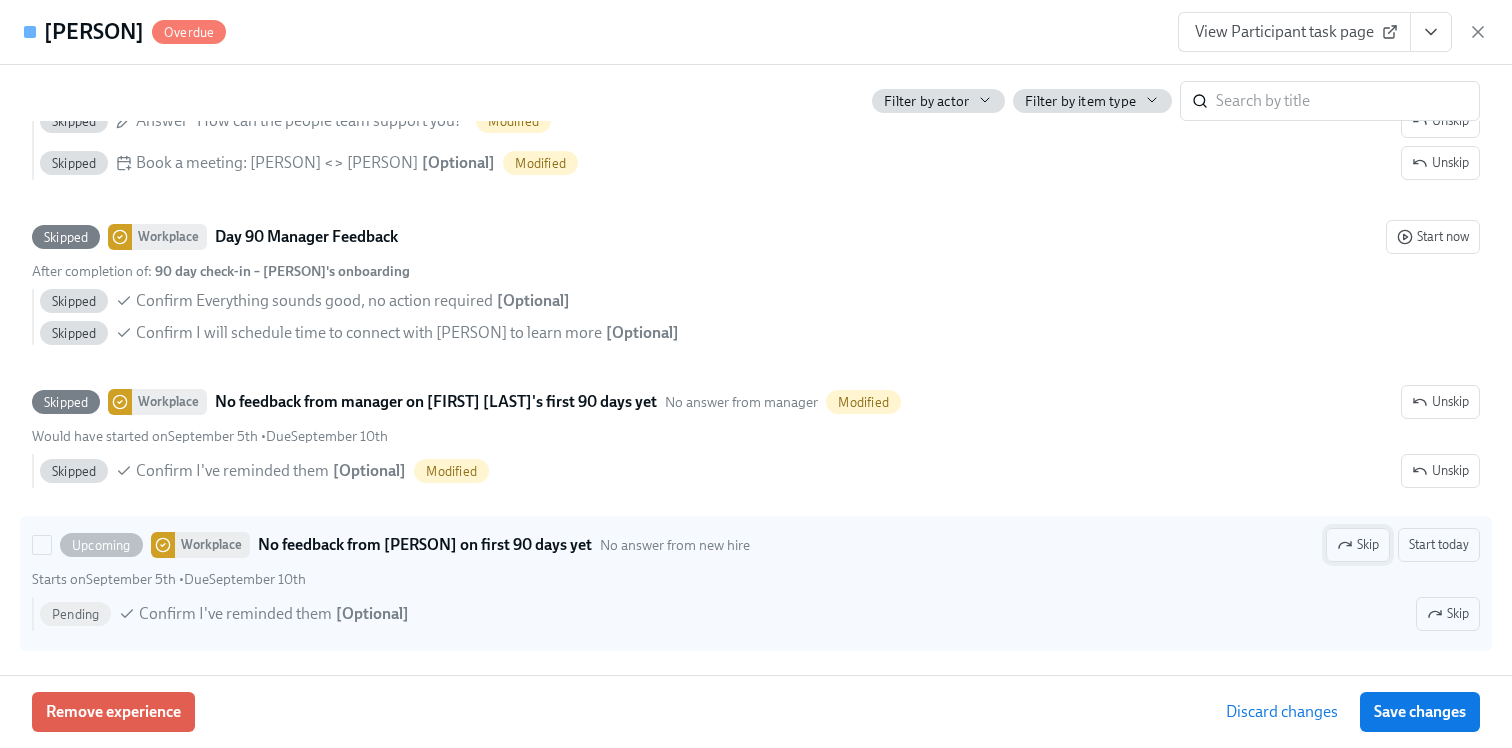 click on "Skip" at bounding box center [1358, 545] 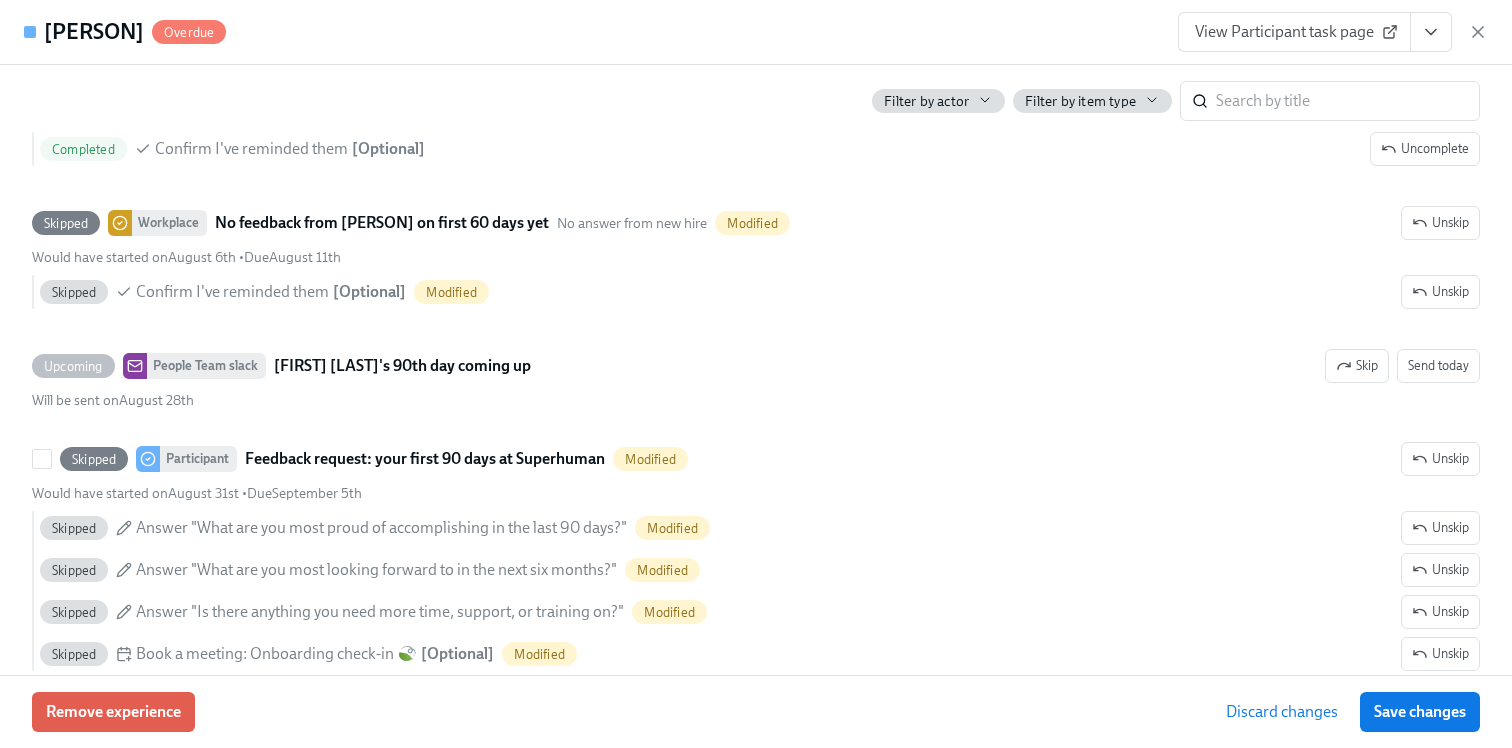 scroll, scrollTop: 10424, scrollLeft: 0, axis: vertical 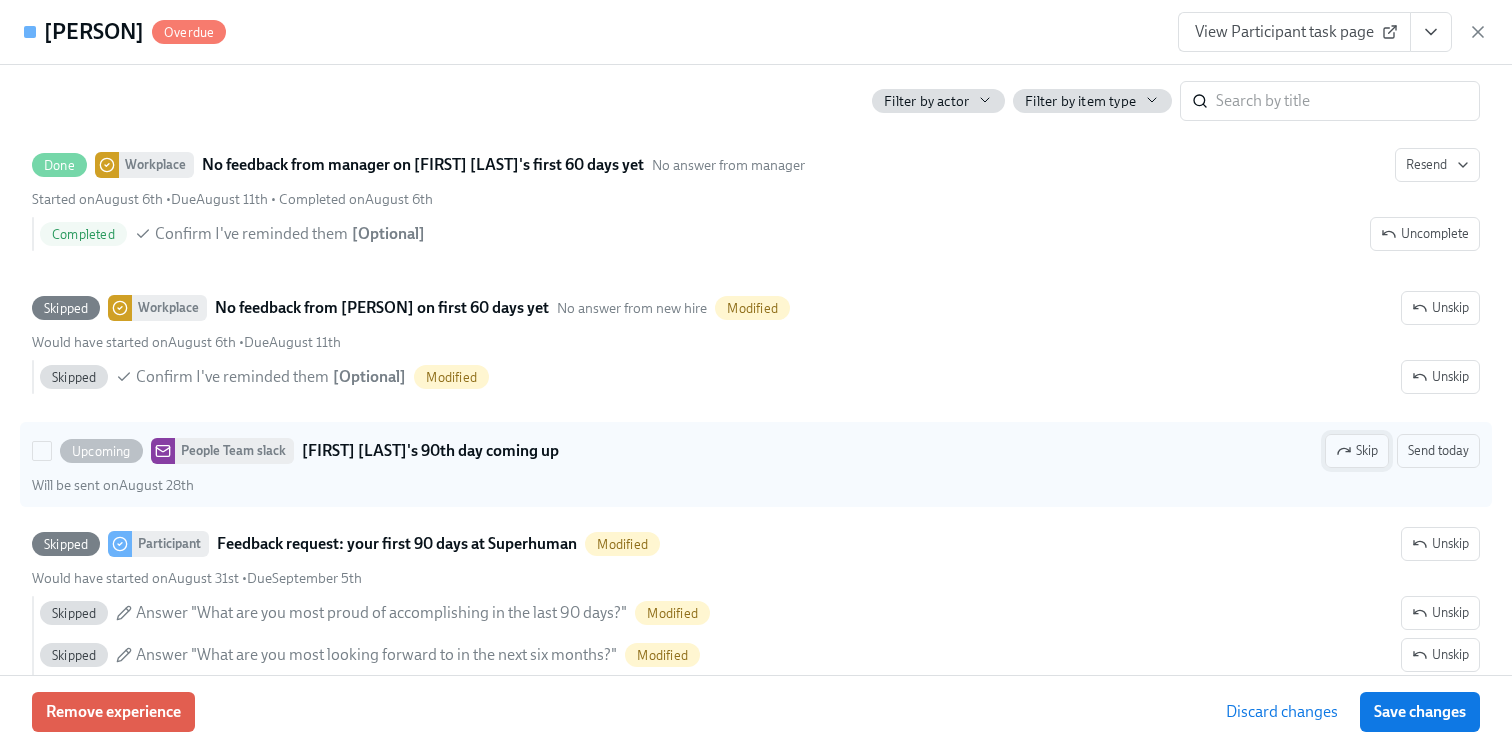 click on "Skip" at bounding box center [1357, 451] 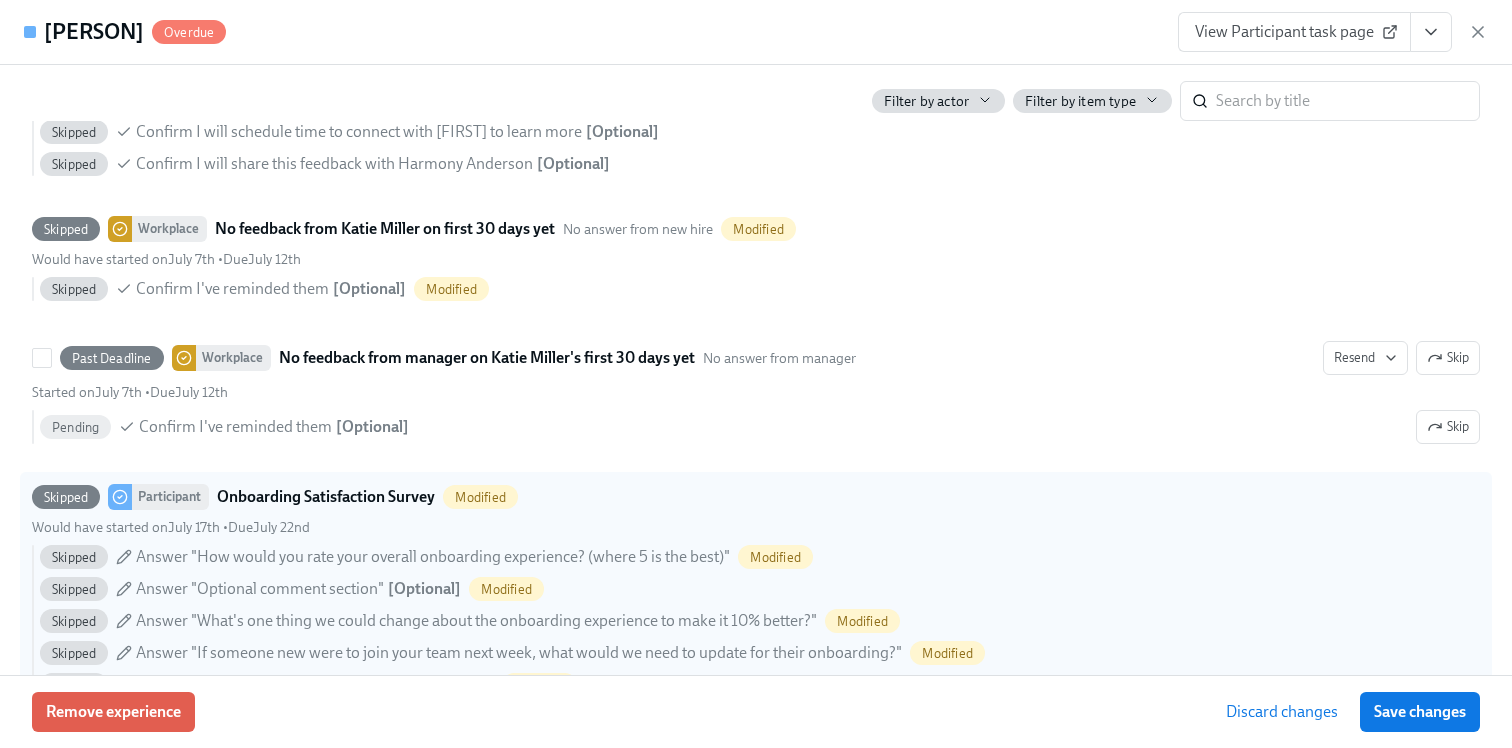 scroll, scrollTop: 8583, scrollLeft: 0, axis: vertical 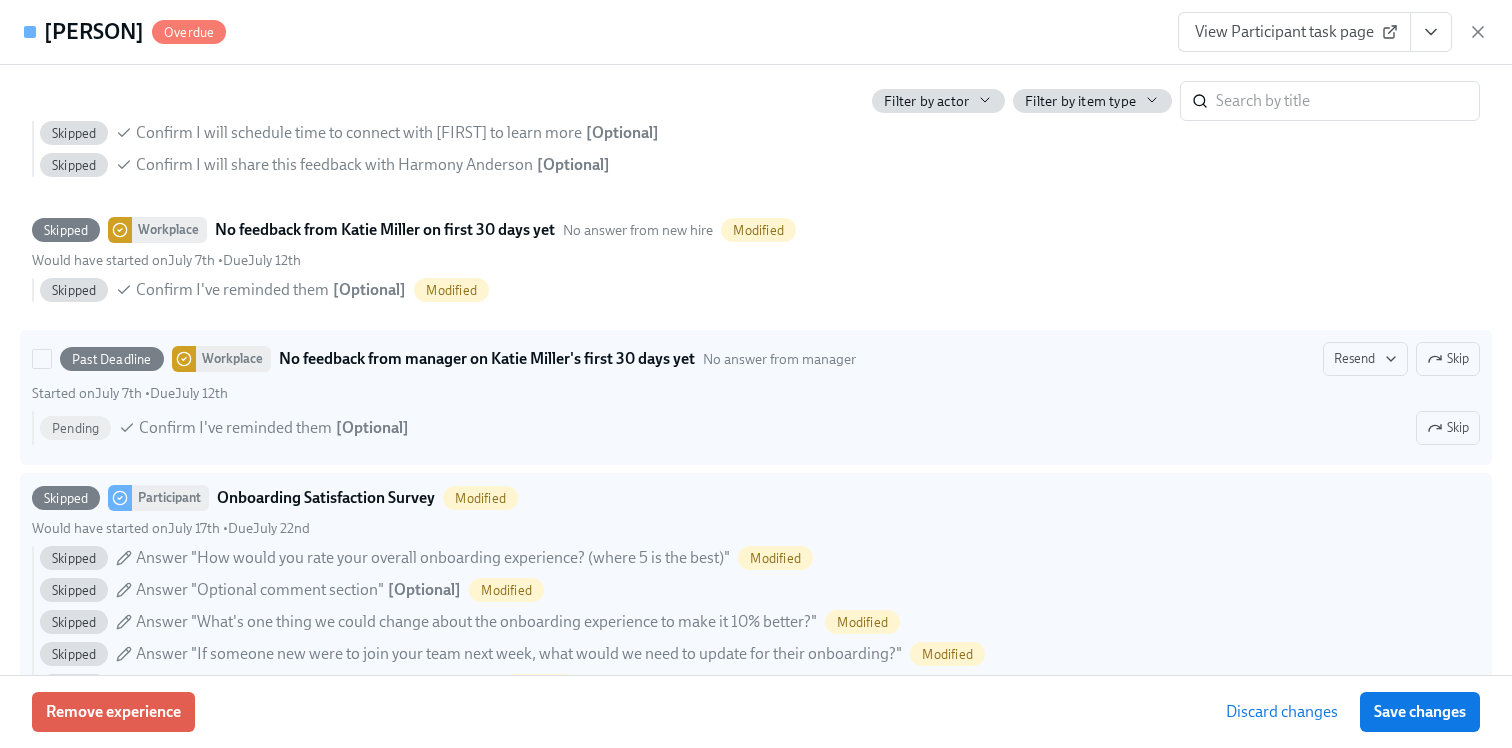 click on "Skip" at bounding box center [1448, 359] 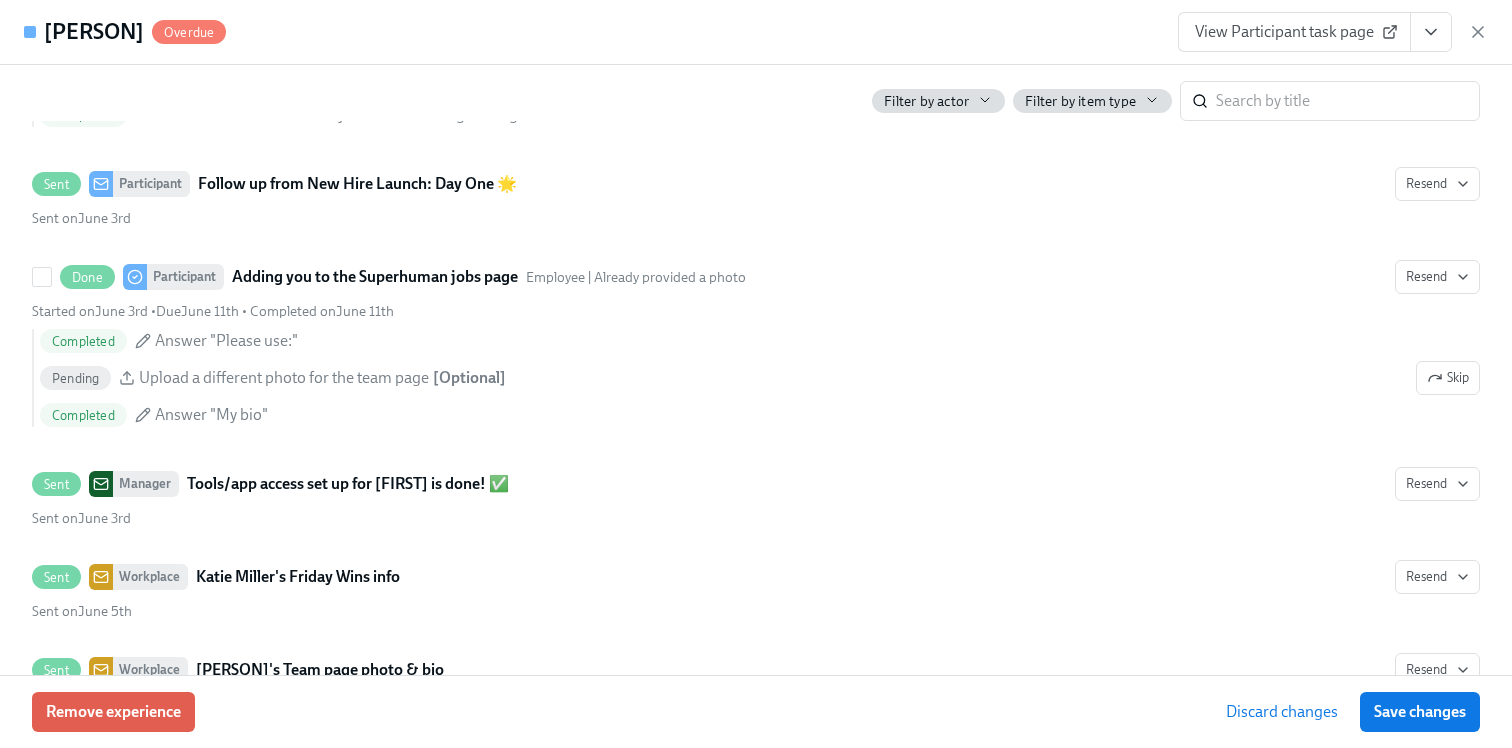 scroll, scrollTop: 6965, scrollLeft: 0, axis: vertical 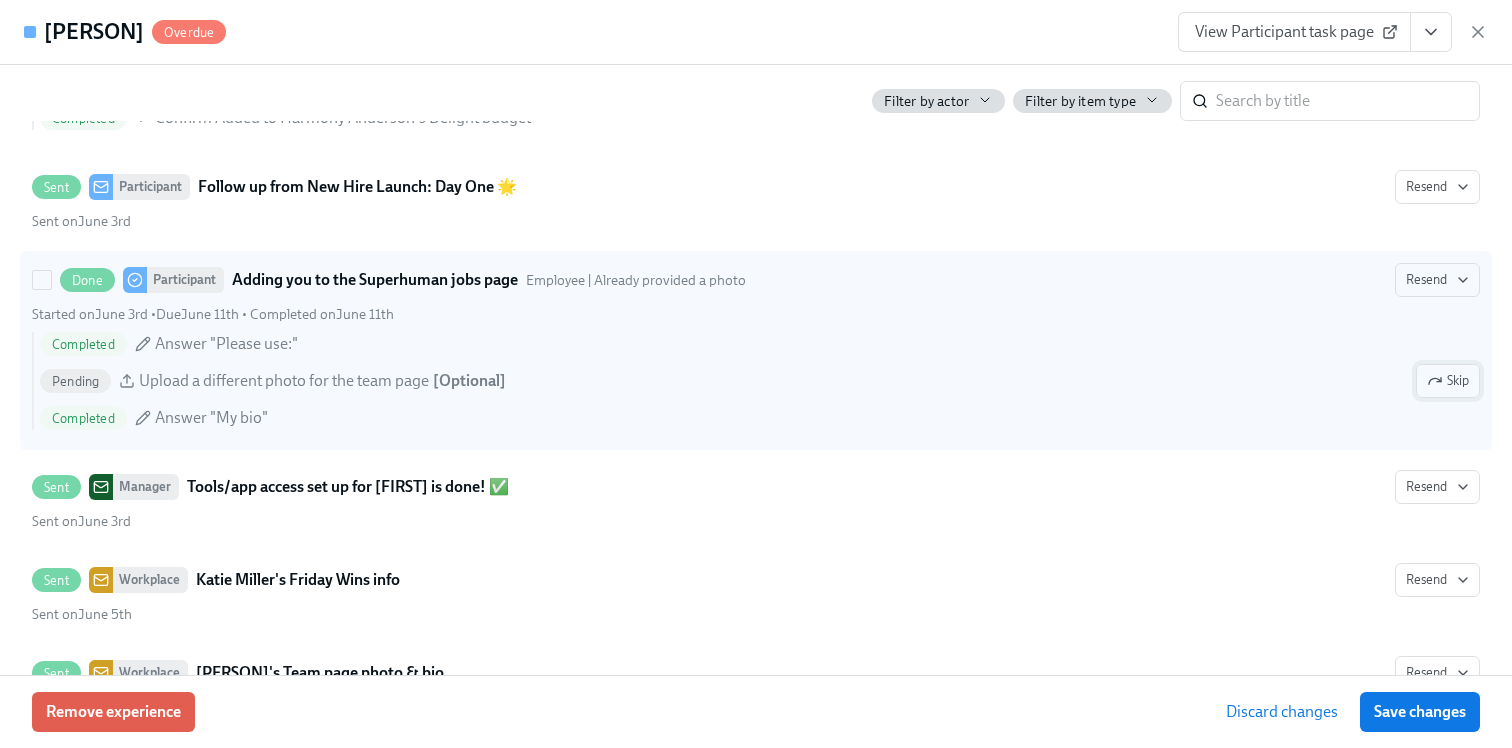 click on "Skip" at bounding box center [1448, 381] 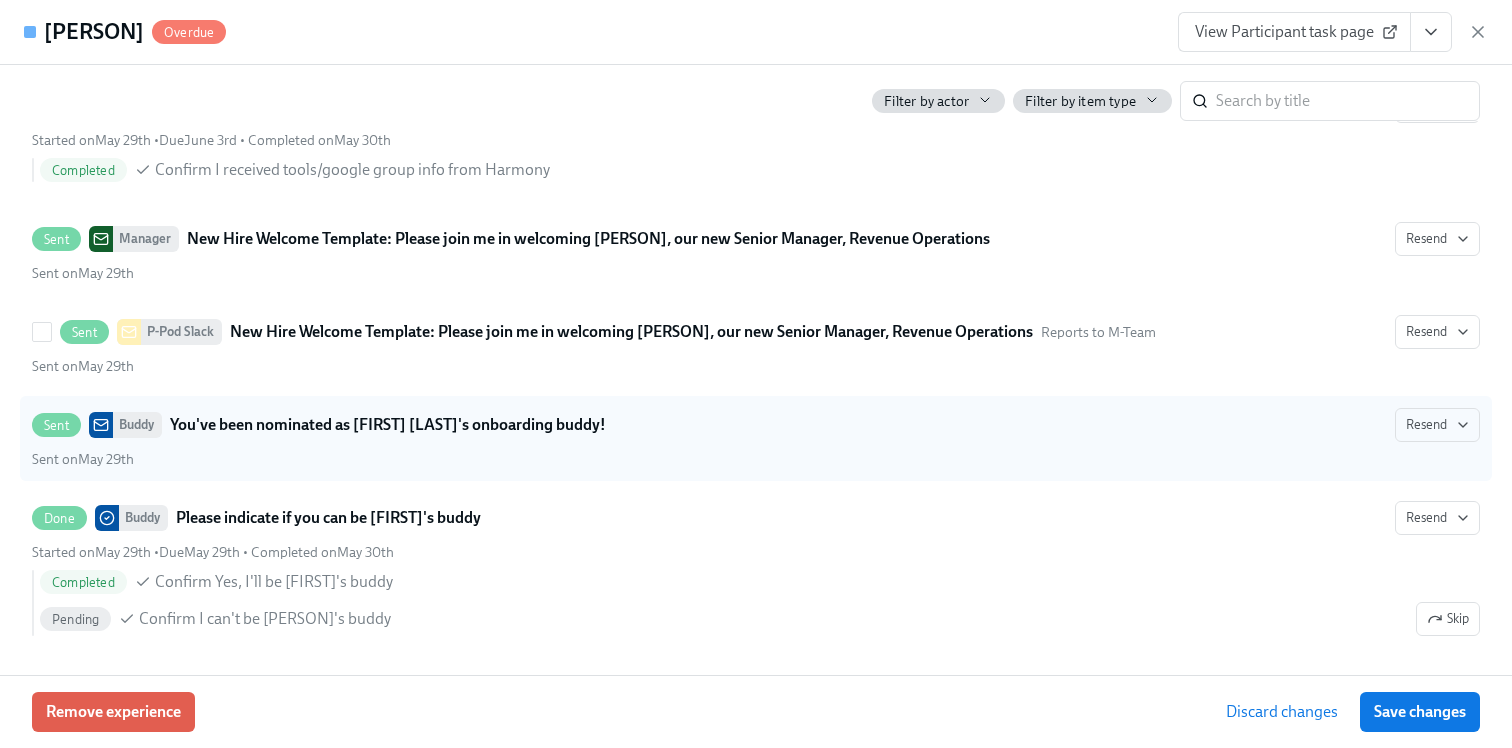 scroll, scrollTop: 4441, scrollLeft: 0, axis: vertical 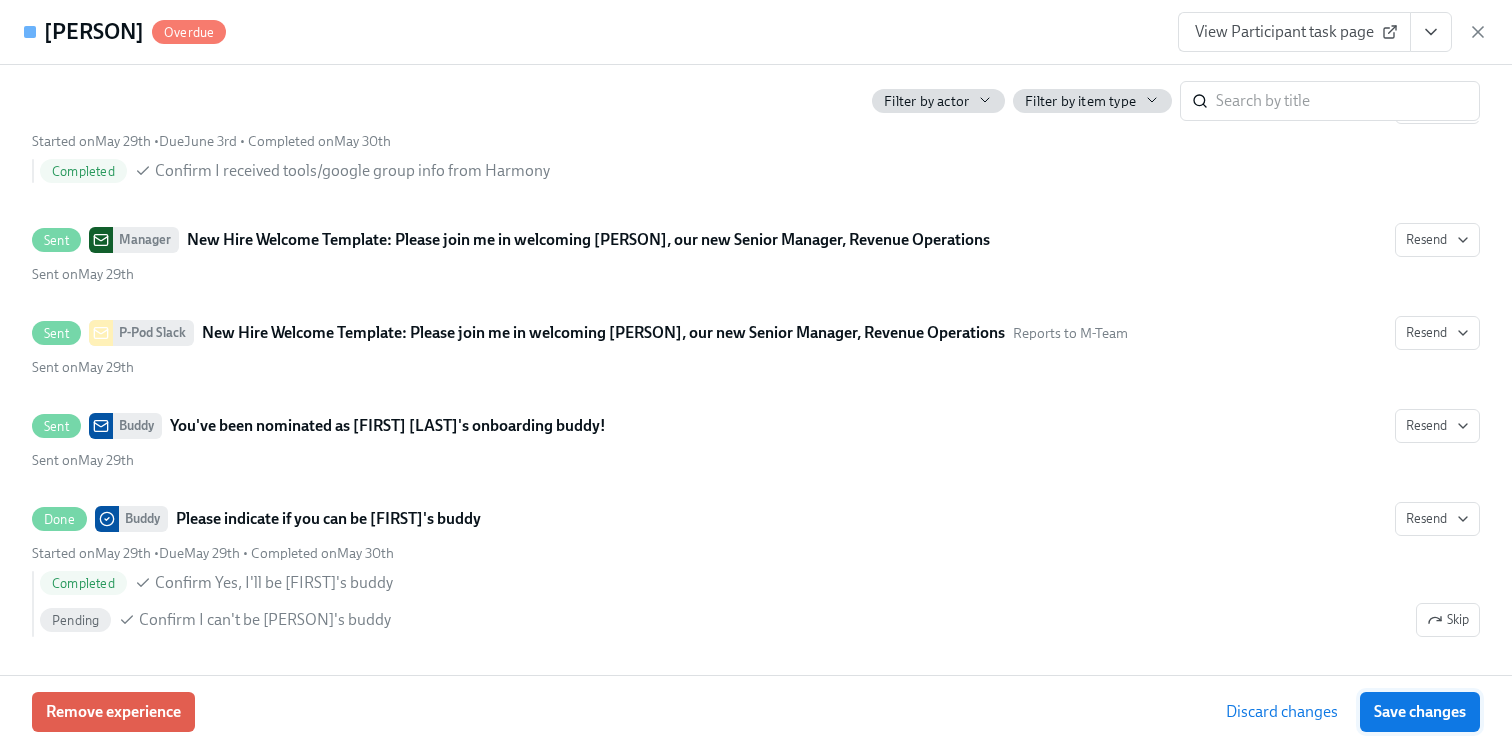 click on "Save changes" at bounding box center (1420, 712) 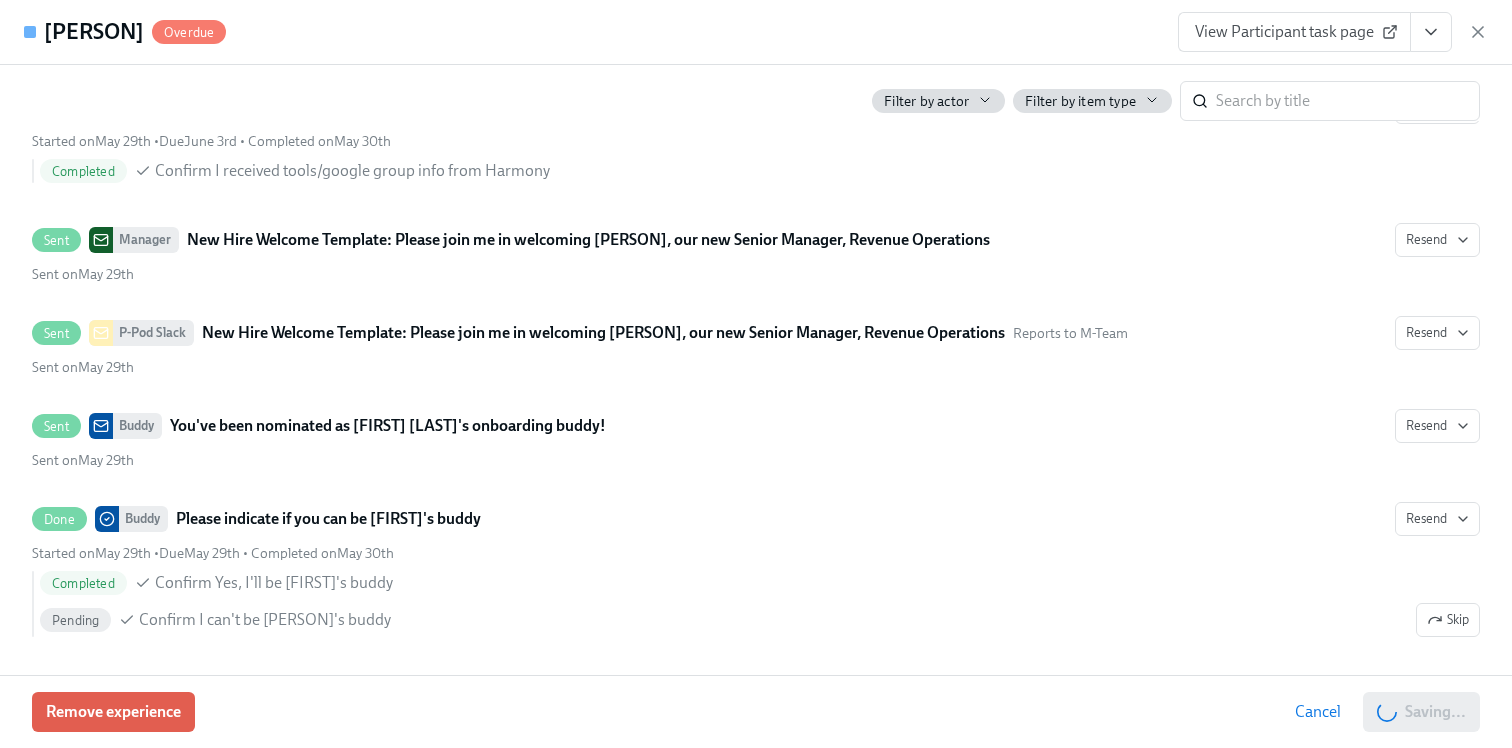 scroll, scrollTop: 0, scrollLeft: 54784, axis: horizontal 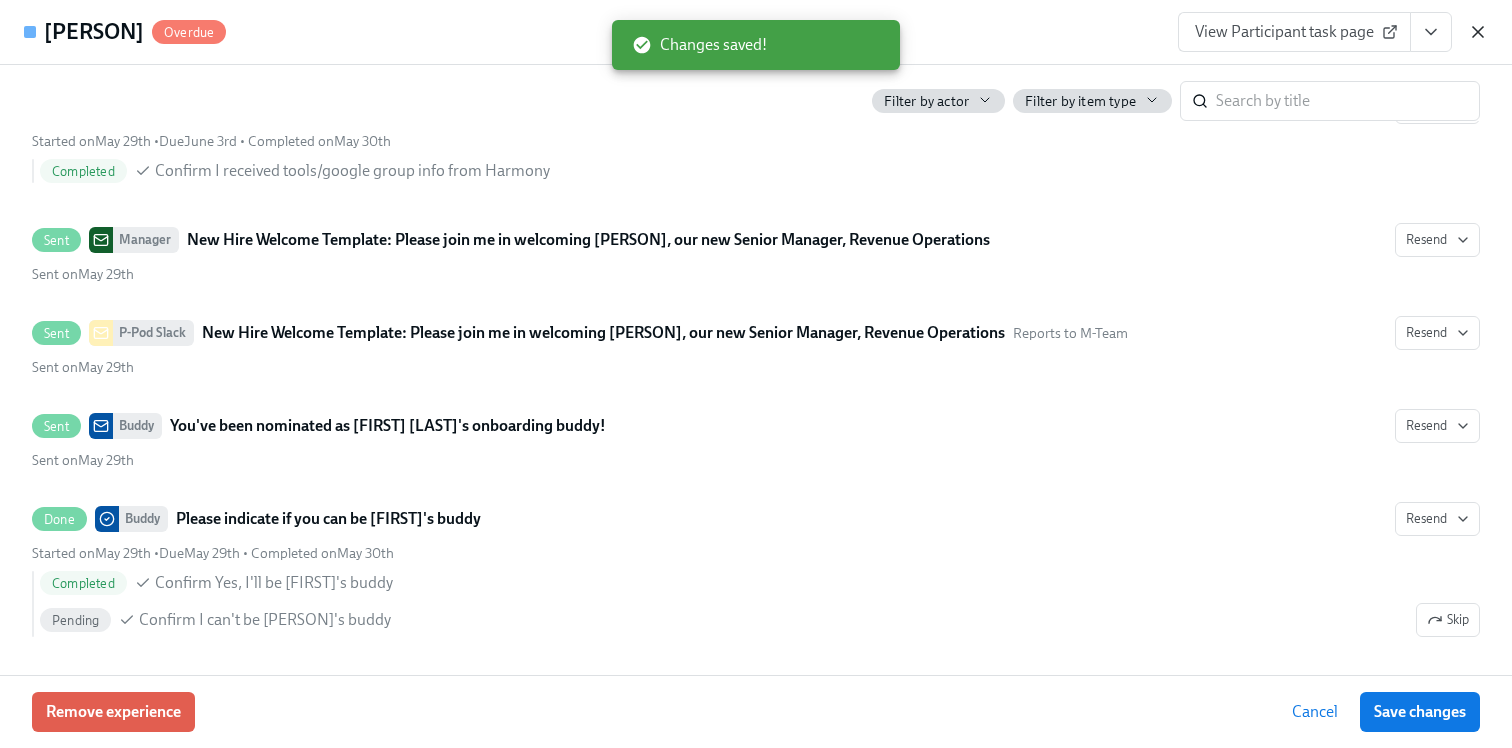 click 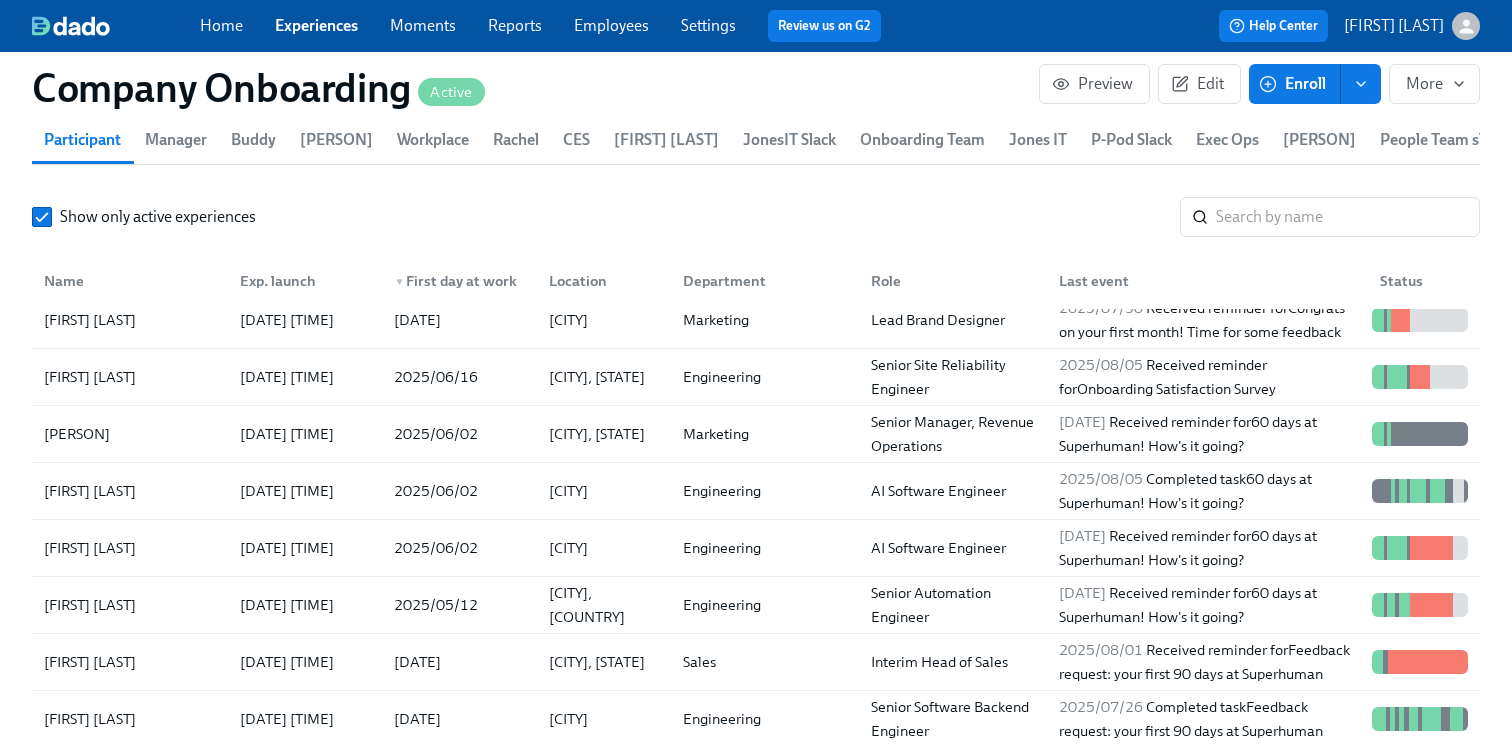 click on "Employees" at bounding box center (611, 25) 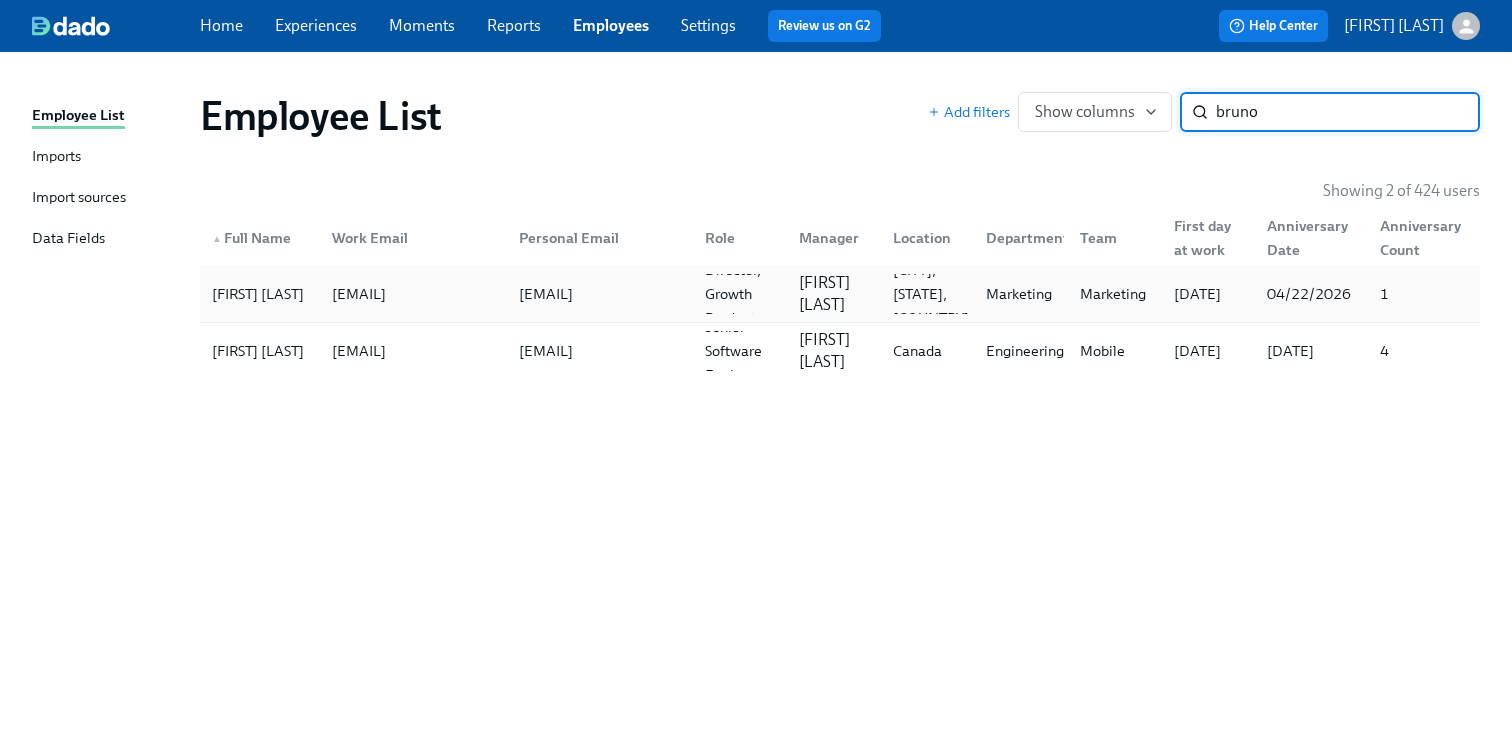 type on "bruno" 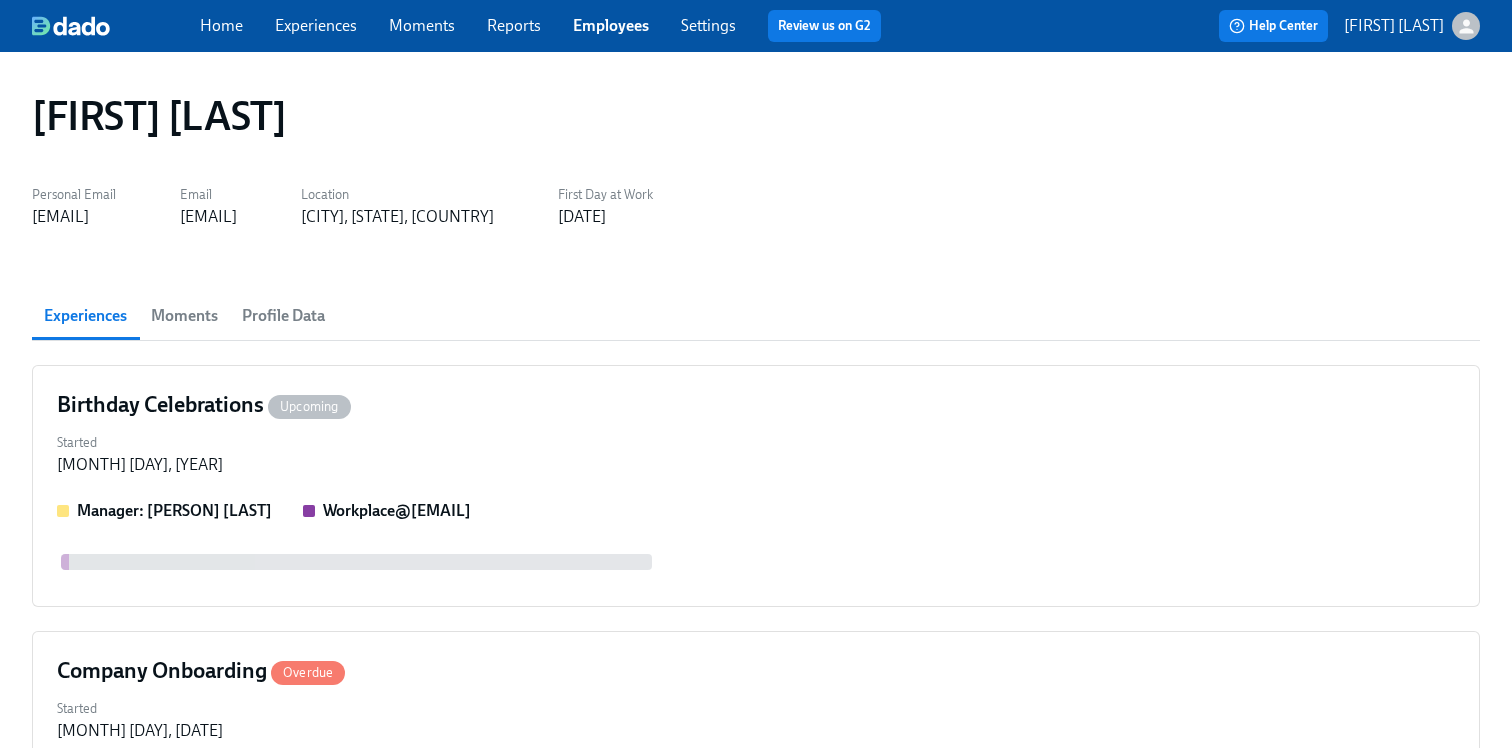 scroll, scrollTop: 0, scrollLeft: 702, axis: horizontal 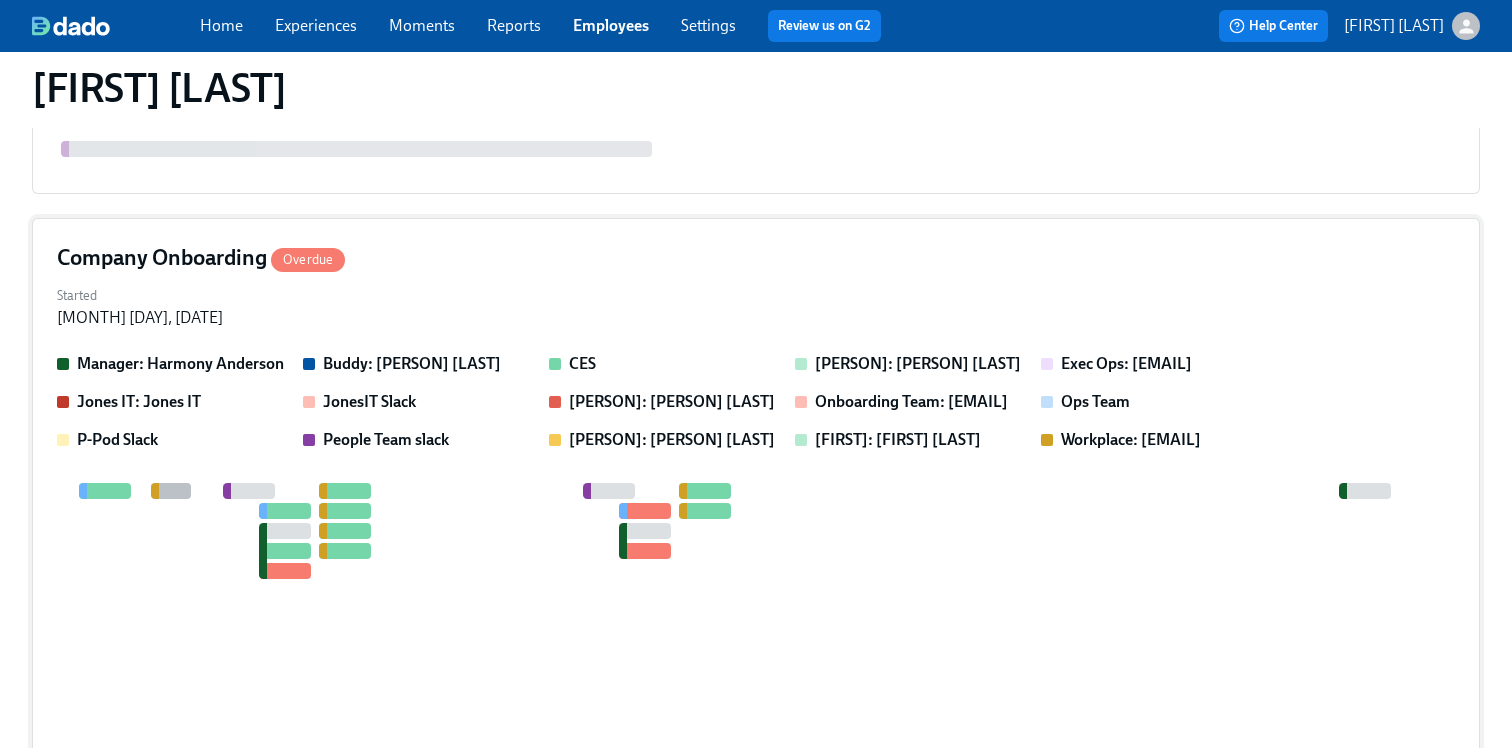 click on "[PERSON] [EMAIL] [EMAIL] [FIRST] [LAST] [CITY], [STATE], [COUNTRY] Marketing Marketing [DATE] [DATE] 1" at bounding box center [756, 641] 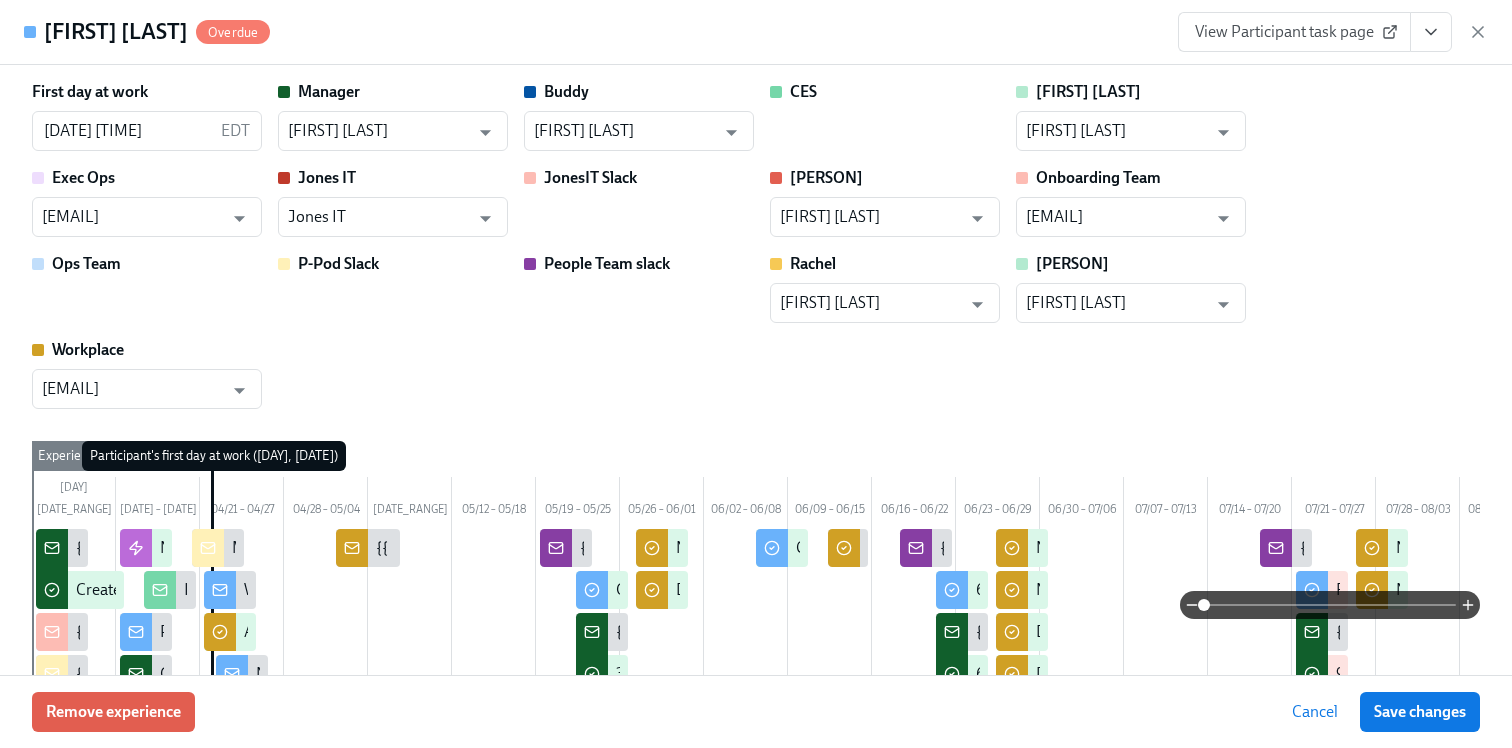 scroll, scrollTop: 0, scrollLeft: 730, axis: horizontal 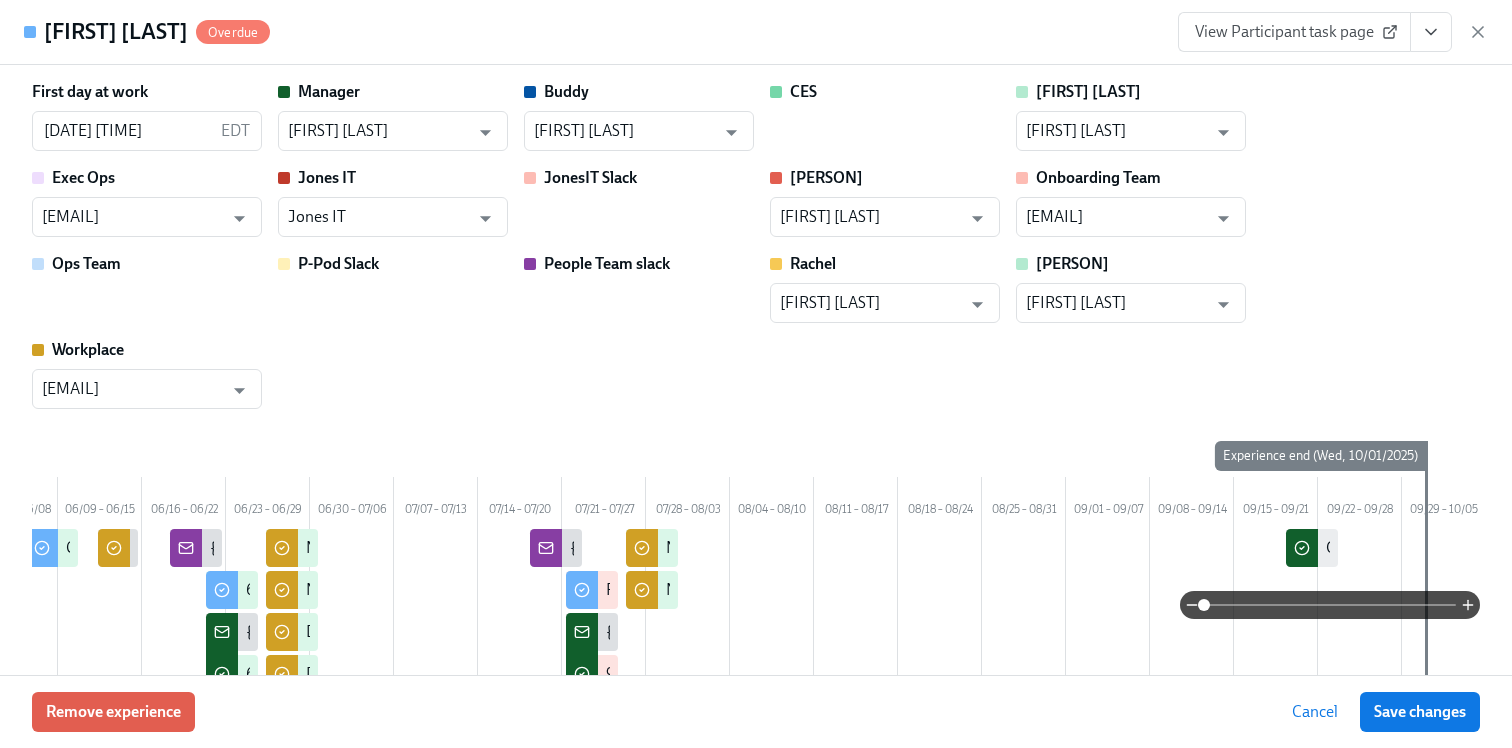 click 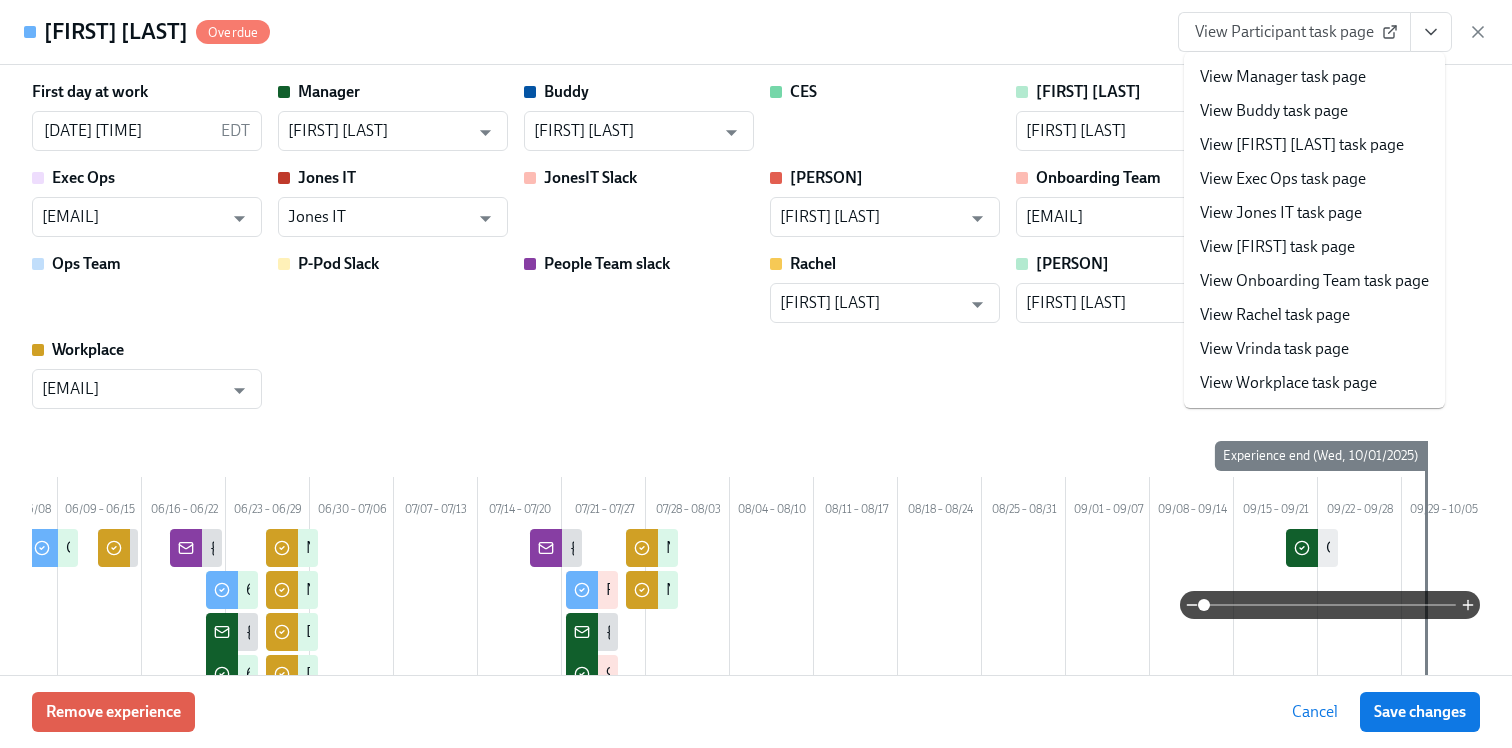 click on "View Participant task page" at bounding box center (1294, 32) 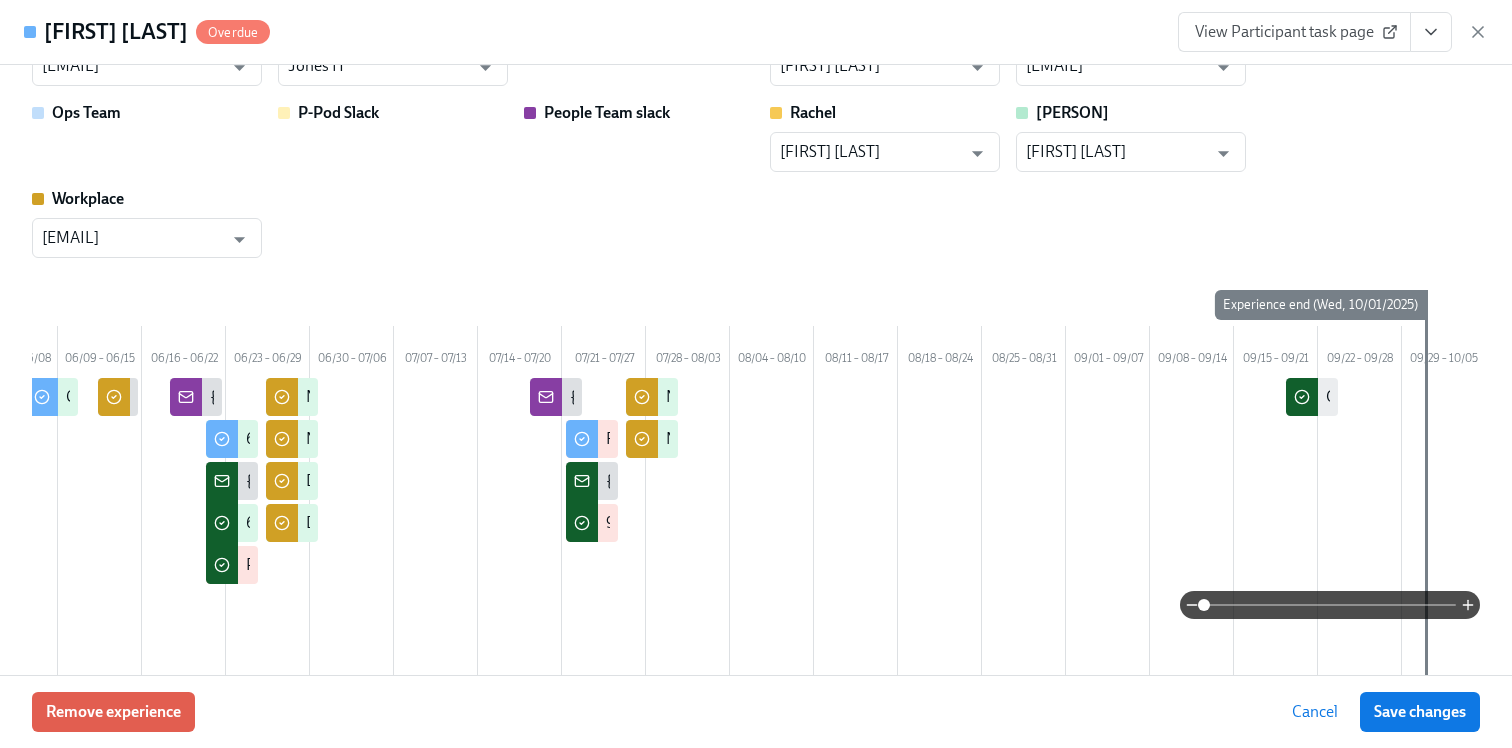 scroll, scrollTop: 164, scrollLeft: 0, axis: vertical 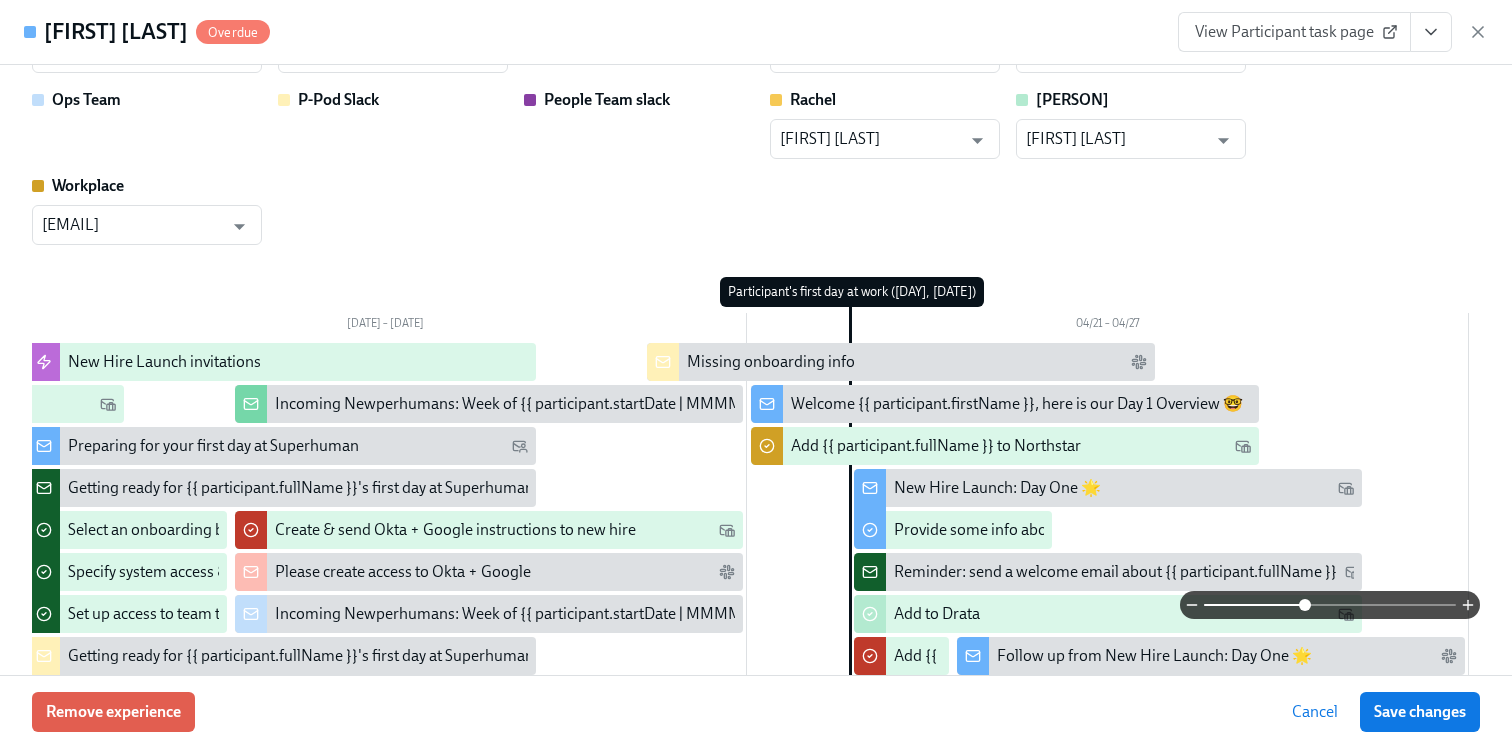 drag, startPoint x: 1213, startPoint y: 604, endPoint x: 1306, endPoint y: 599, distance: 93.13431 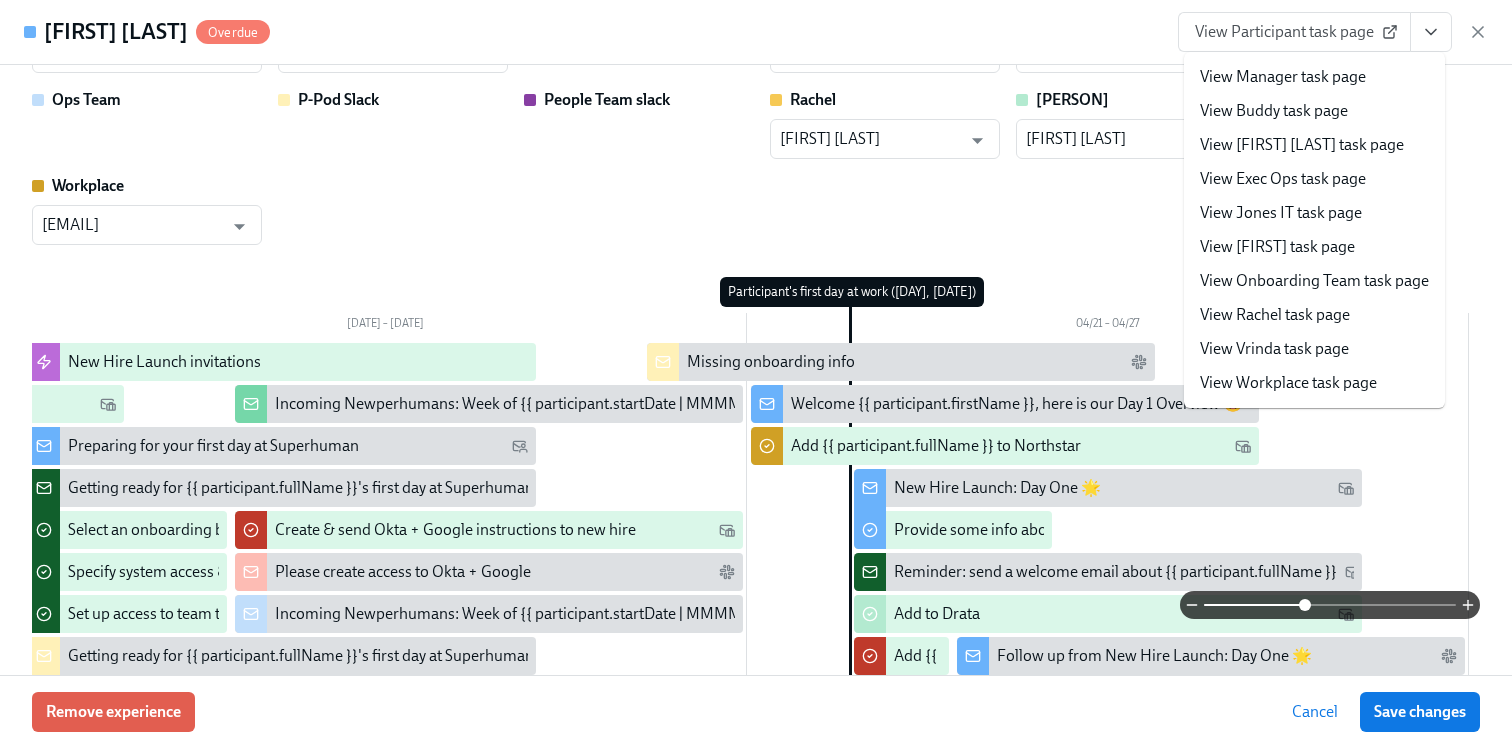 click on "View Workplace task page" at bounding box center (1288, 383) 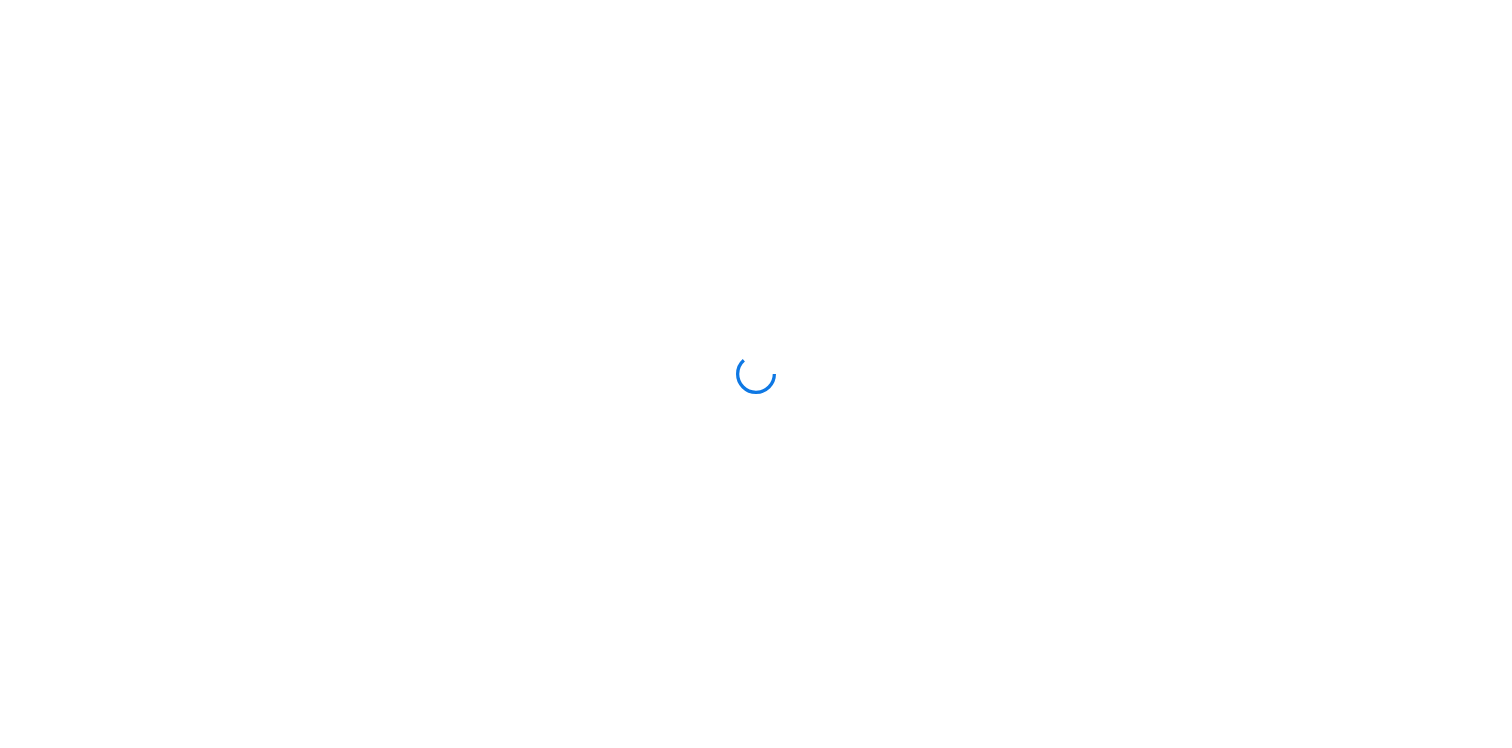 scroll, scrollTop: 0, scrollLeft: 0, axis: both 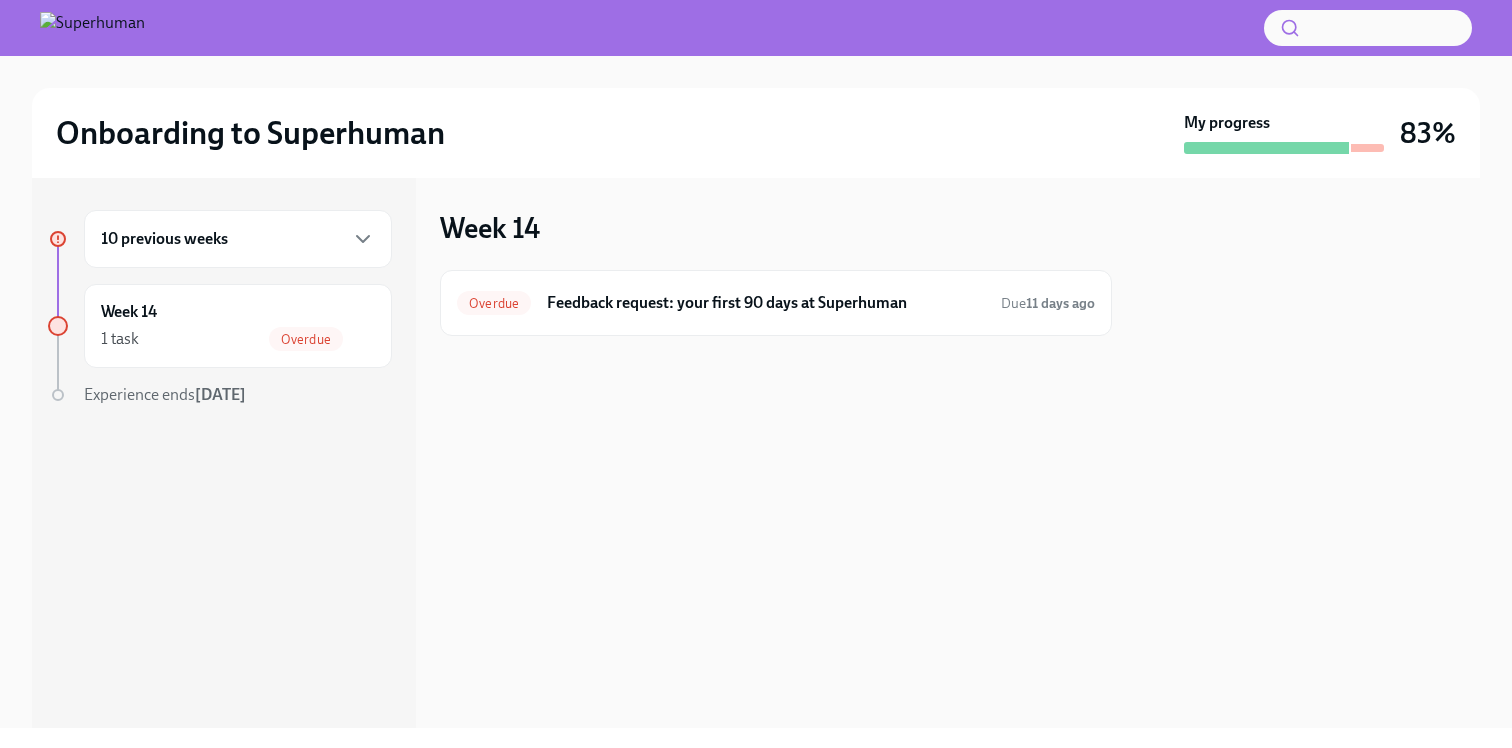 click on "10 previous weeks" at bounding box center [238, 239] 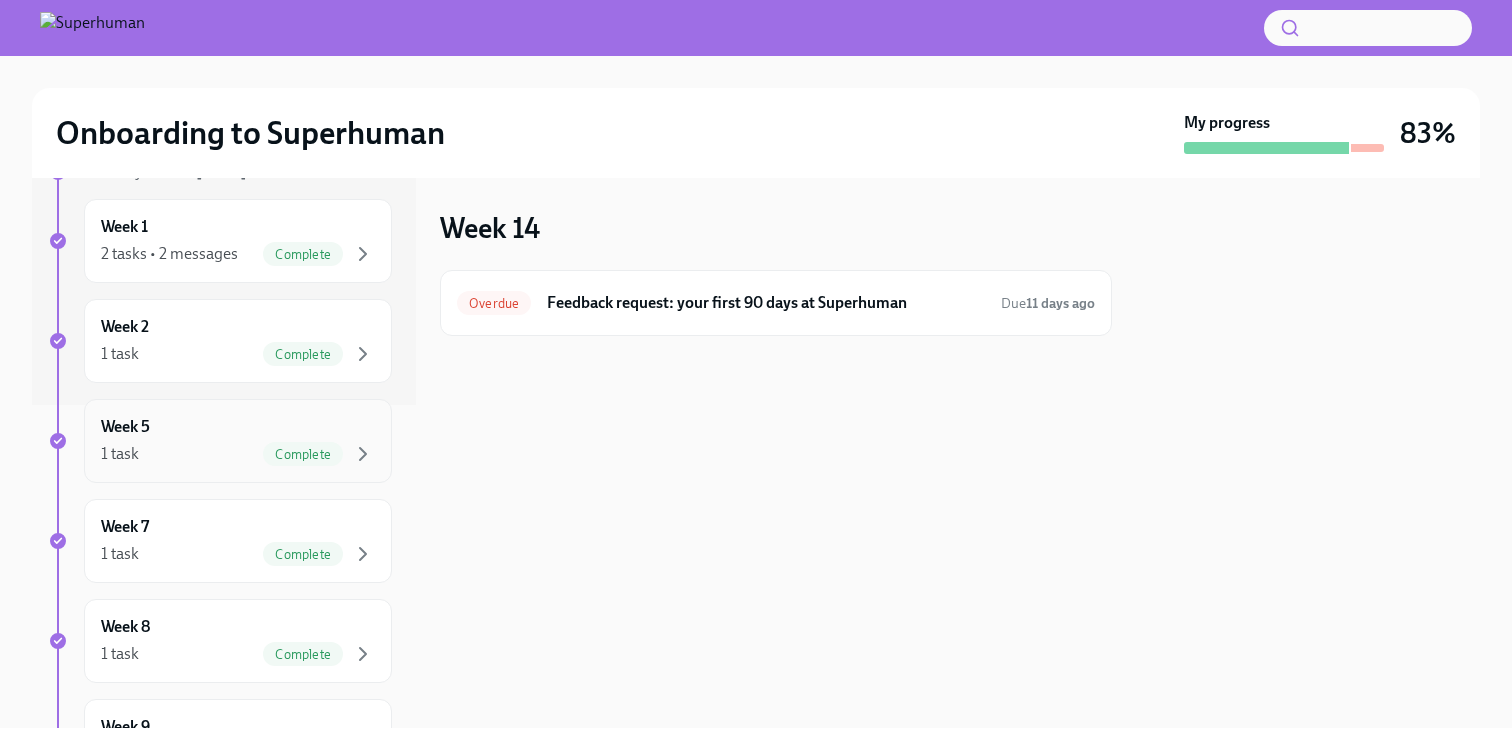 scroll, scrollTop: 309, scrollLeft: 0, axis: vertical 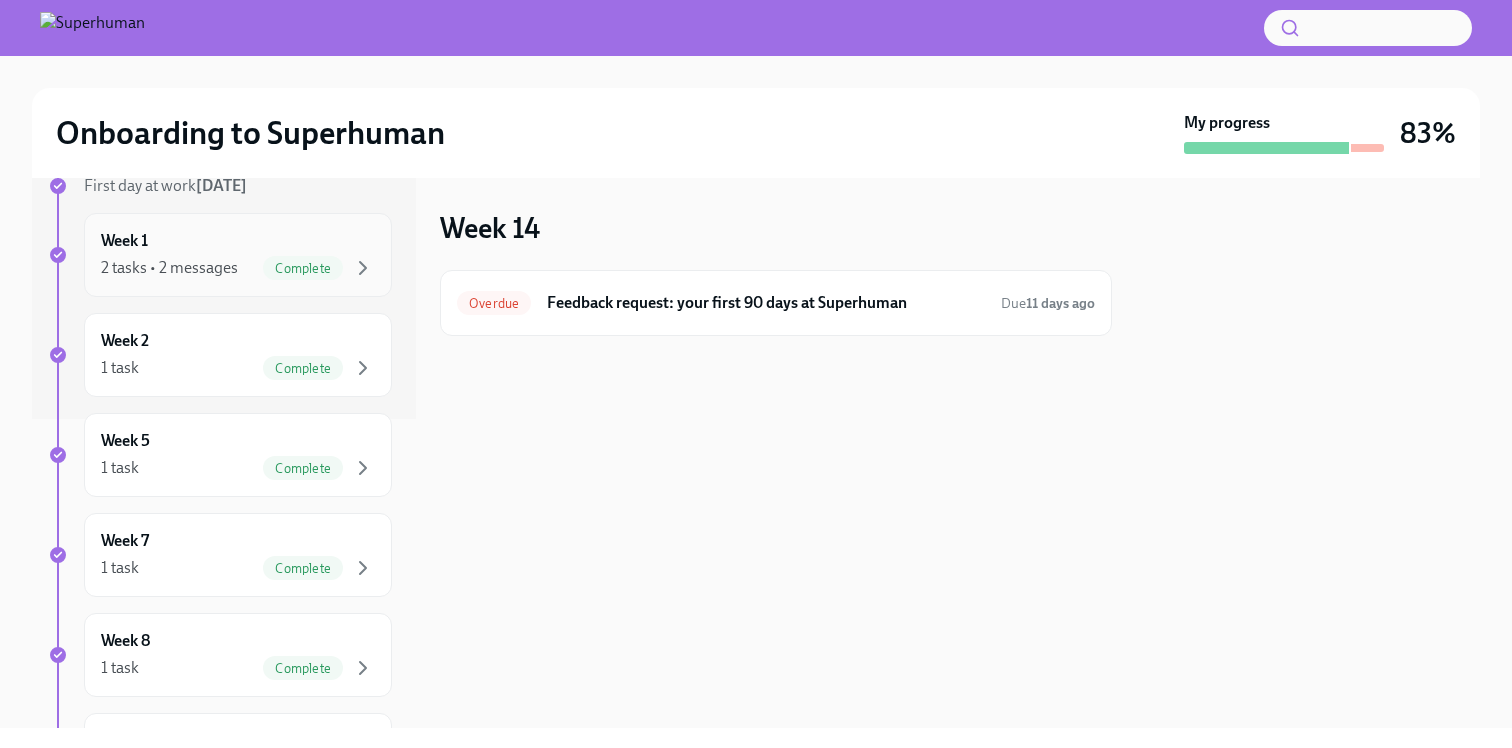 click on "Week 1 2 tasks • 2 messages Complete" at bounding box center [238, 255] 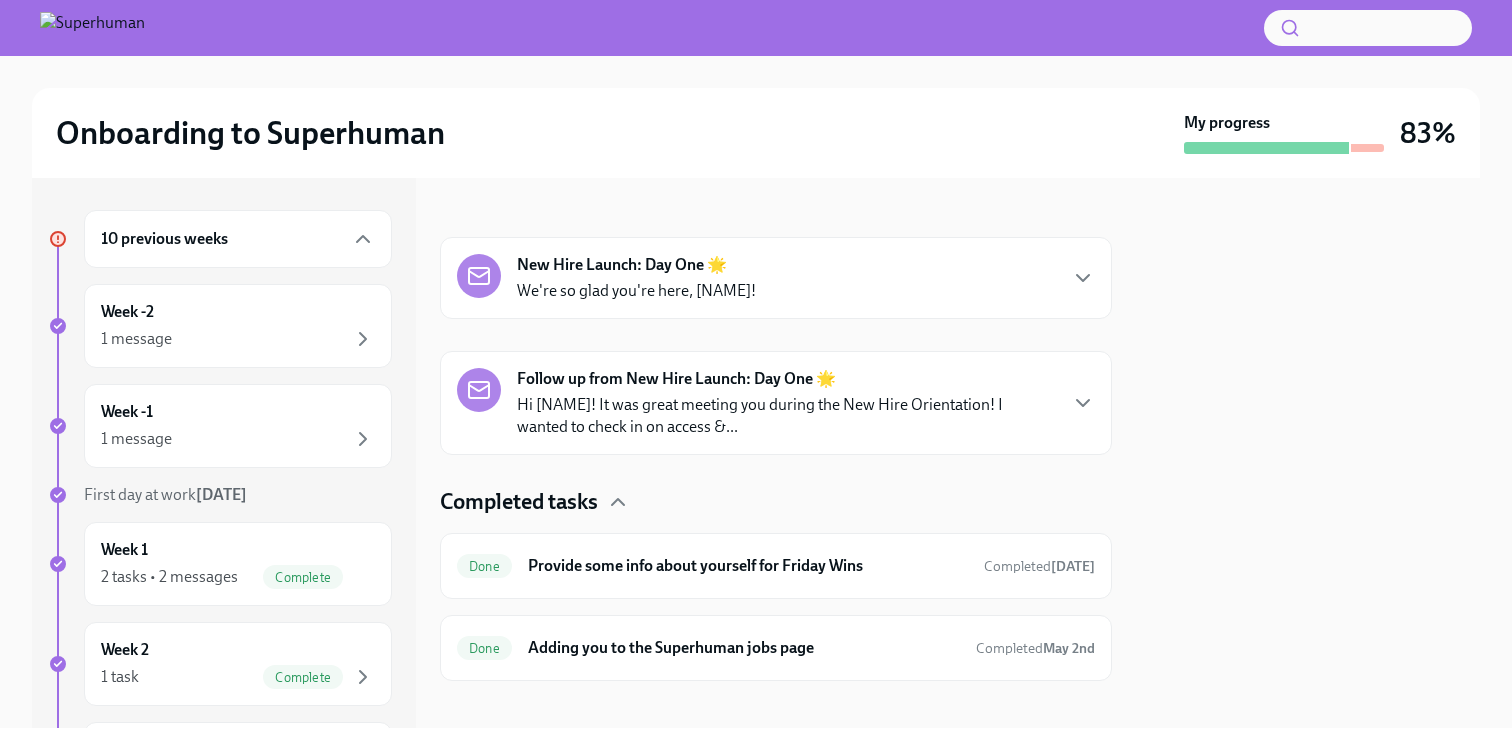 scroll, scrollTop: 288, scrollLeft: 0, axis: vertical 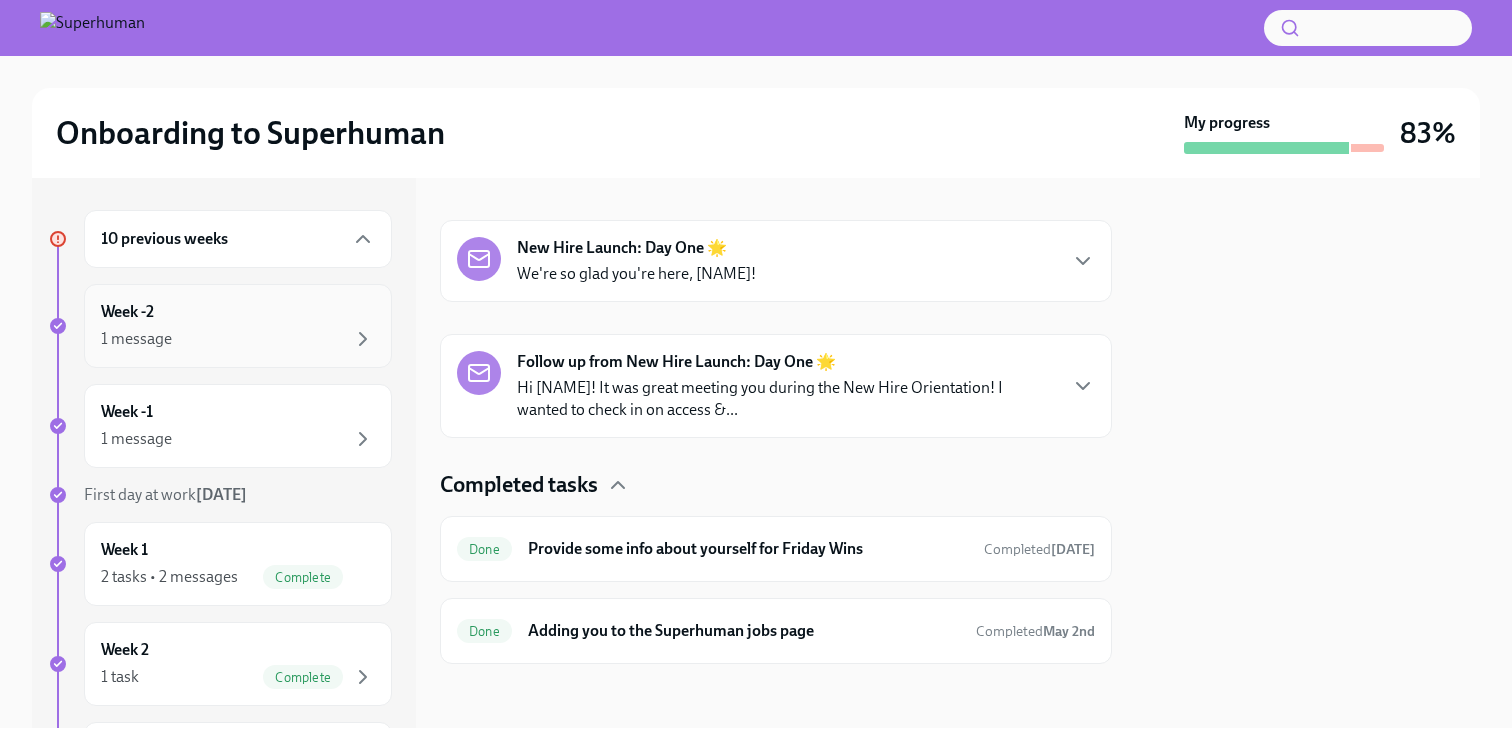 click on "1 message" at bounding box center [238, 339] 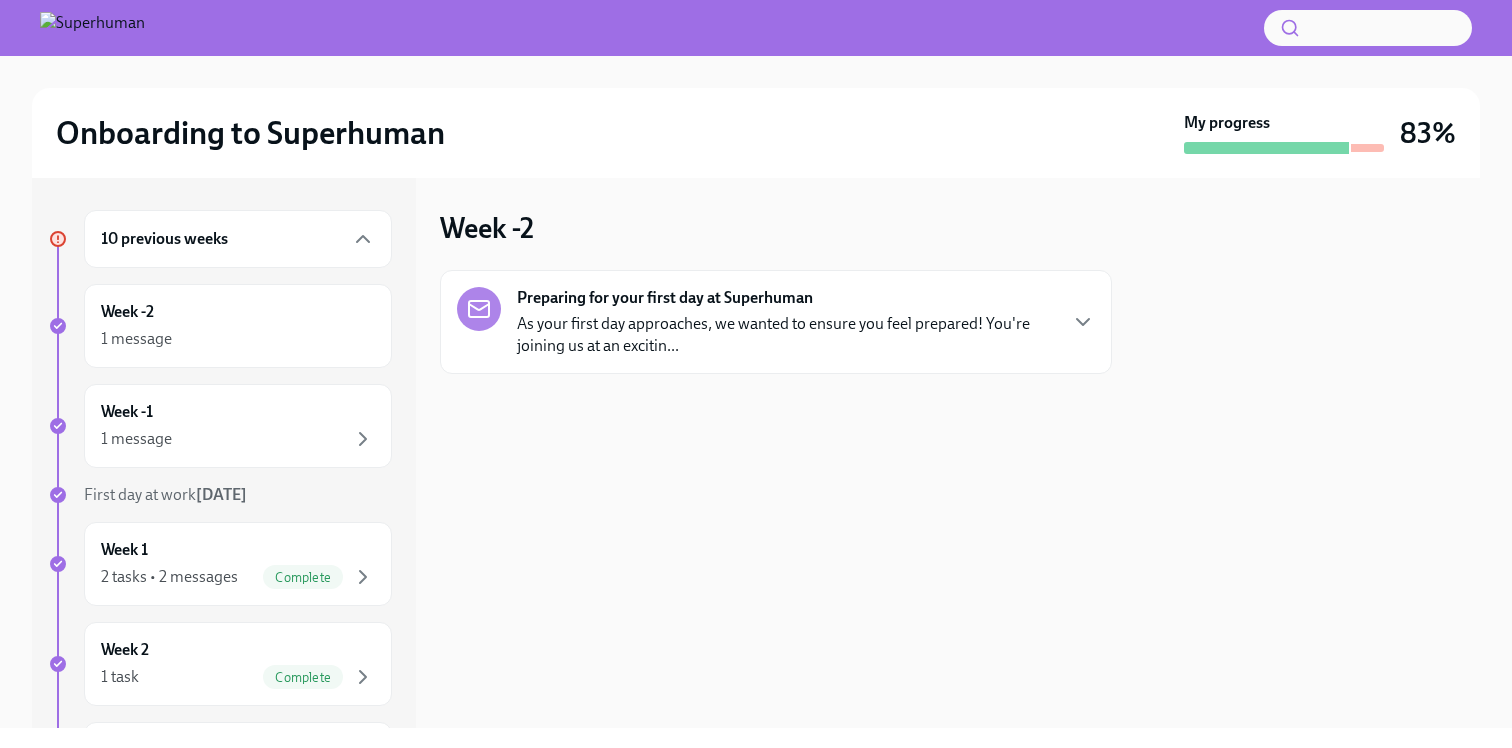 click on "As your first day approaches, we wanted to ensure you feel prepared! You're joining us at an excitin..." at bounding box center (786, 335) 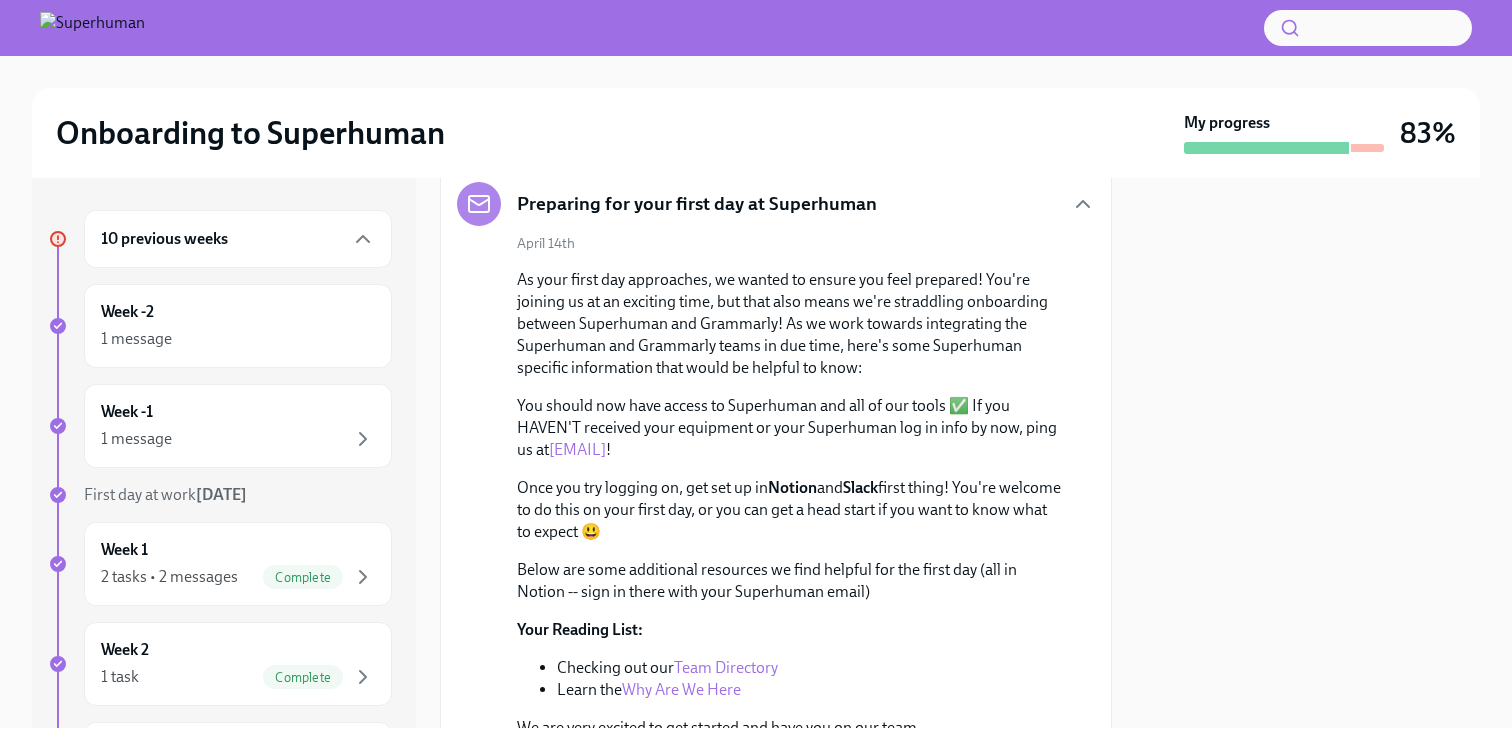 scroll, scrollTop: 257, scrollLeft: 0, axis: vertical 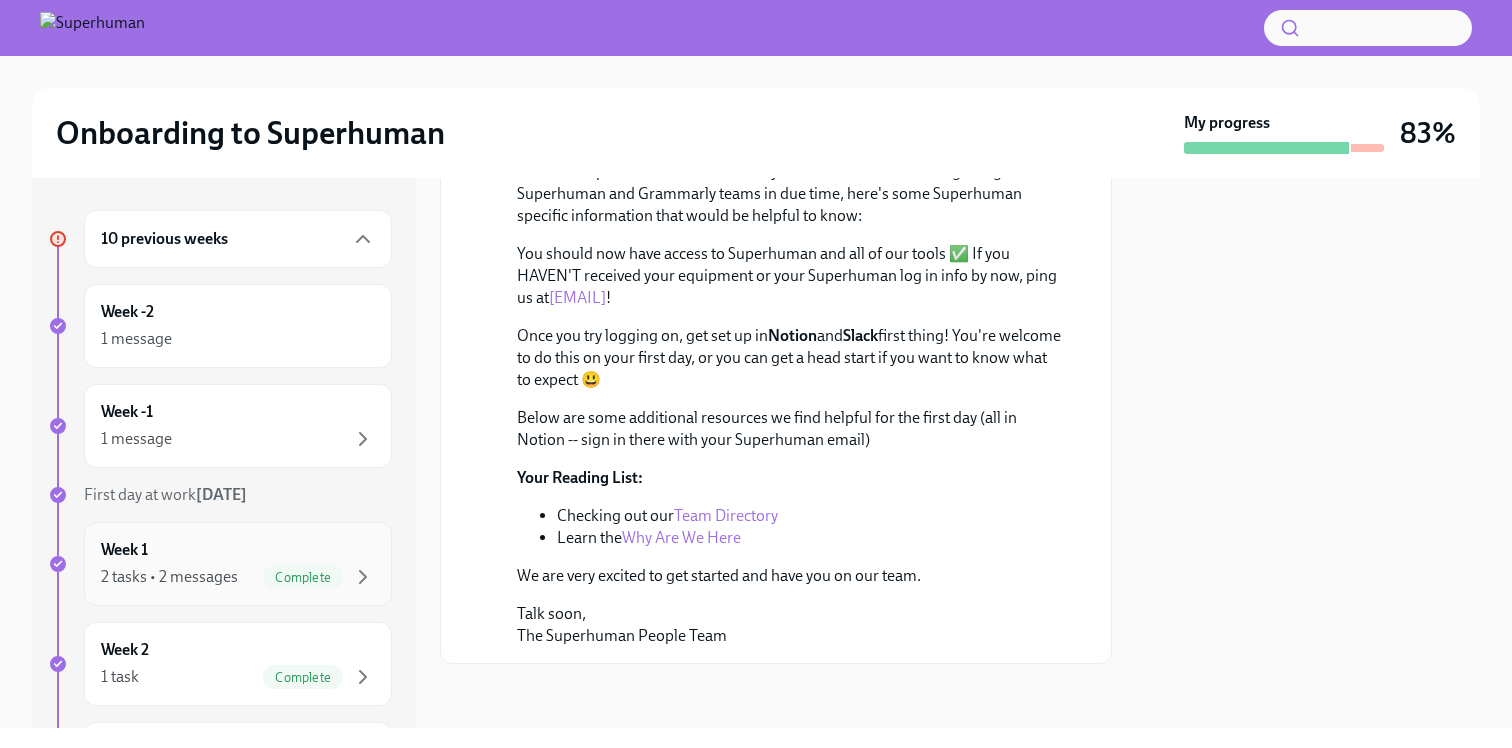 click on "Week 1 2 tasks • 2 messages Complete" at bounding box center (238, 564) 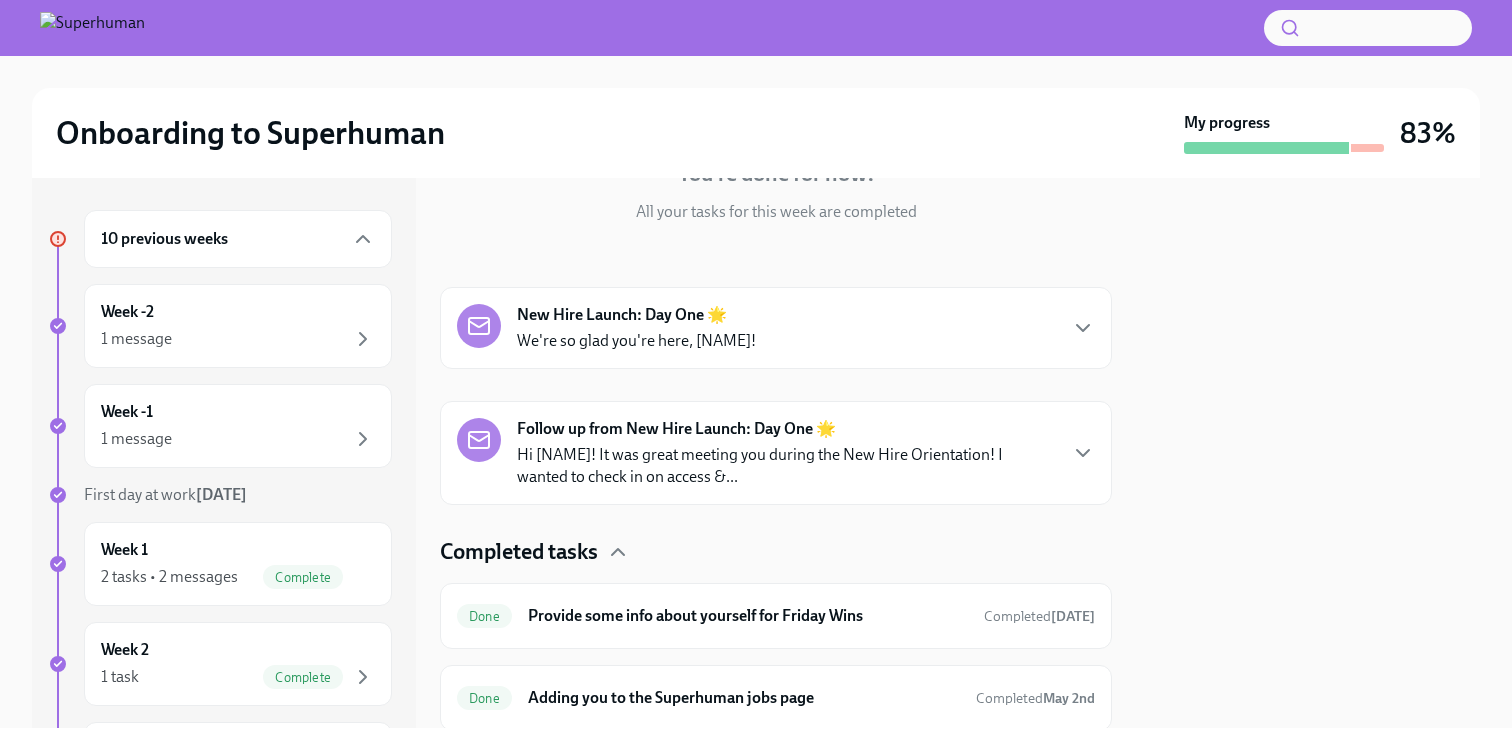 scroll, scrollTop: 288, scrollLeft: 0, axis: vertical 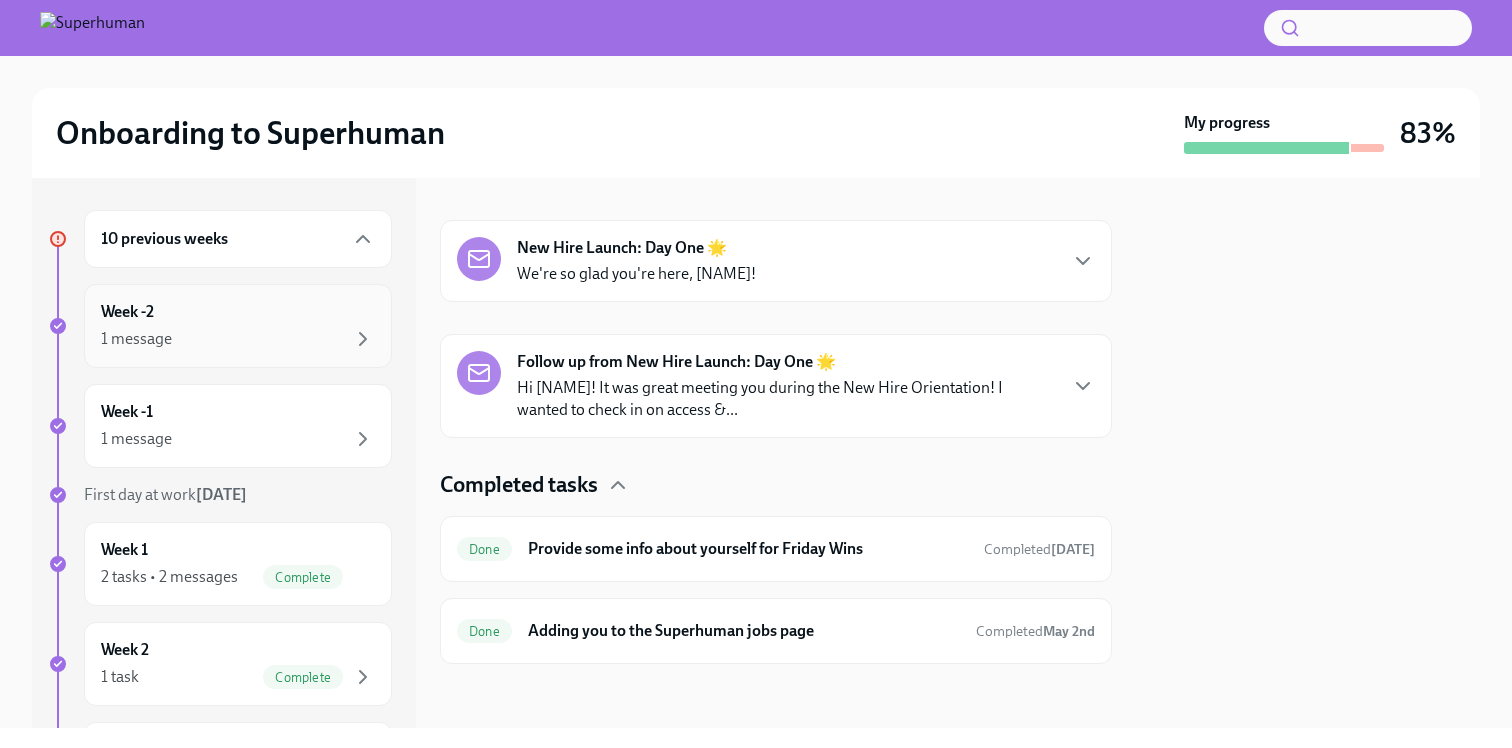 click on "Week -2 1 message" at bounding box center (238, 326) 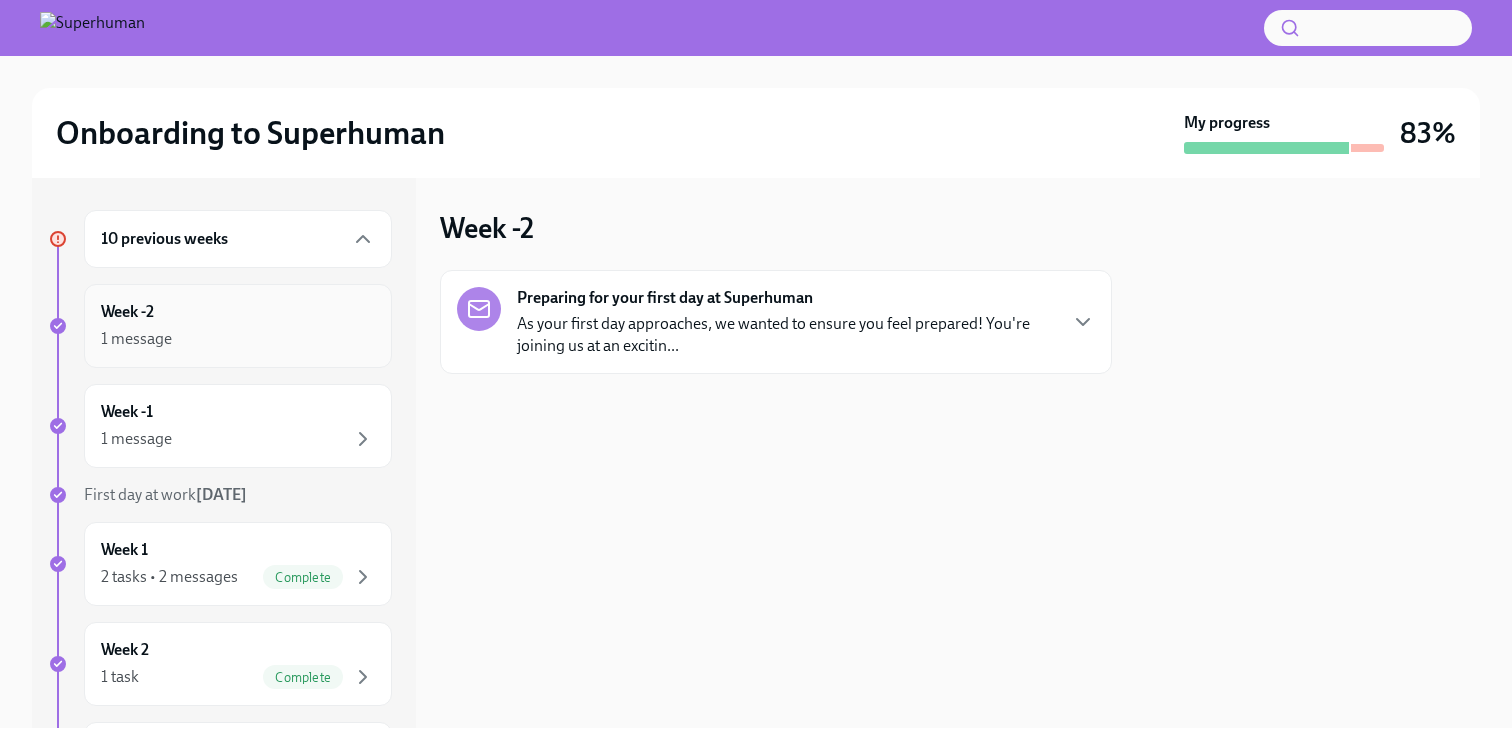 scroll, scrollTop: 0, scrollLeft: 0, axis: both 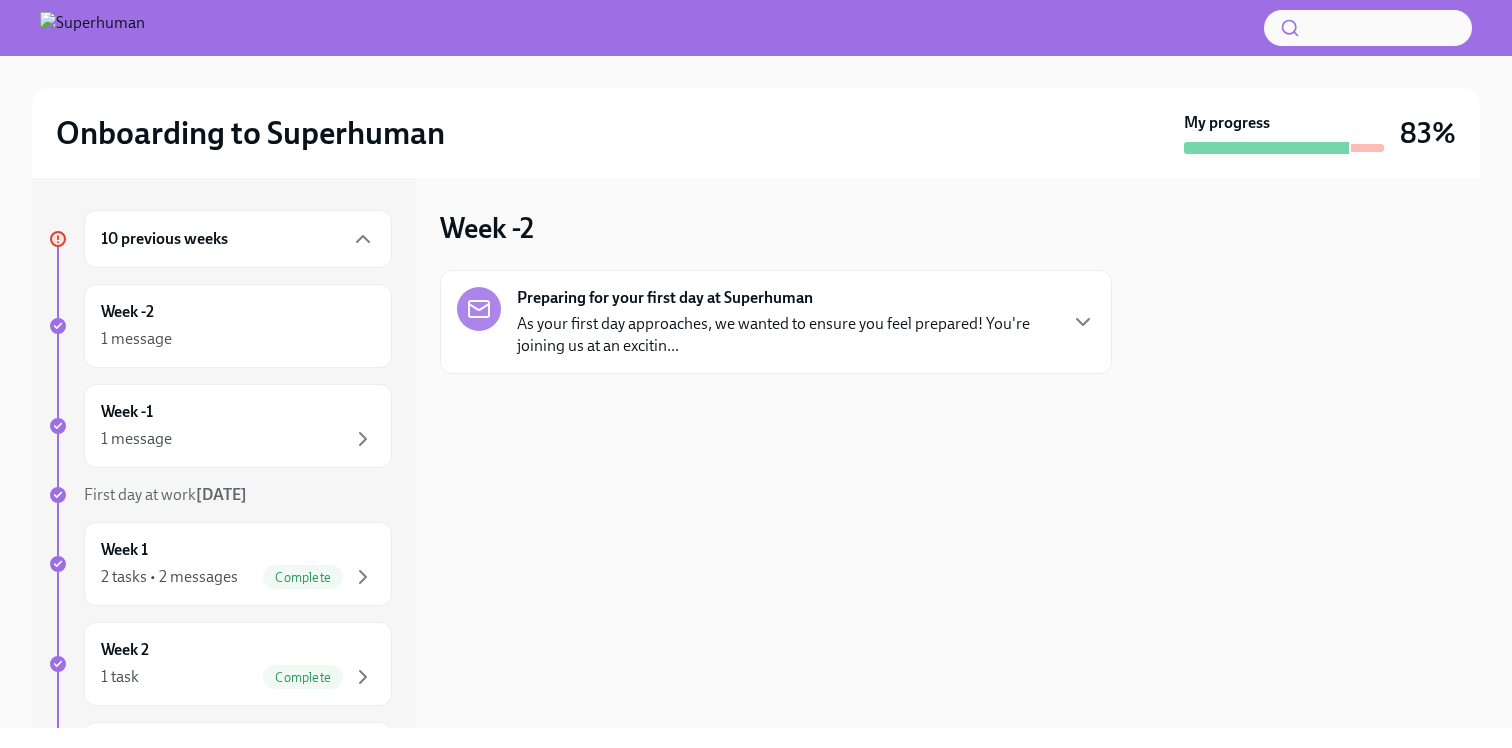 click on "10 previous weeks" at bounding box center [238, 239] 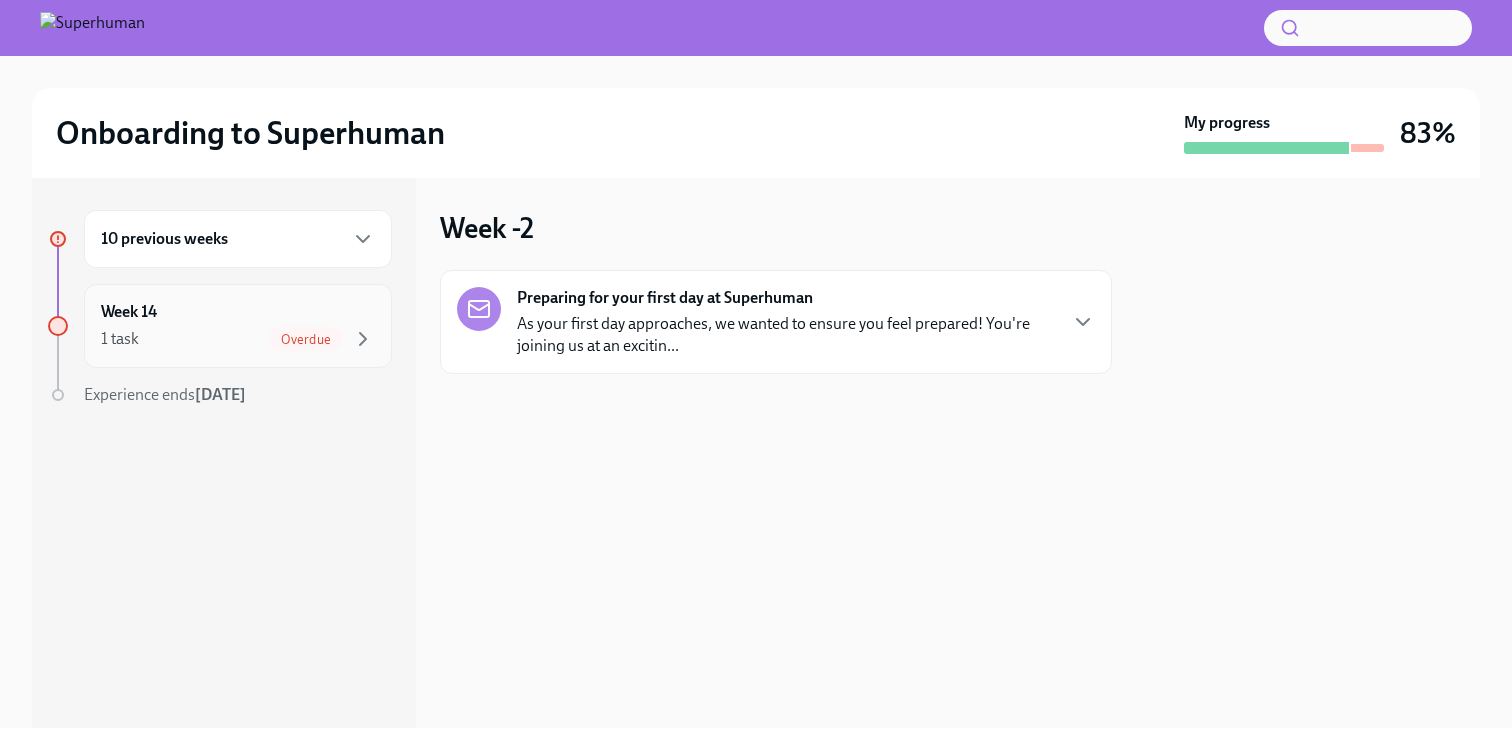 click on "Week 14 1 task Overdue" at bounding box center [238, 326] 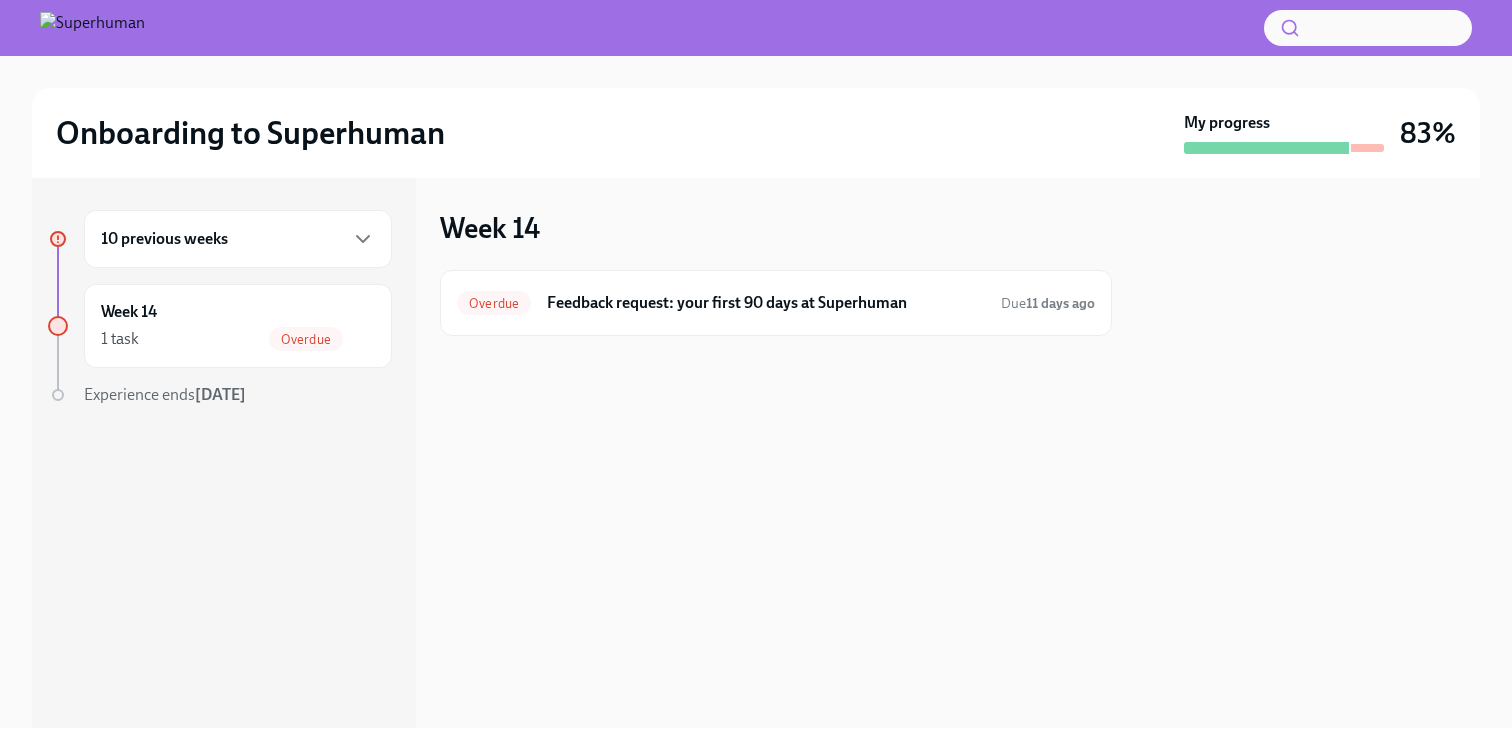 click on "10 previous weeks" at bounding box center [238, 239] 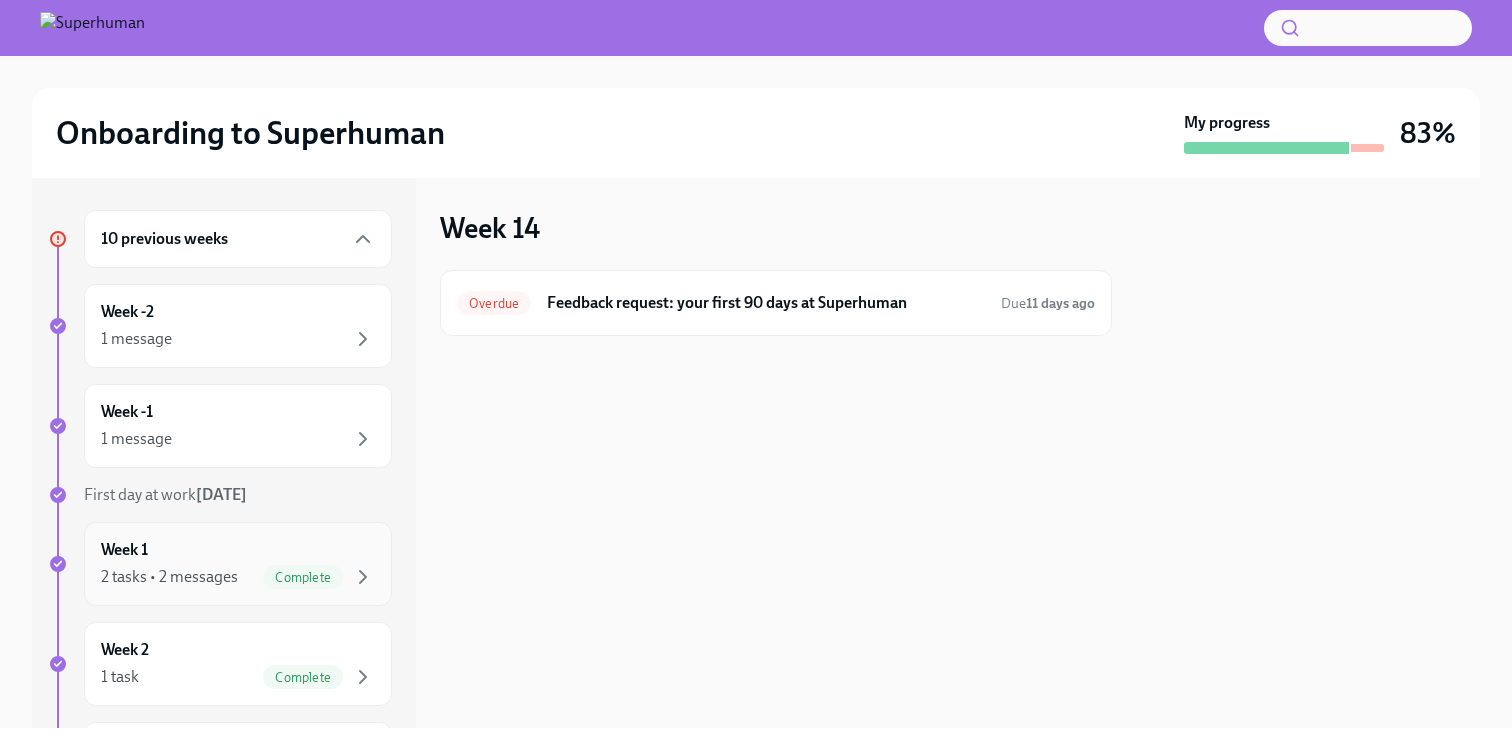 click on "Week 1 2 tasks • 2 messages Complete" at bounding box center [238, 564] 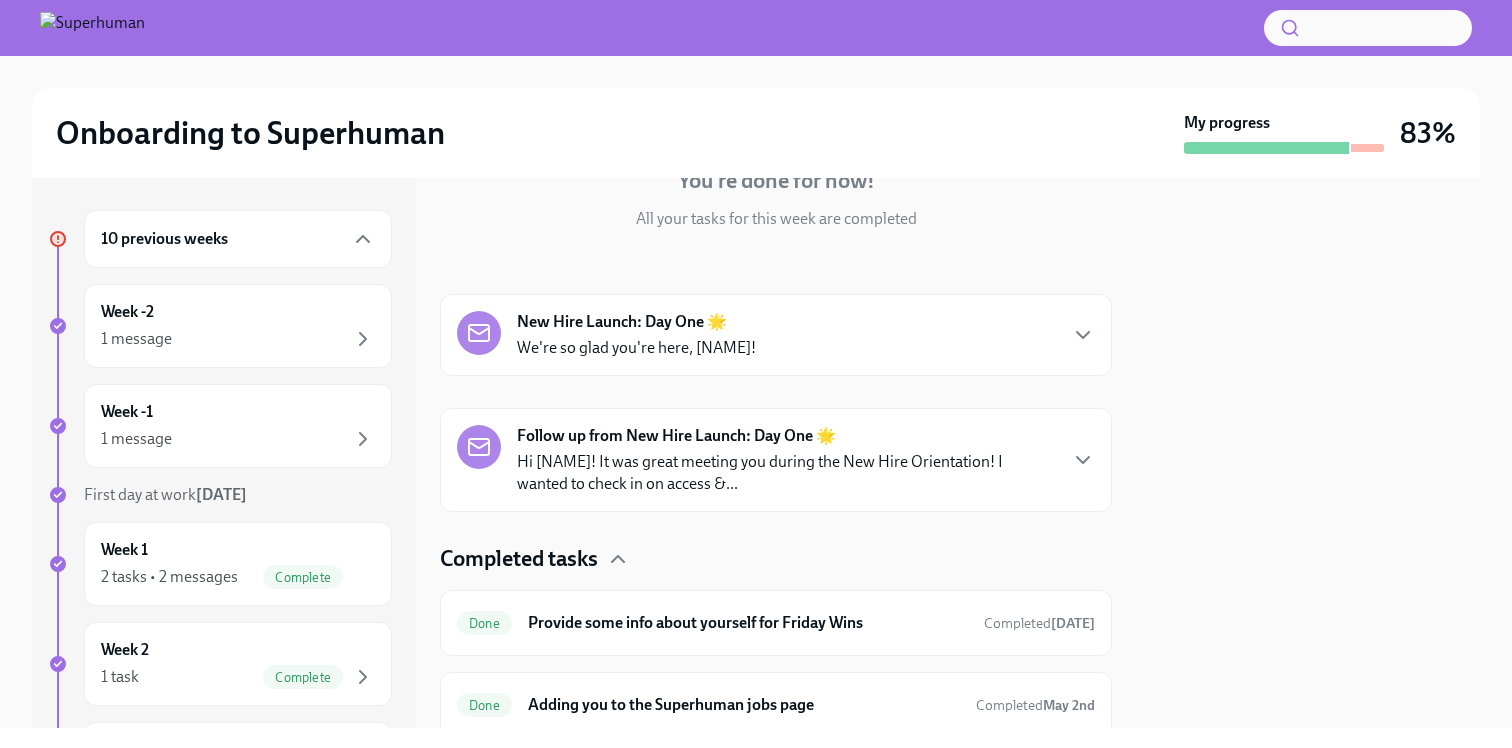 scroll, scrollTop: 288, scrollLeft: 0, axis: vertical 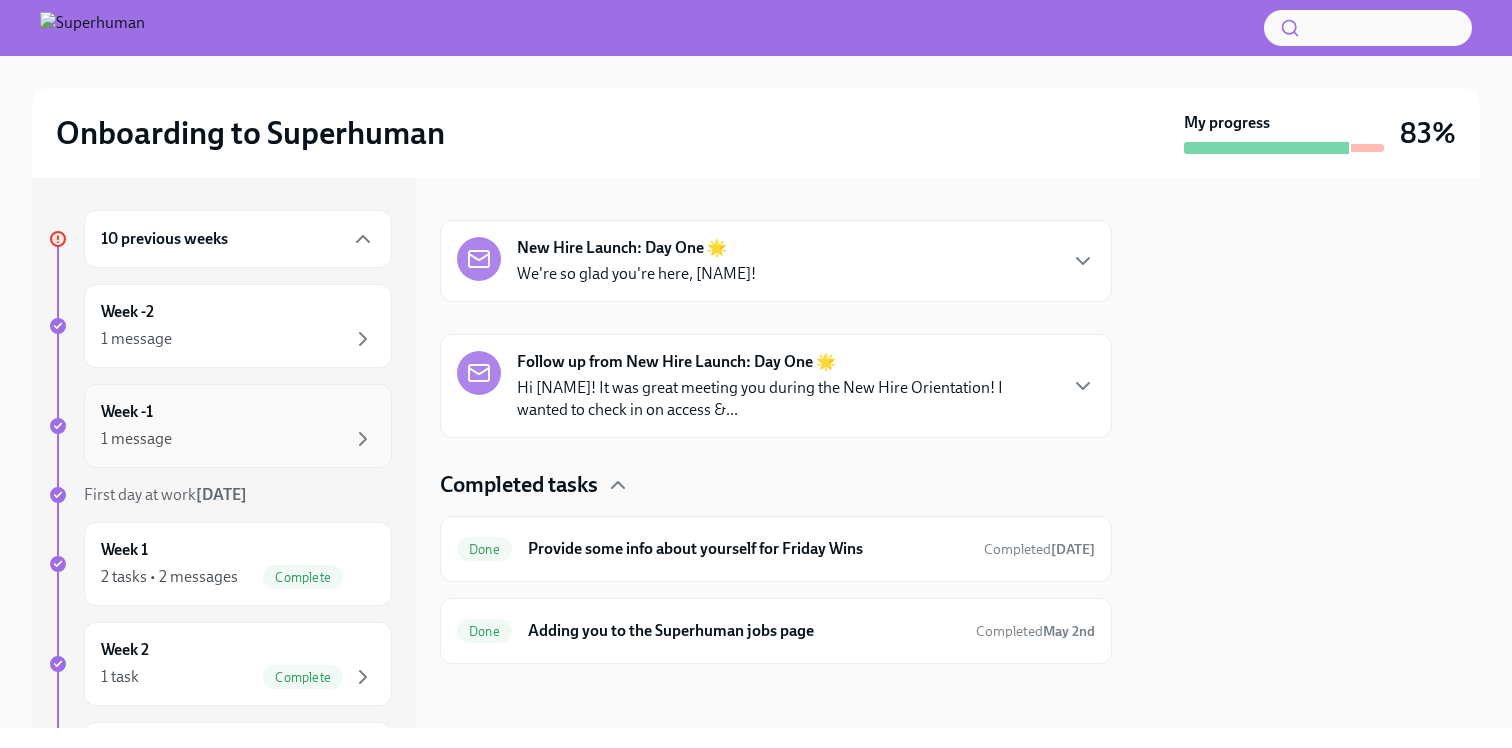 click on "Week -1 1 message" at bounding box center [238, 426] 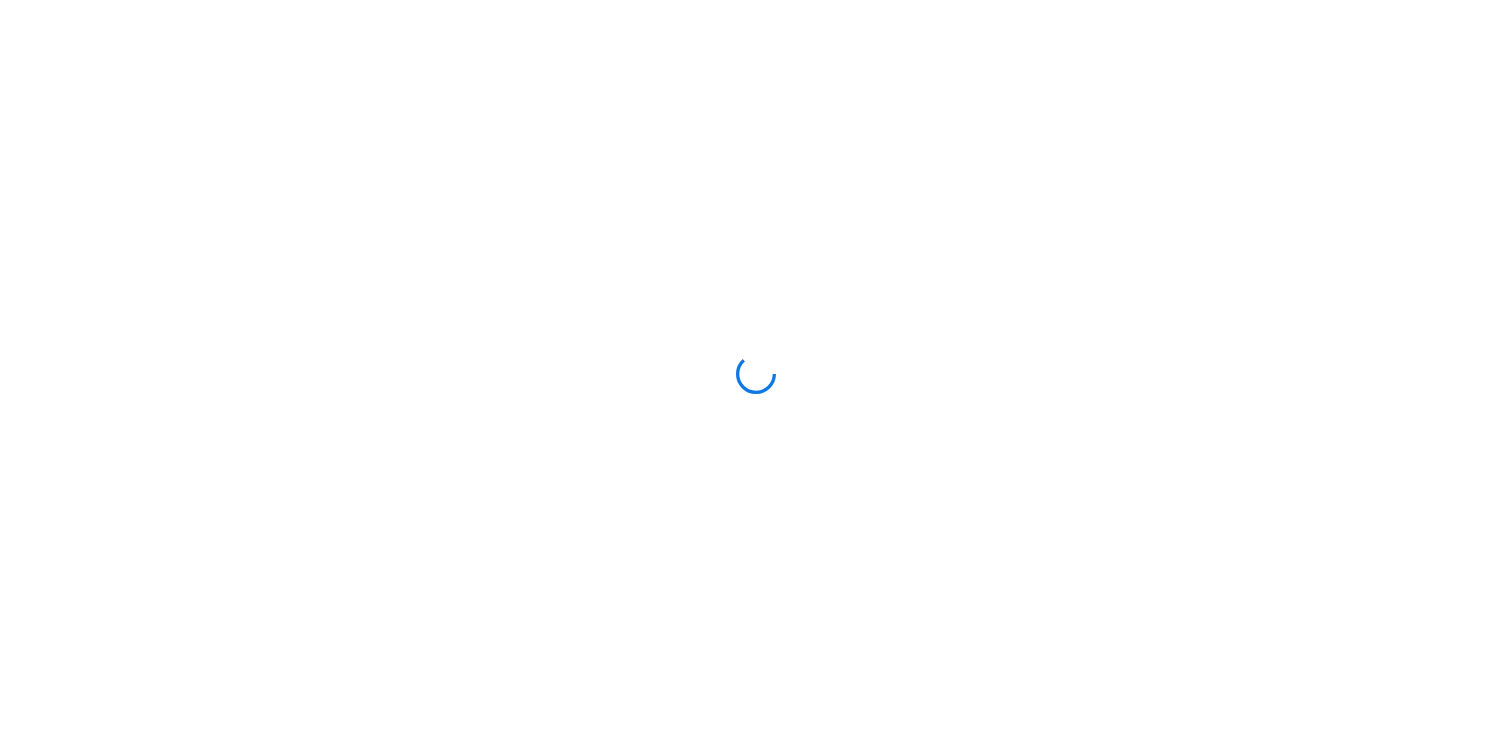 scroll, scrollTop: 0, scrollLeft: 0, axis: both 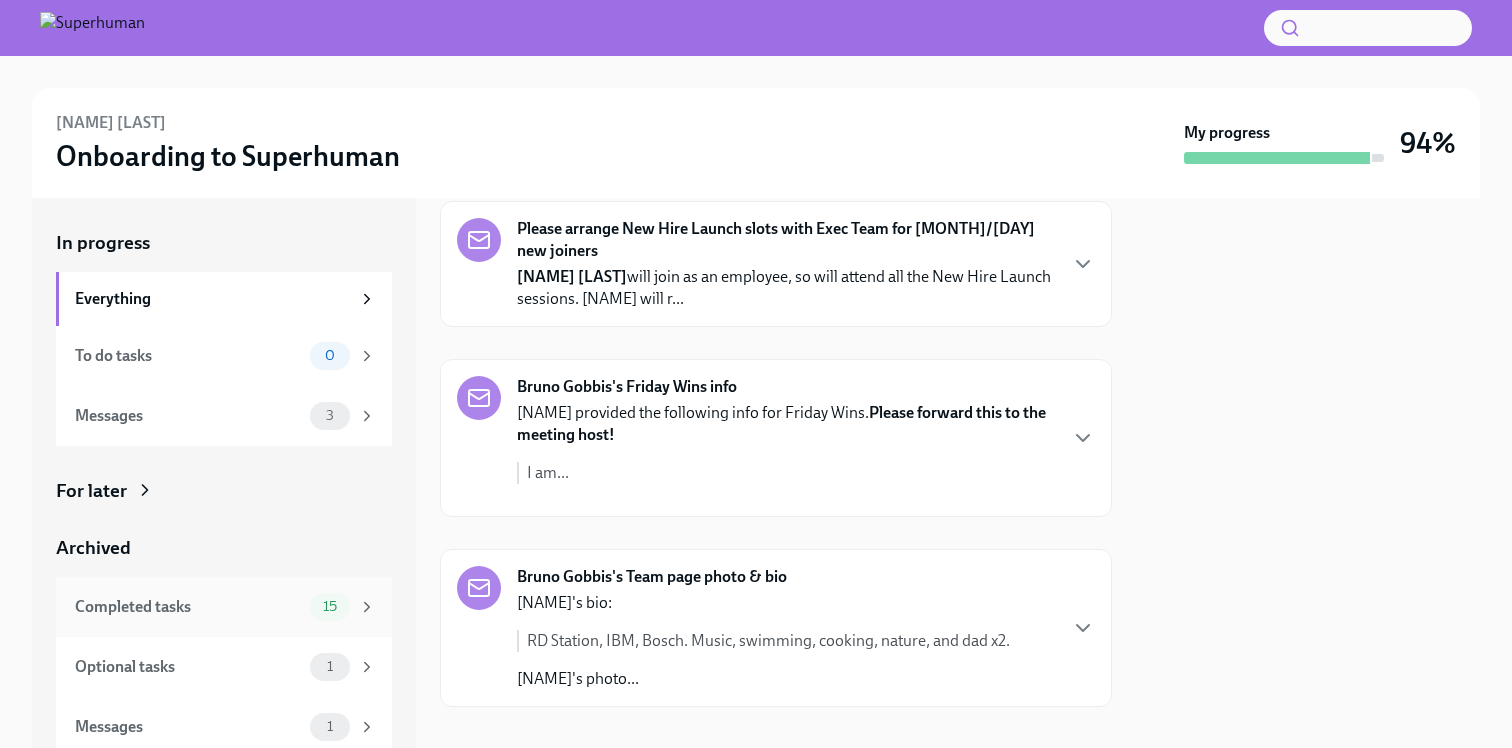 click on "Completed tasks" at bounding box center [188, 607] 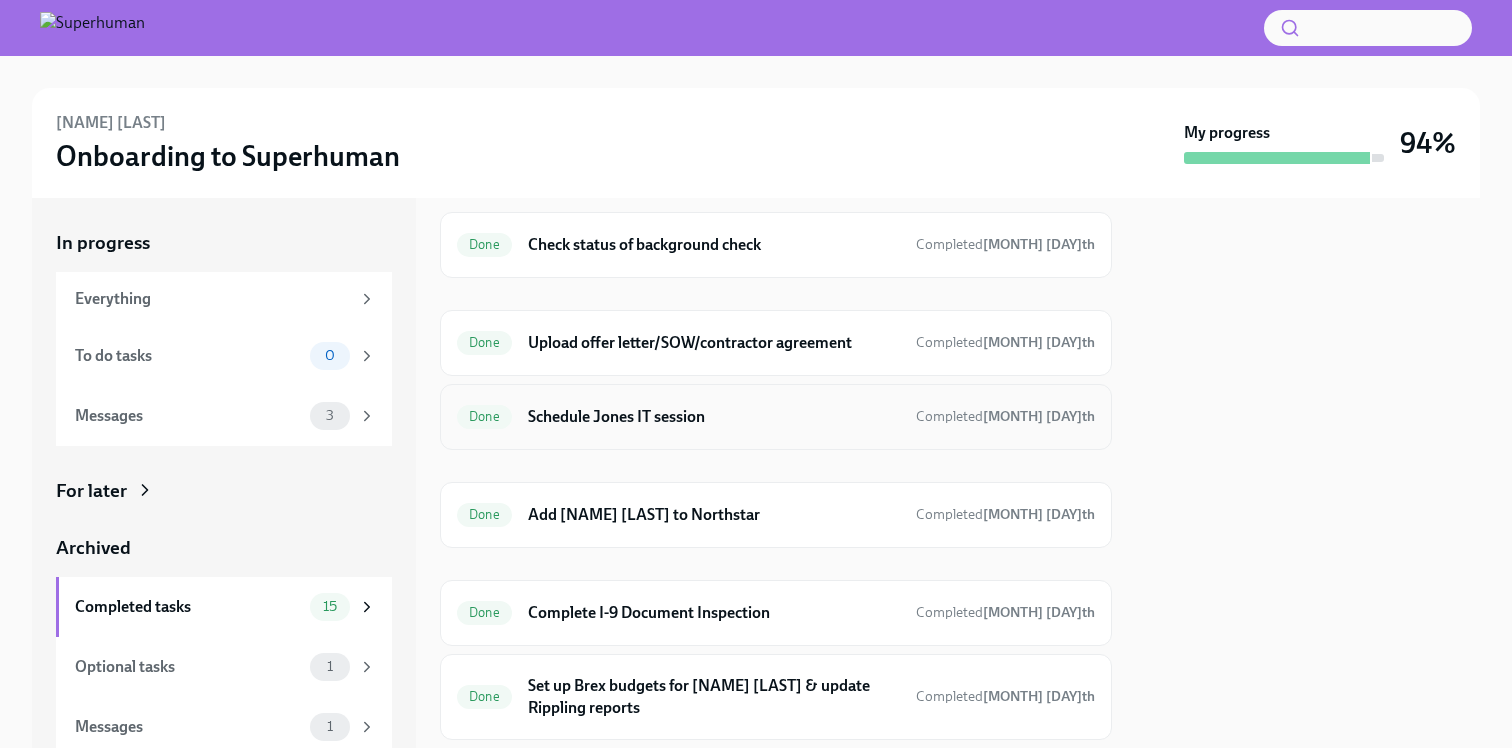 scroll, scrollTop: 0, scrollLeft: 0, axis: both 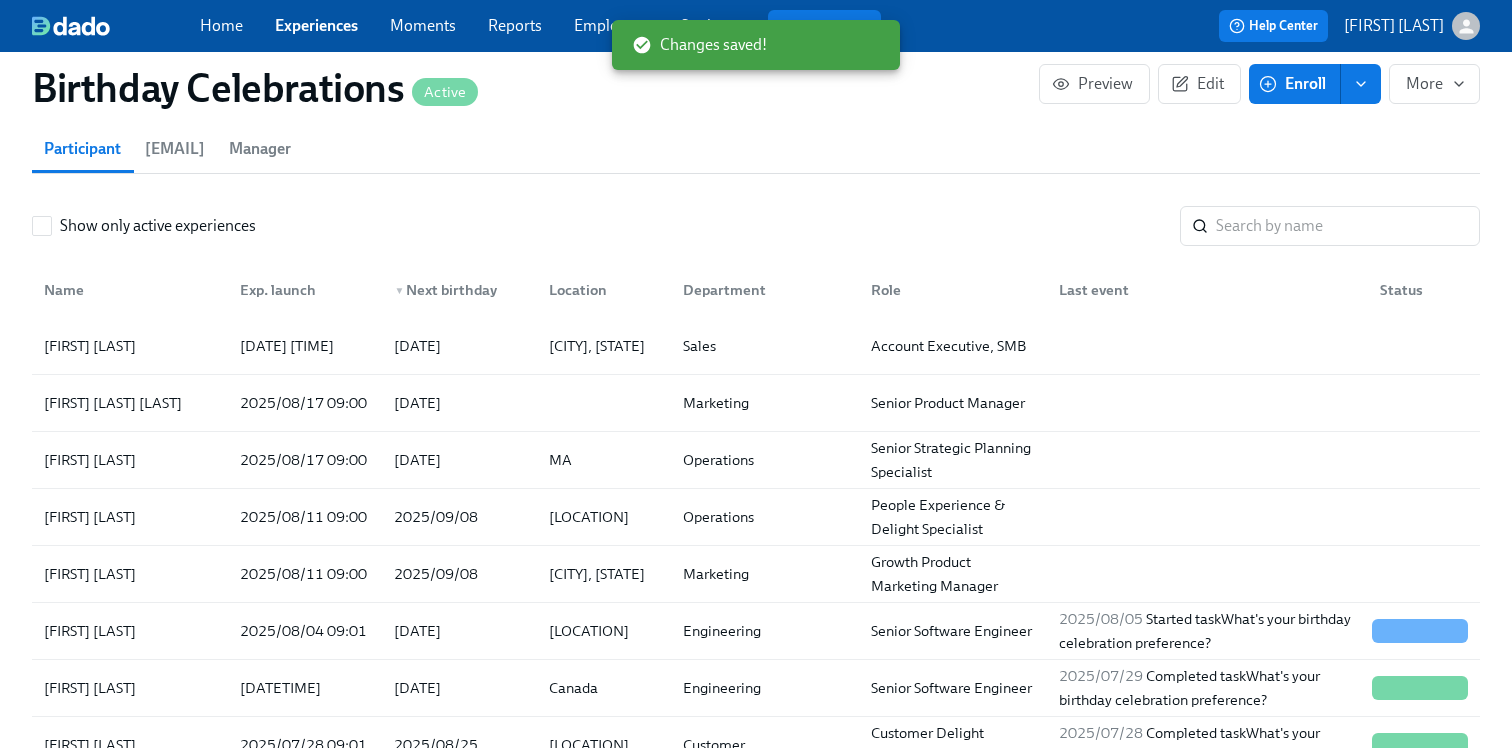 click on "Home" at bounding box center (221, 25) 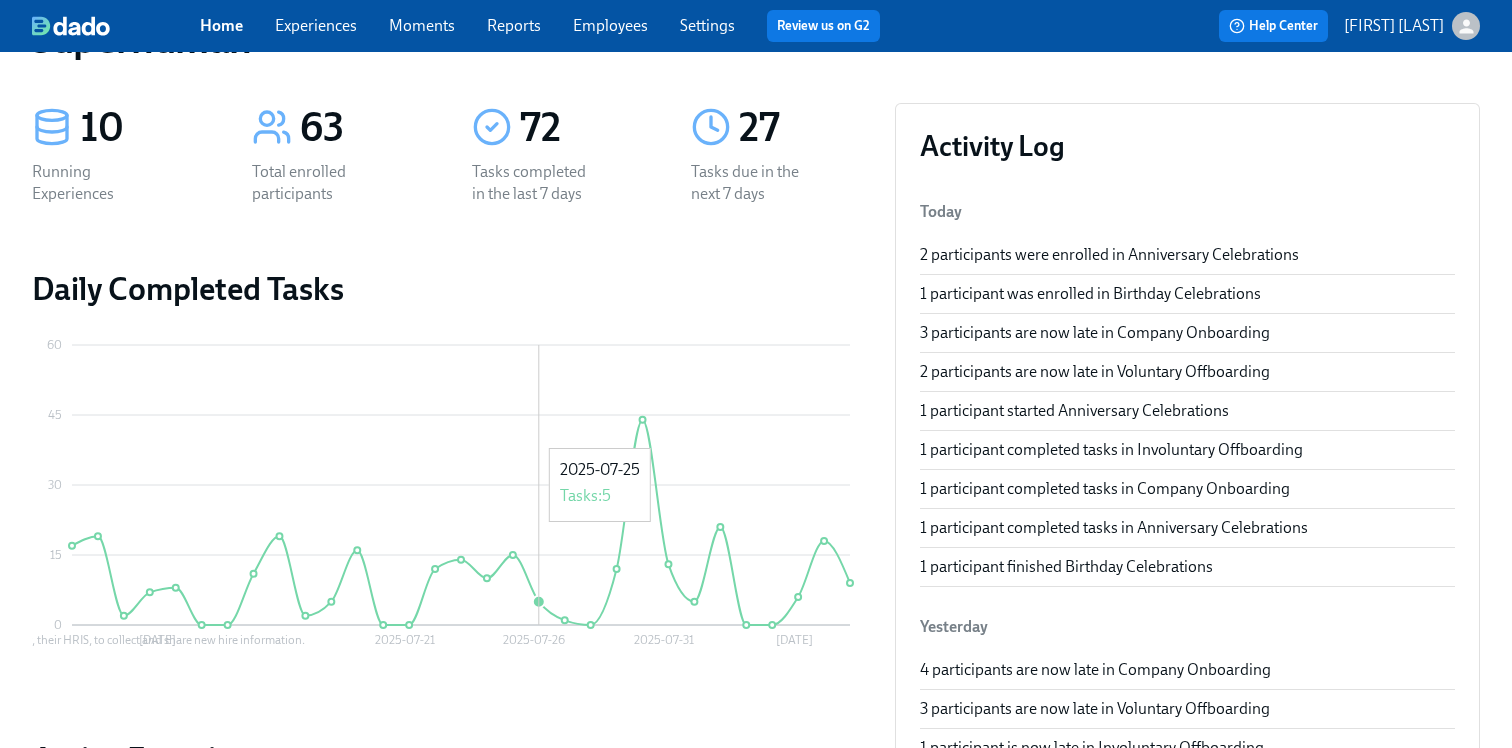 scroll, scrollTop: 79, scrollLeft: 0, axis: vertical 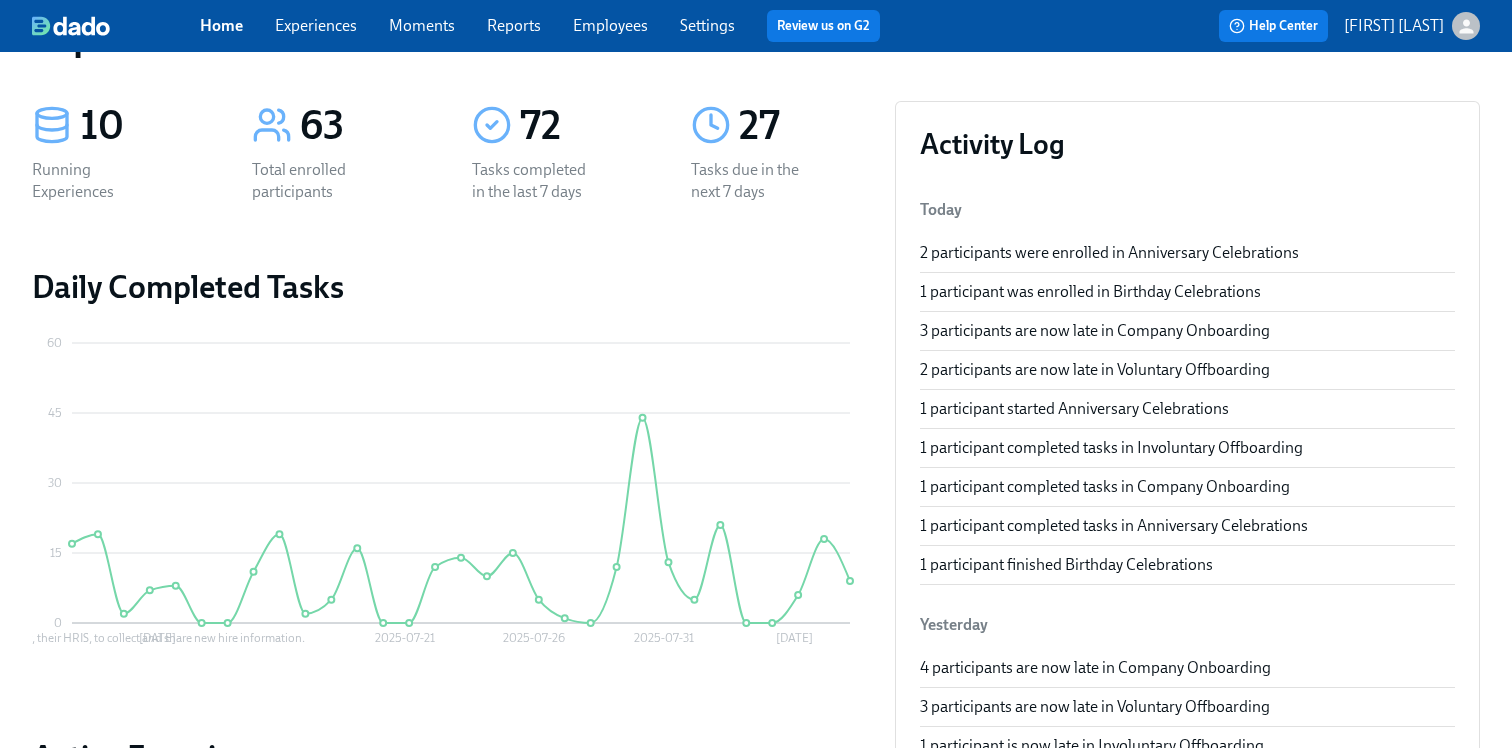 click on "Experiences" at bounding box center (316, 25) 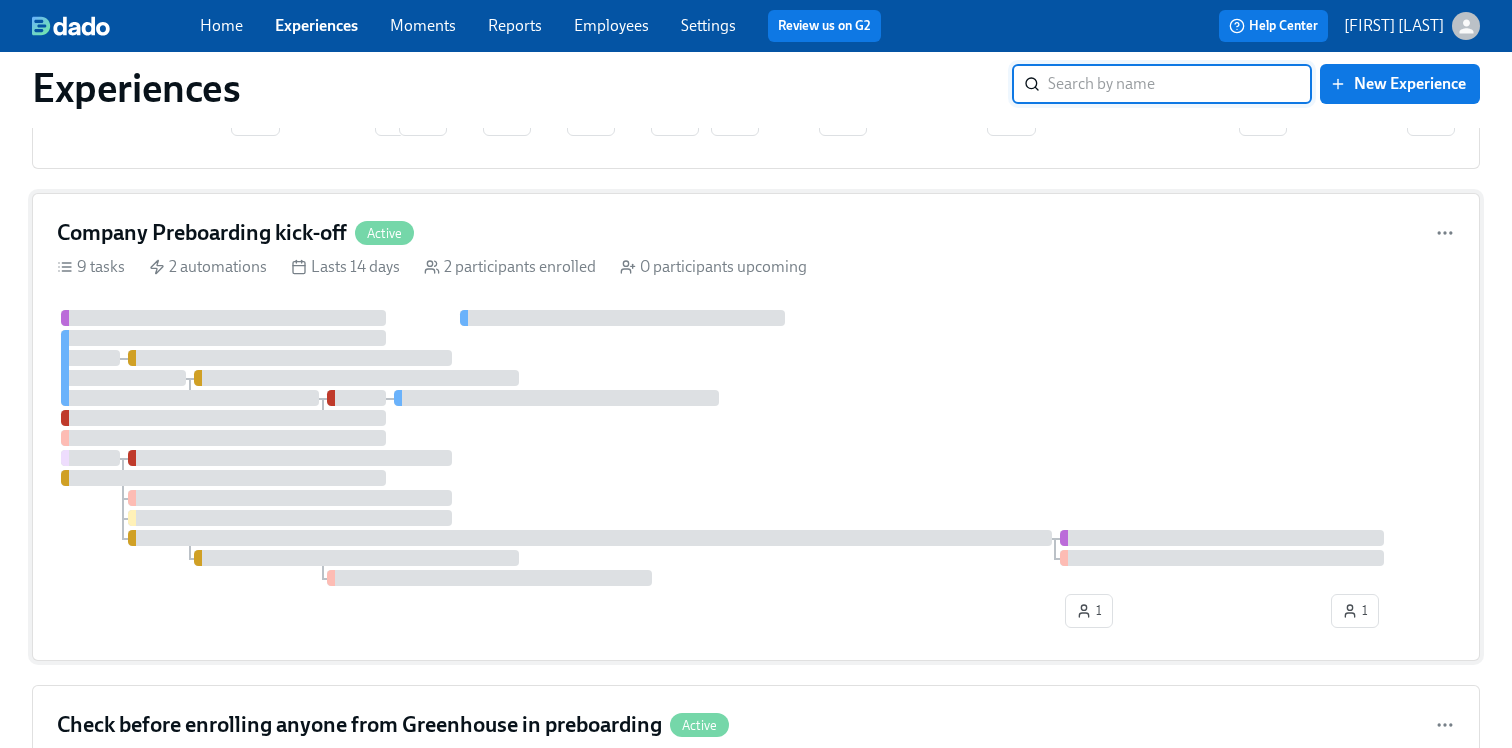 scroll, scrollTop: 1804, scrollLeft: 0, axis: vertical 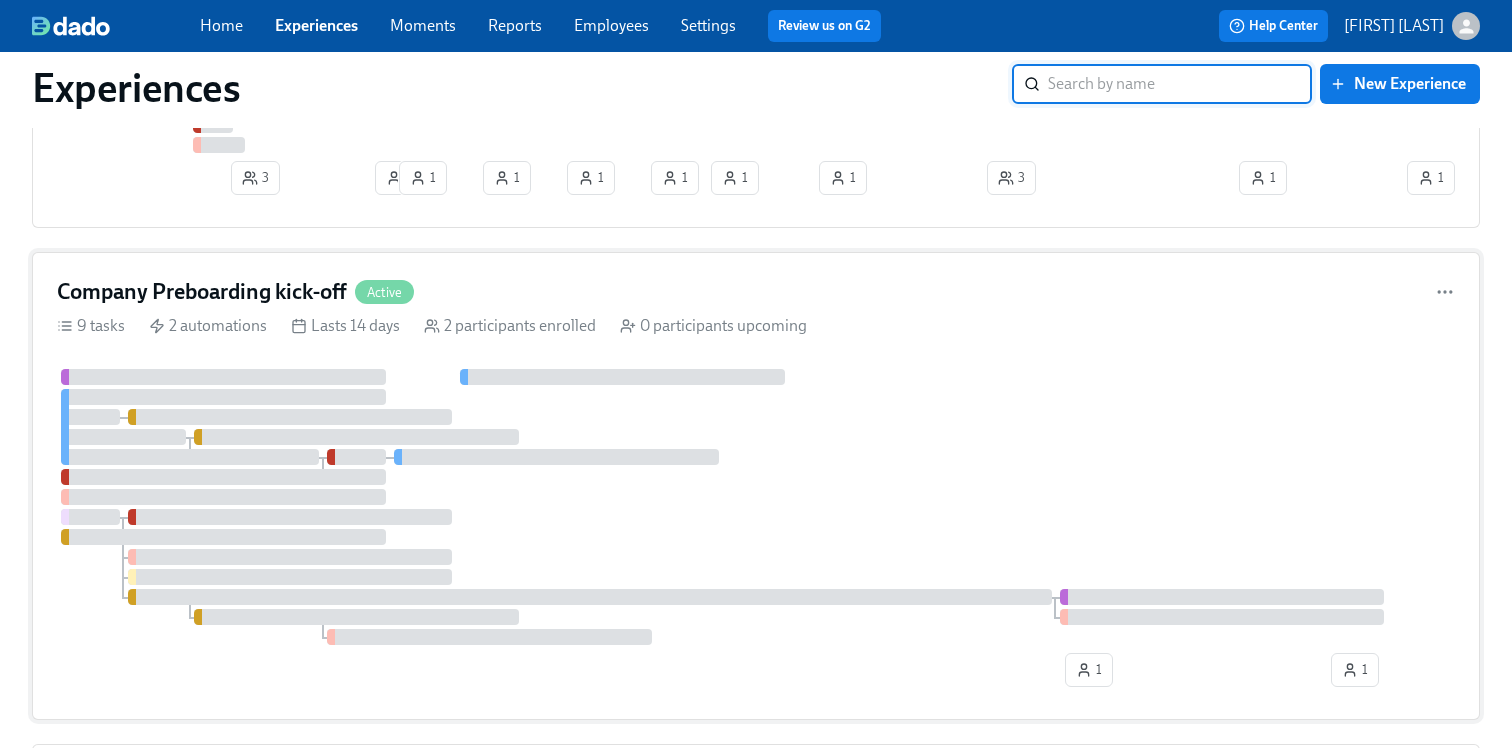 click at bounding box center [756, 507] 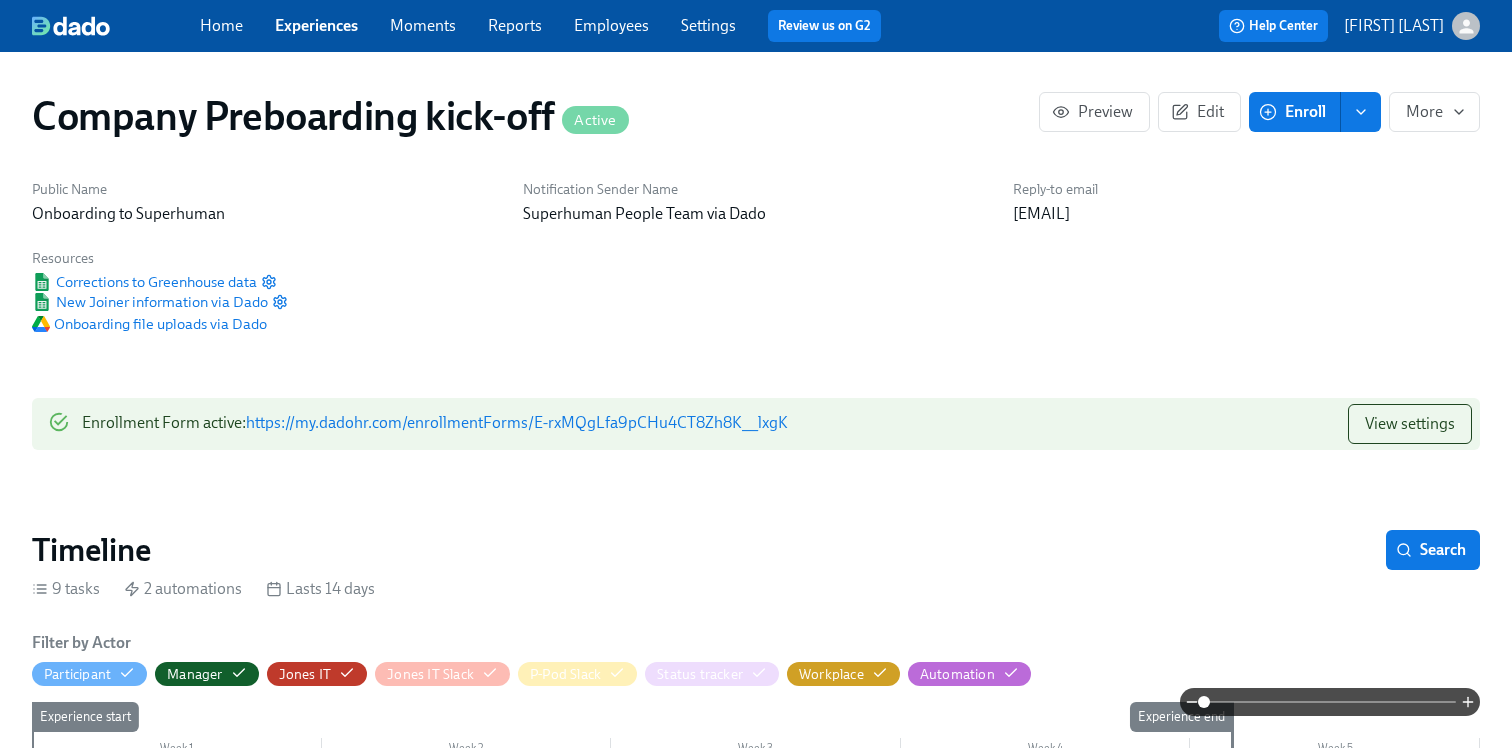 scroll, scrollTop: 0, scrollLeft: 432, axis: horizontal 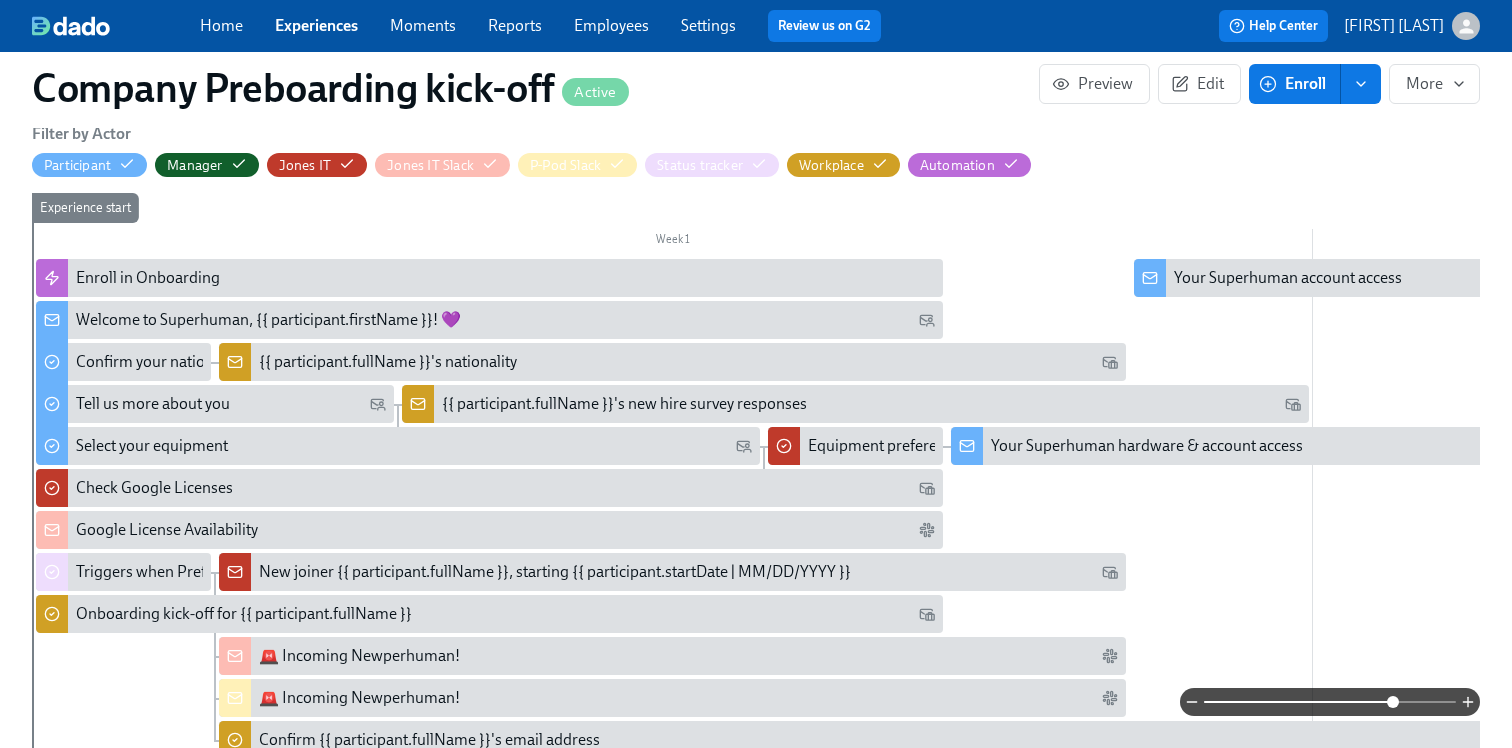 drag, startPoint x: 1203, startPoint y: 699, endPoint x: 1396, endPoint y: 686, distance: 193.43733 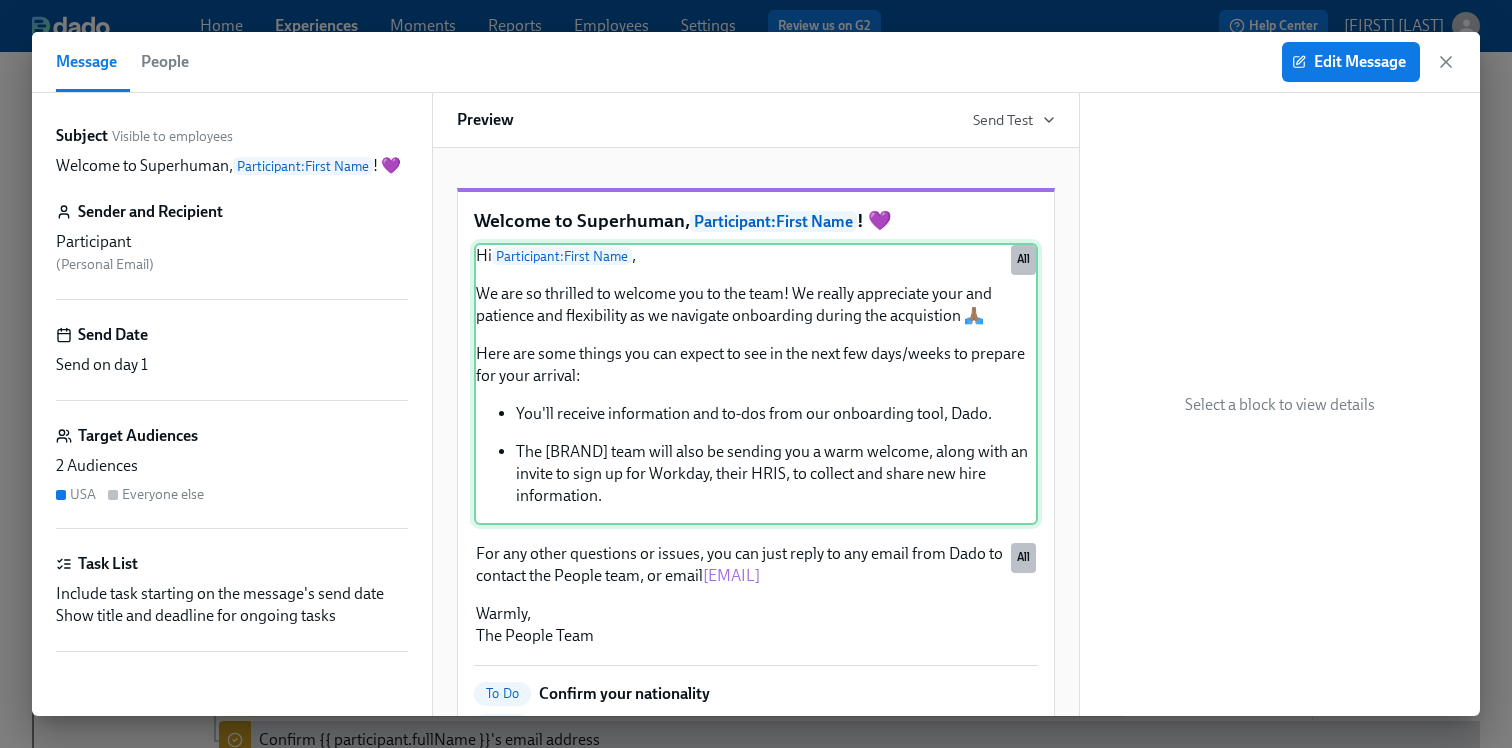 click on "Hi  Participant :  First Name ,
We are so thrilled to welcome you to the team! We really appreciate your and patience and flexibility as we navigate onboarding during the acquistion 🙏🏽
Here are some things you can expect to see in the next few days/weeks to prepare for your arrival:
You'll receive information and to-dos from our onboarding tool, Dado.
The Grammarly team will also be sending you a warm welcome, along with an invite to sign up for Workday, their HRIS, to collect and share new hire information.
All" at bounding box center [756, 384] 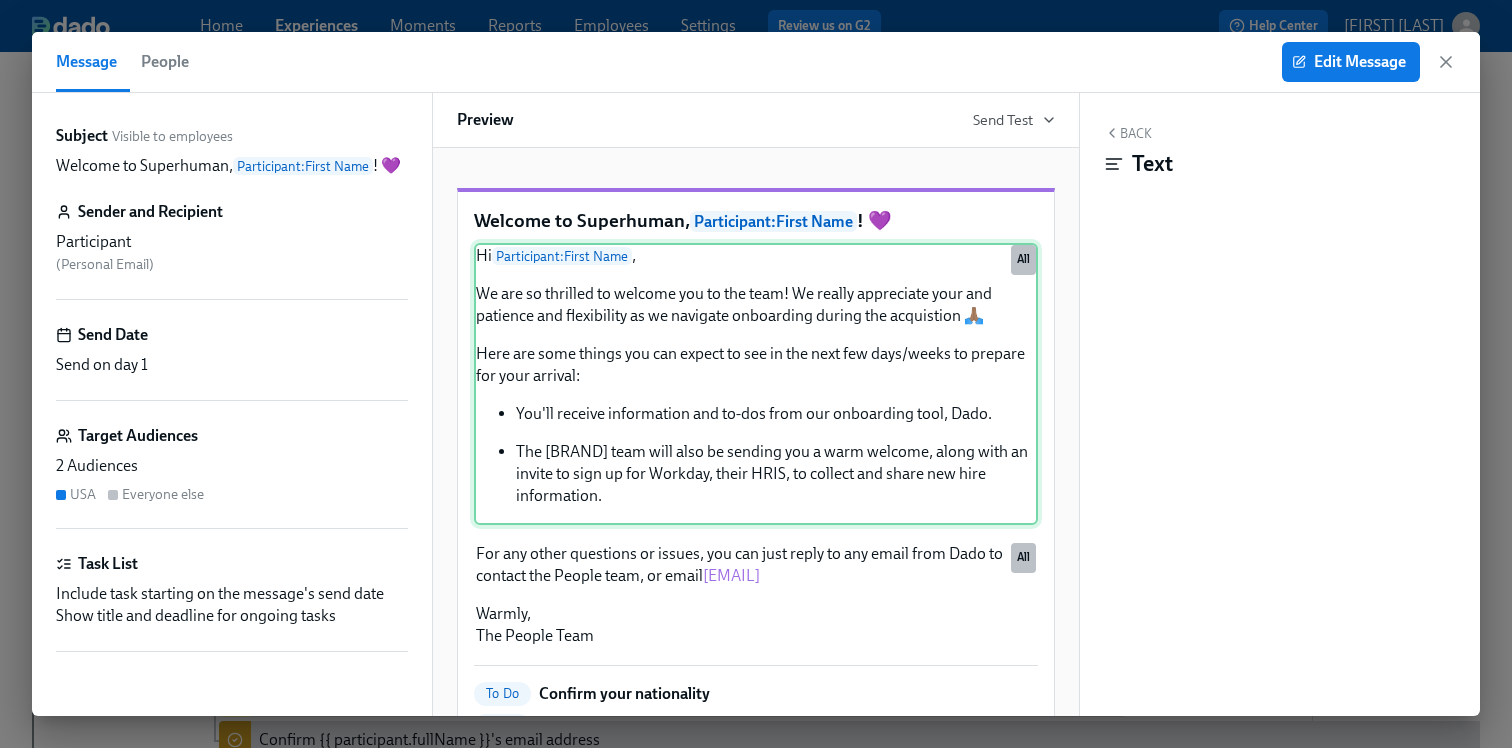 click on "Hi  Participant :  First Name ,
We are so thrilled to welcome you to the team! We really appreciate your and patience and flexibility as we navigate onboarding during the acquistion 🙏🏽
Here are some things you can expect to see in the next few days/weeks to prepare for your arrival:
You'll receive information and to-dos from our onboarding tool, Dado.
The Grammarly team will also be sending you a warm welcome, along with an invite to sign up for Workday, their HRIS, to collect and share new hire information.
All" at bounding box center (756, 384) 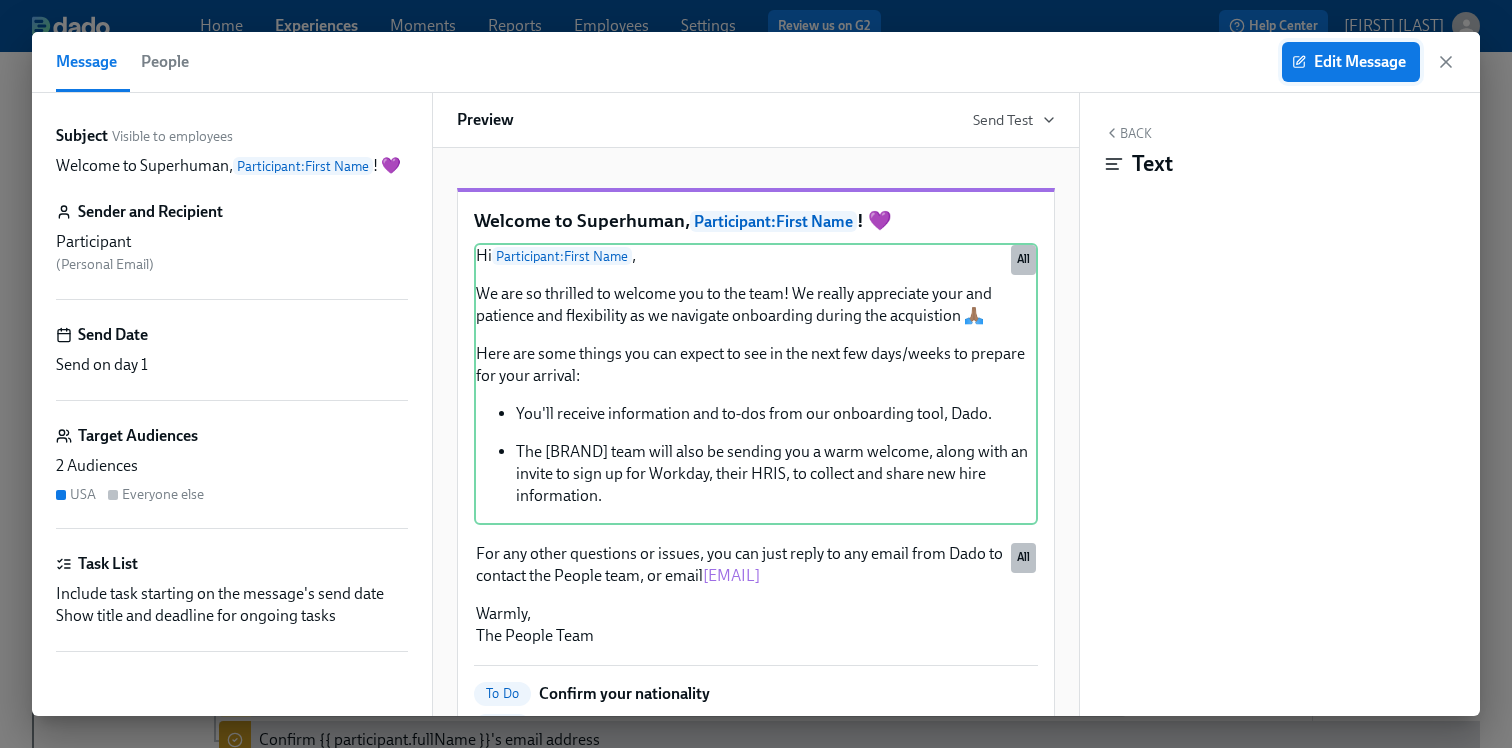click on "Edit Message" at bounding box center (1351, 62) 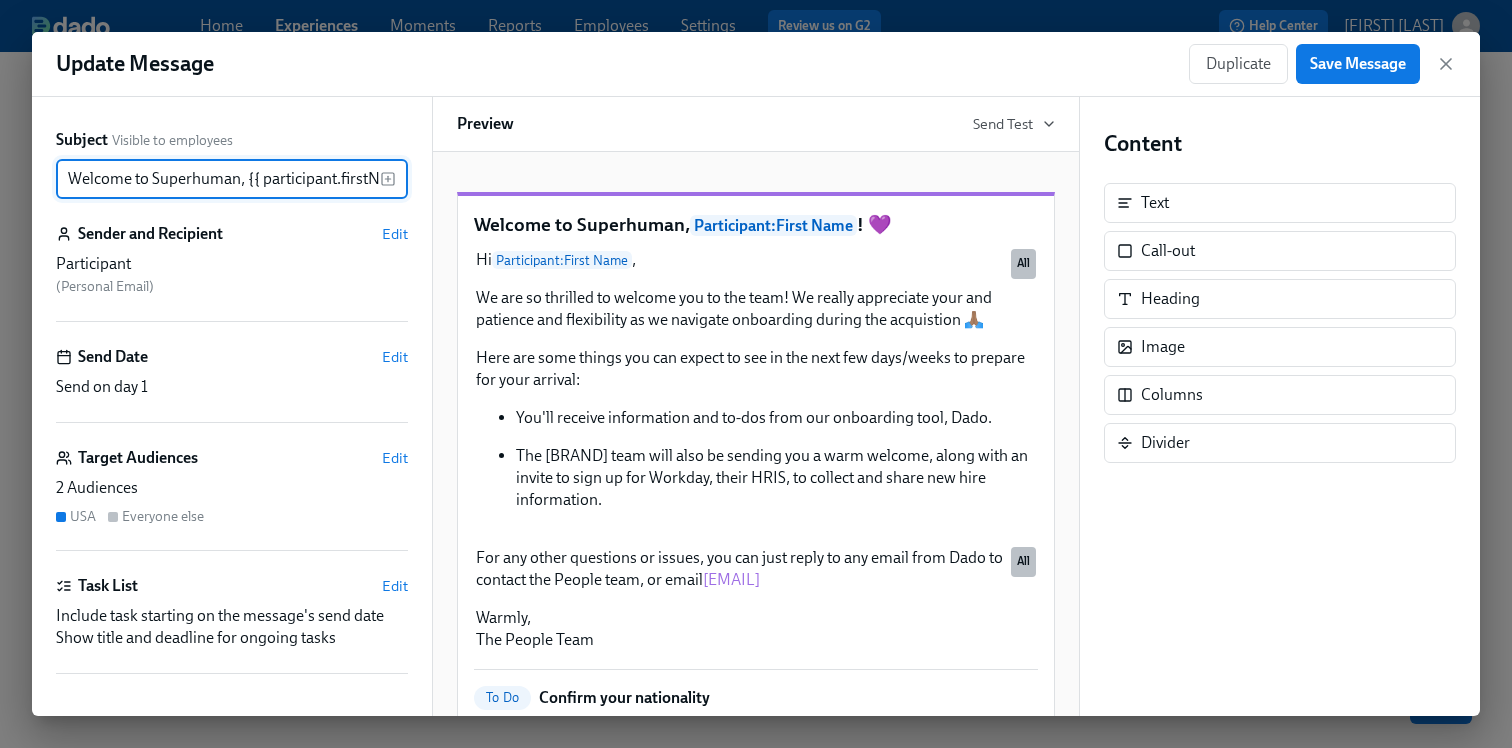 scroll, scrollTop: 0, scrollLeft: 0, axis: both 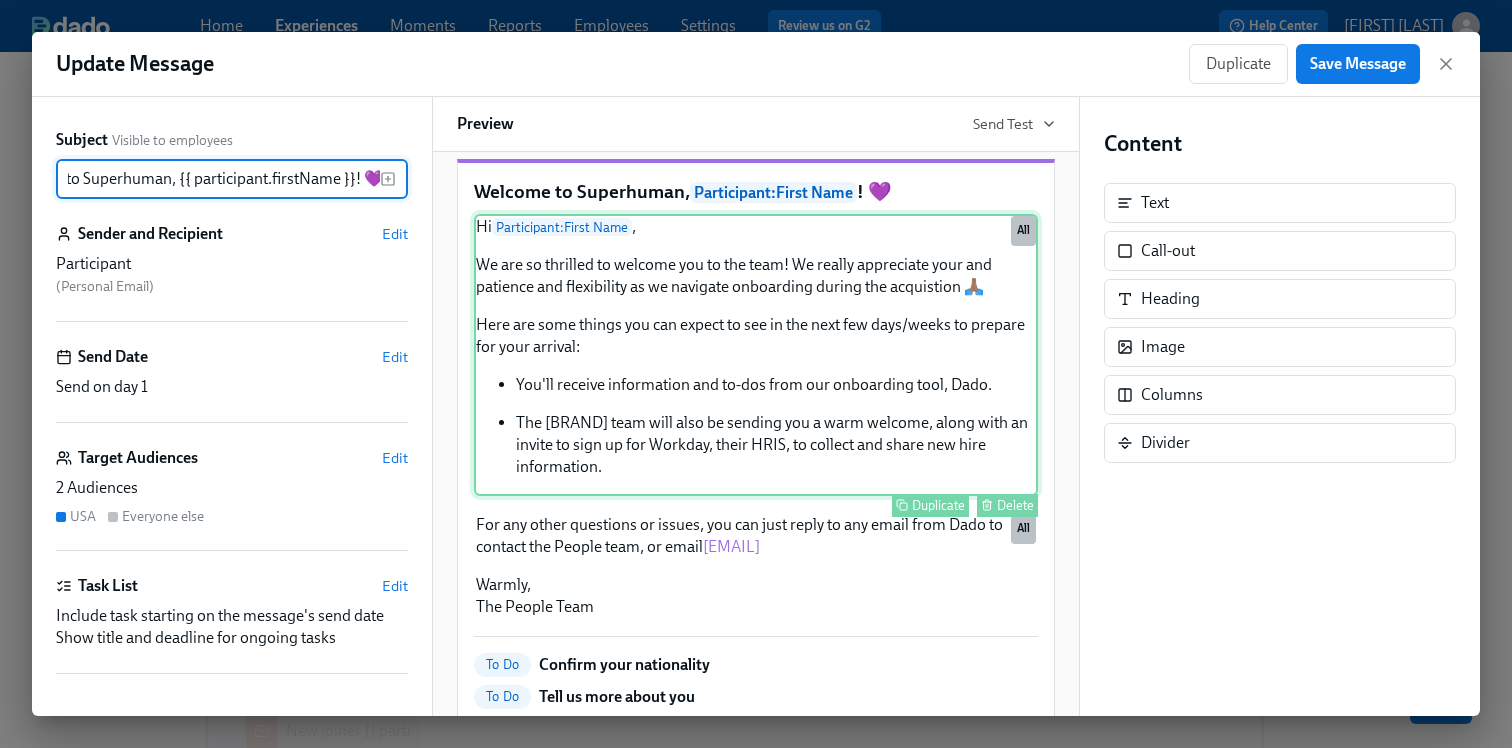 click on "Hi  Participant :  First Name ,
We are so thrilled to welcome you to the team! We really appreciate your and patience and flexibility as we navigate onboarding during the acquistion 🙏🏽
Here are some things you can expect to see in the next few days/weeks to prepare for your arrival:
You'll receive information and to-dos from our onboarding tool, Dado.
The Grammarly team will also be sending you a warm welcome, along with an invite to sign up for Workday, their HRIS, to collect and share new hire information.
Duplicate   Delete All" at bounding box center [756, 355] 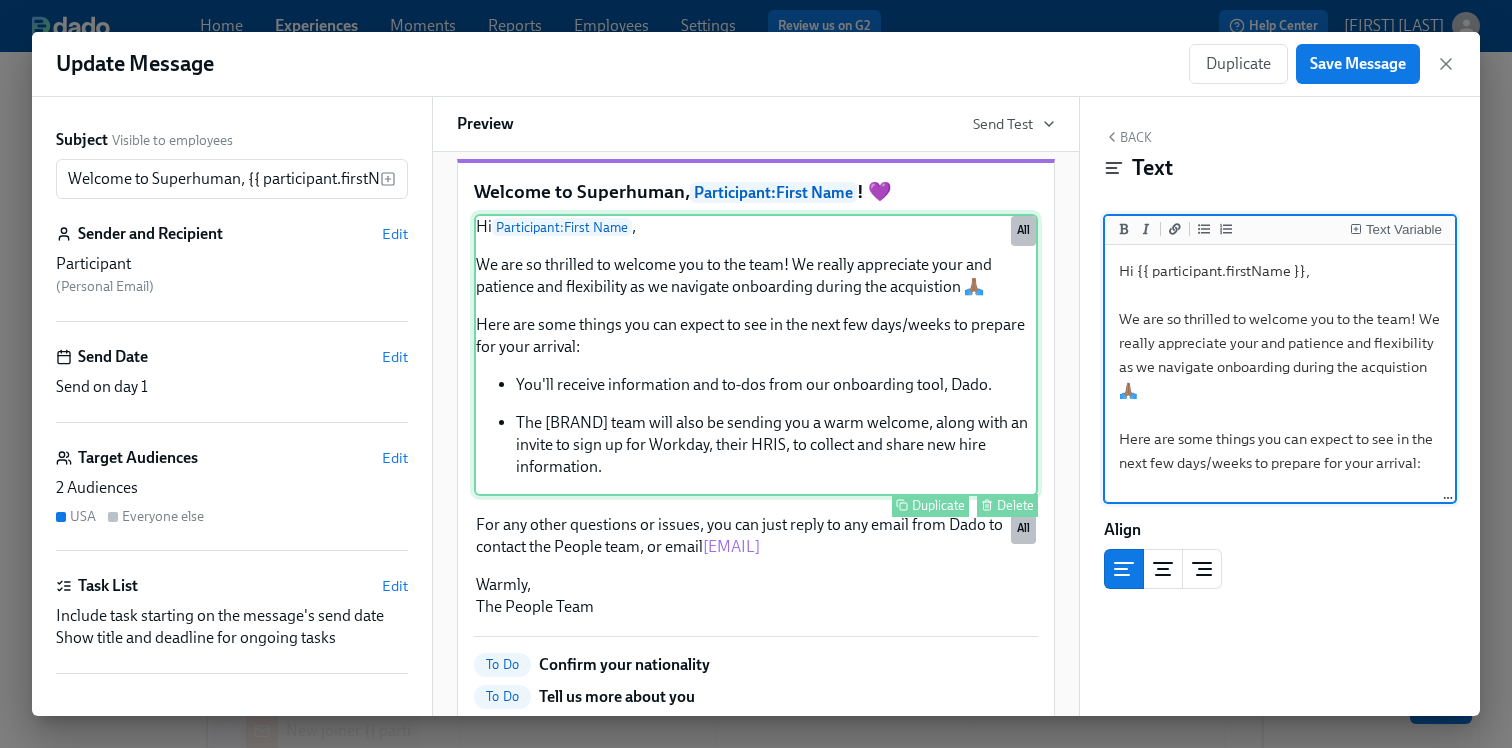 click on "Hi  Participant :  First Name ,
We are so thrilled to welcome you to the team! We really appreciate your and patience and flexibility as we navigate onboarding during the acquistion 🙏🏽
Here are some things you can expect to see in the next few days/weeks to prepare for your arrival:
You'll receive information and to-dos from our onboarding tool, Dado.
The Grammarly team will also be sending you a warm welcome, along with an invite to sign up for Workday, their HRIS, to collect and share new hire information.
Duplicate   Delete All" at bounding box center [756, 355] 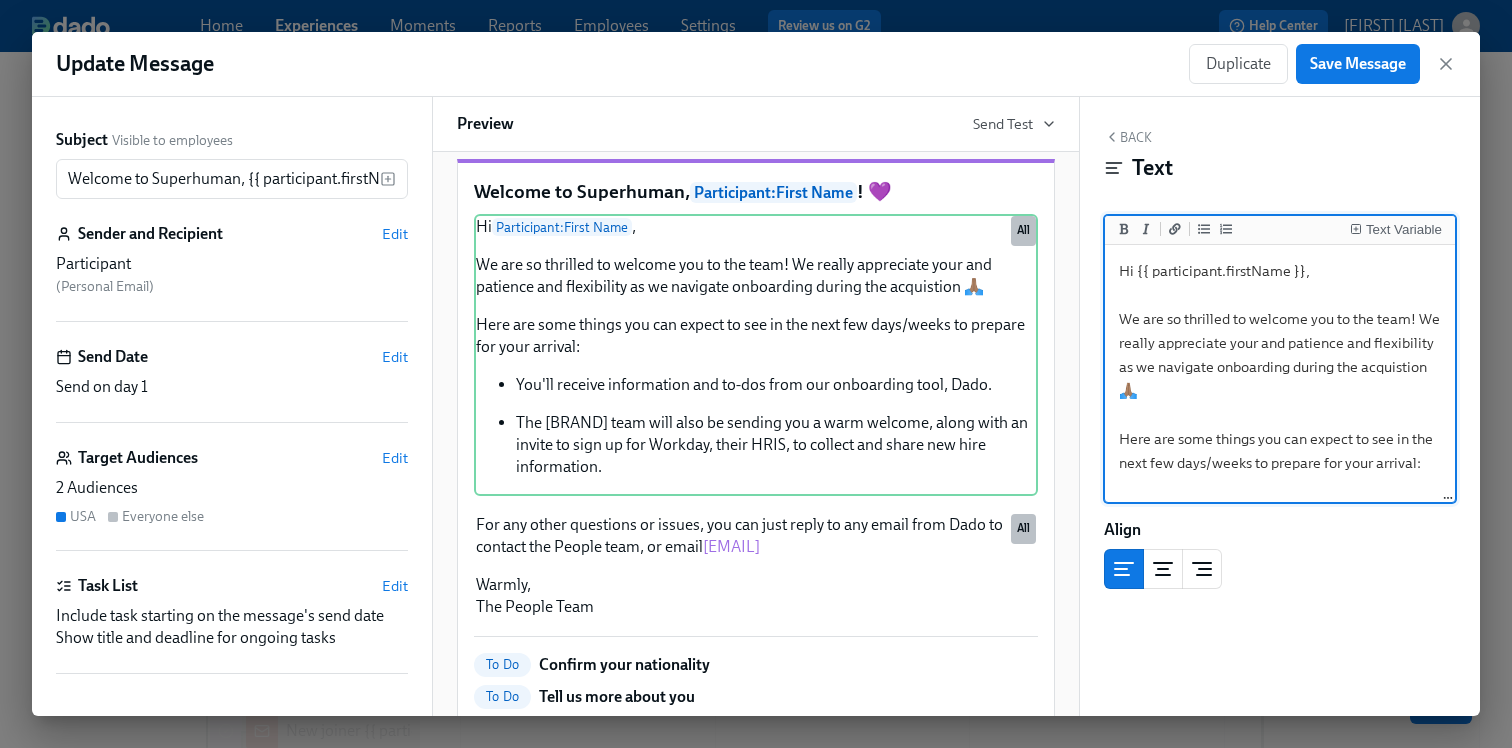 click on "Hi {{ participant.firstName }},
We are so thrilled to welcome you to the team! We really appreciate your and patience and flexibility as we navigate onboarding during the acquistion 🙏🏽
Here are some things you can expect to see in the next few days/weeks to prepare for your arrival:
- You'll receive information and to-dos from our onboarding tool, Dado.
- The Grammarly team will also be sending you a warm welcome, along with an invite to sign up for Workday, their HRIS, to collect and share new hire information." at bounding box center (1280, 463) 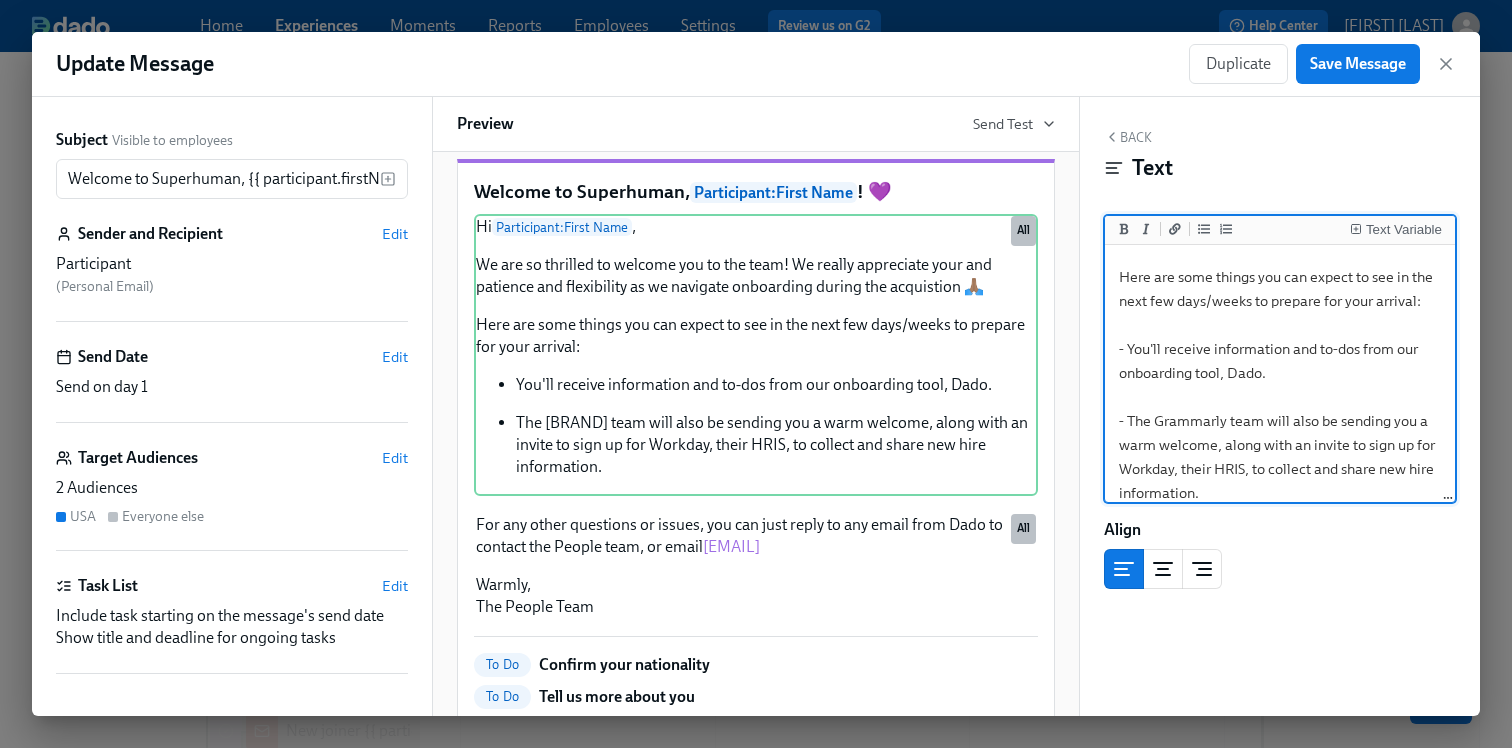 scroll, scrollTop: 172, scrollLeft: 0, axis: vertical 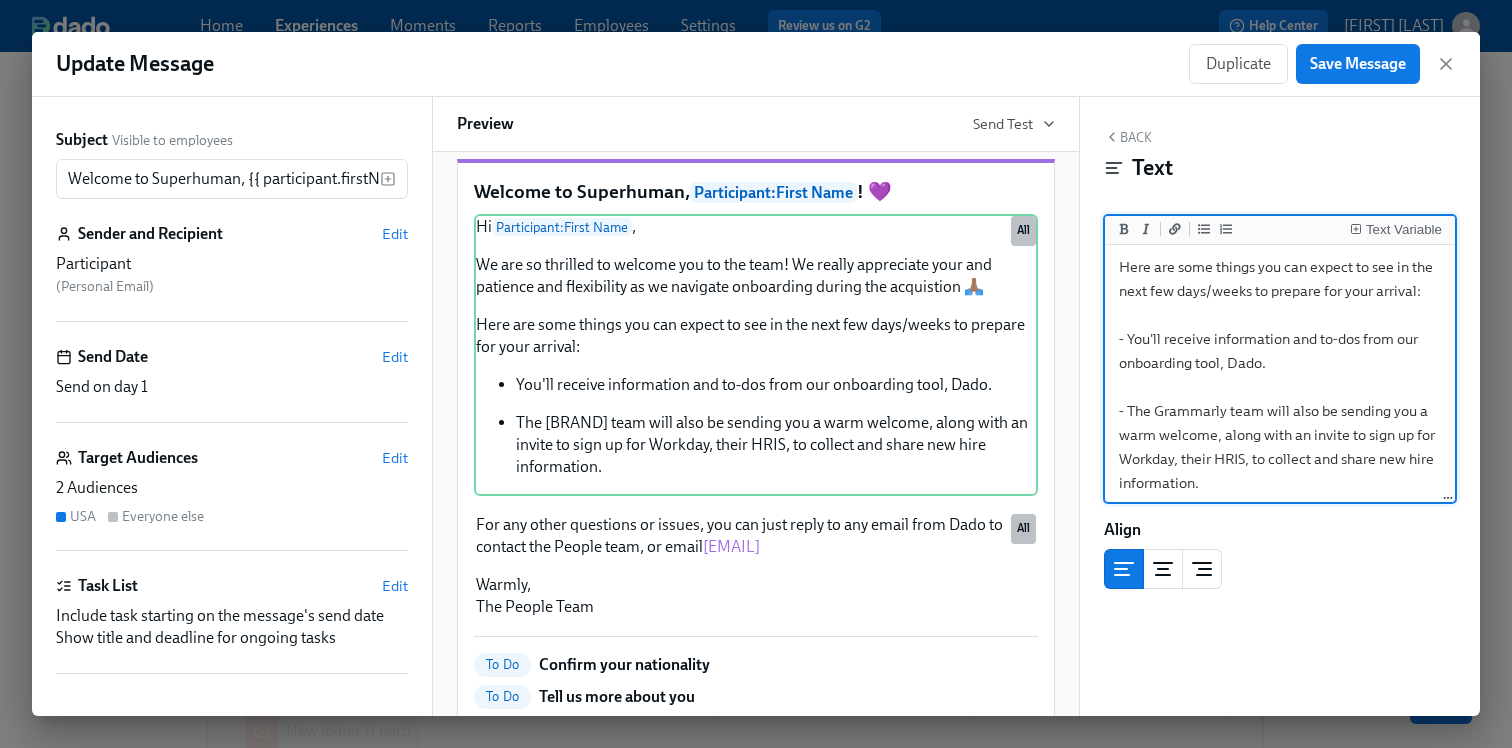 click on "Hi {{ participant.firstName }},
We are so thrilled to welcome you to the team! We really appreciate your and patience and flexibility as we navigate onboarding during the acquistion 🙏🏽
Here are some things you can expect to see in the next few days/weeks to prepare for your arrival:
- You'll receive information and to-dos from our onboarding tool, Dado.
- The Grammarly team will also be sending you a warm welcome, along with an invite to sign up for Workday, their HRIS, to collect and share new hire information." at bounding box center (1280, 291) 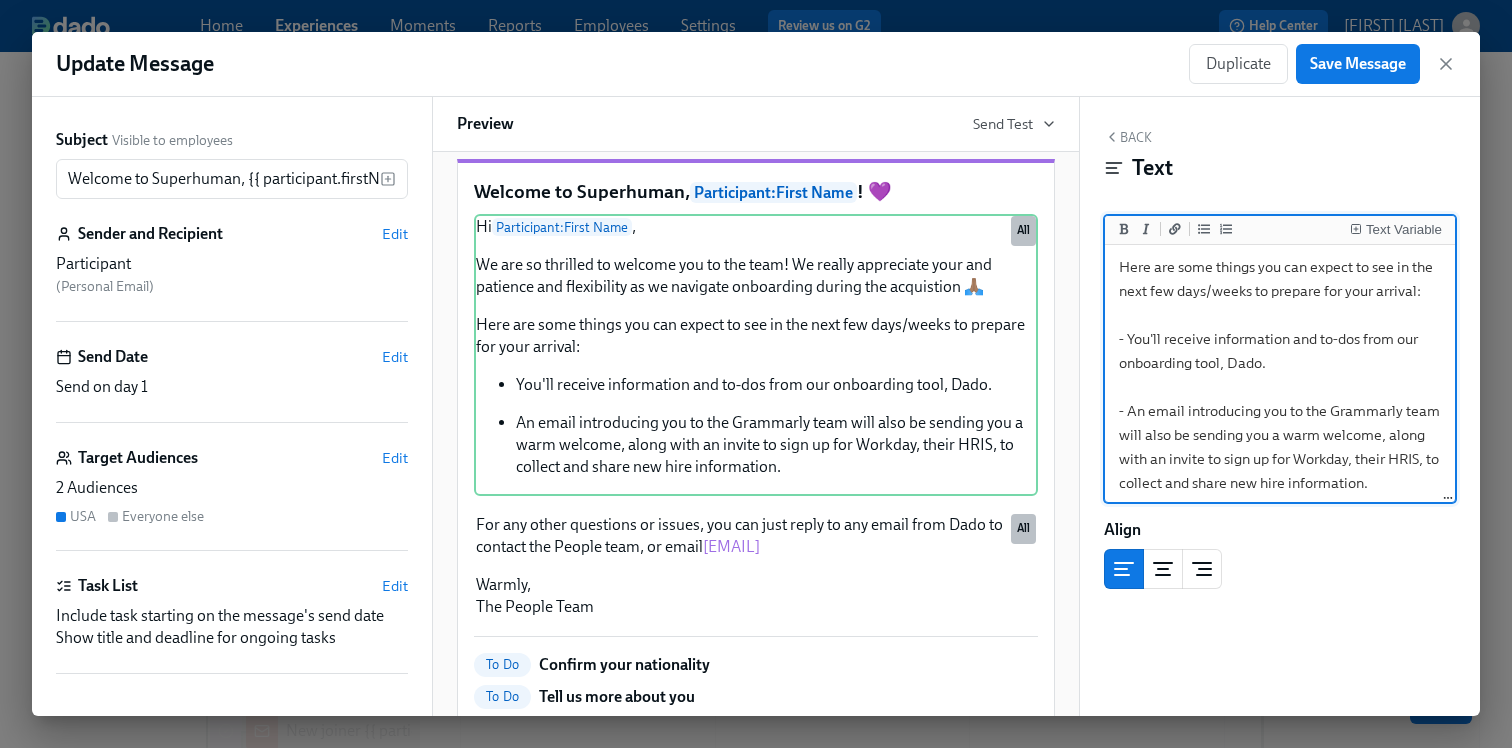 click on "Hi {{ participant.firstName }},
We are so thrilled to welcome you to the team! We really appreciate your and patience and flexibility as we navigate onboarding during the acquistion 🙏🏽
Here are some things you can expect to see in the next few days/weeks to prepare for your arrival:
- You'll receive information and to-dos from our onboarding tool, Dado.
- An email introducing you to the Grammarly team will also be sending you a warm welcome, along with an invite to sign up for Workday, their HRIS, to collect and share new hire information." at bounding box center [1280, 291] 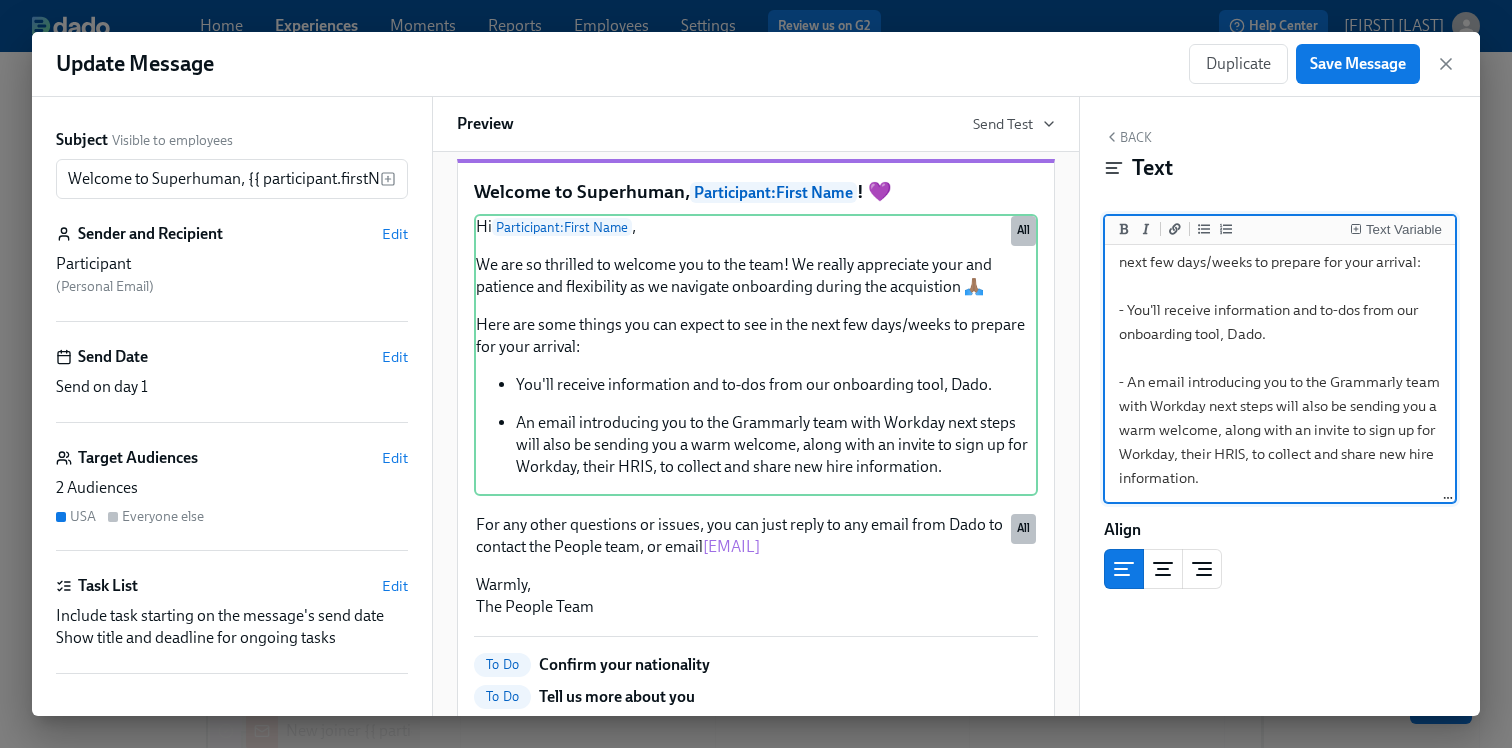 drag, startPoint x: 1273, startPoint y: 431, endPoint x: 1434, endPoint y: 477, distance: 167.44252 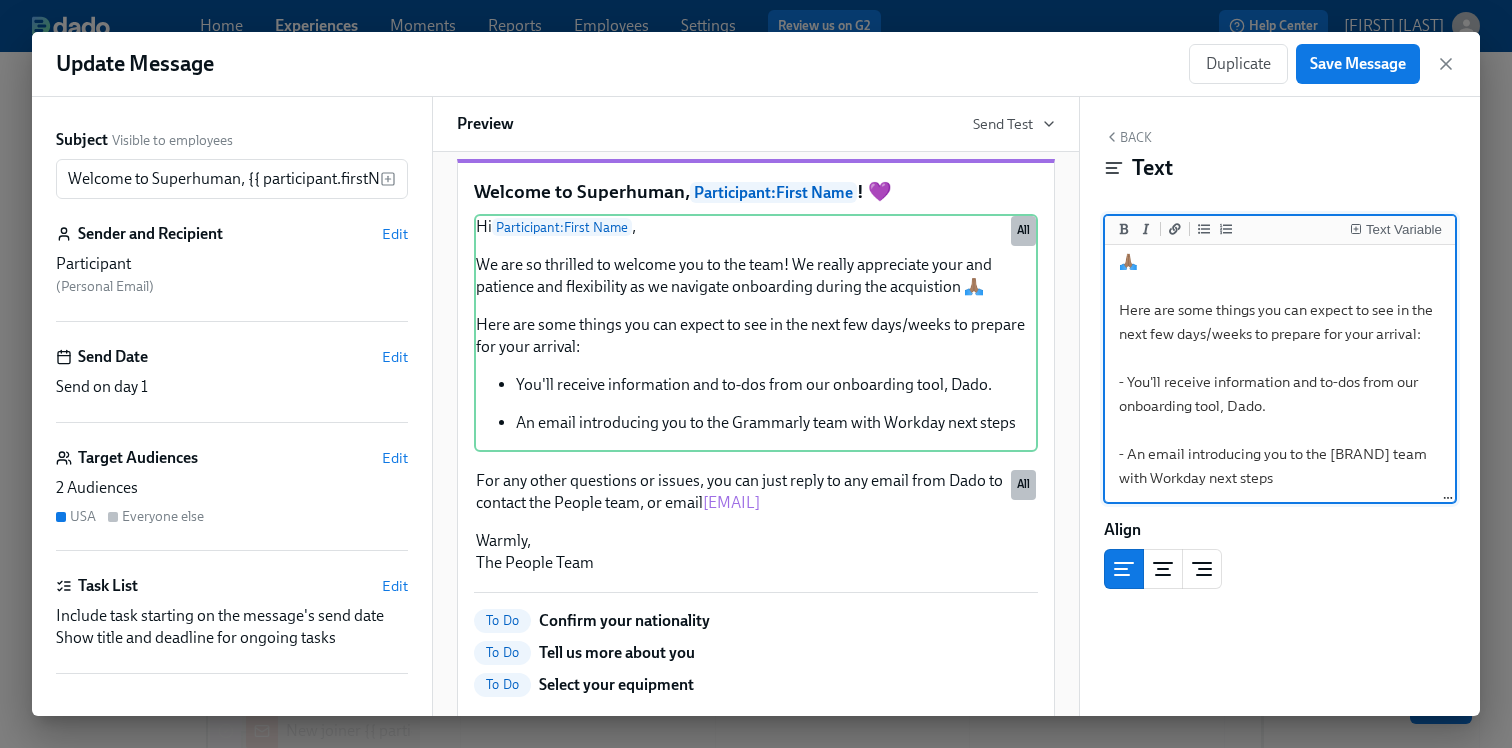 scroll, scrollTop: 201, scrollLeft: 0, axis: vertical 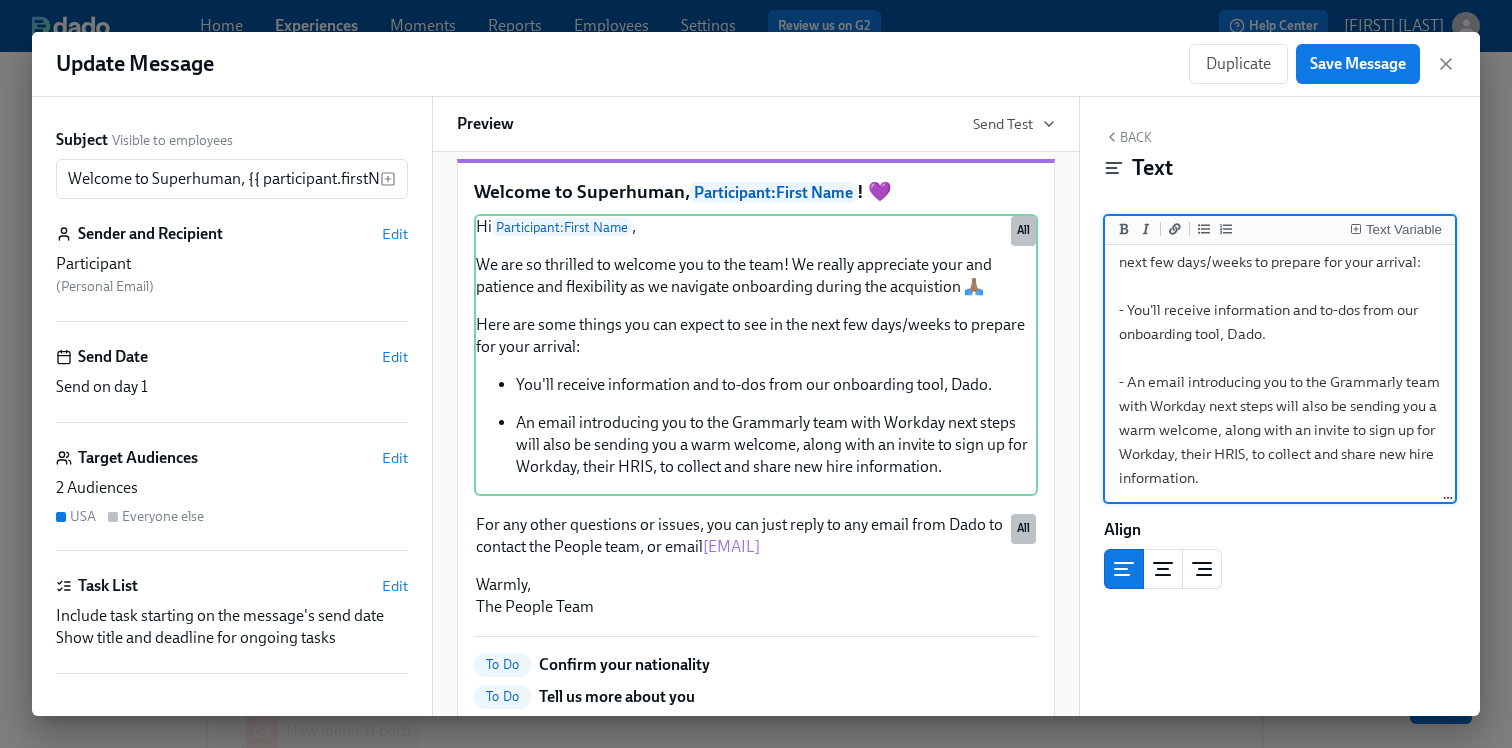click on "Hi {{ participant.firstName }},
We are so thrilled to welcome you to the team! We really appreciate your and patience and flexibility as we navigate onboarding during the acquistion 🙏🏽
Here are some things you can expect to see in the next few days/weeks to prepare for your arrival:
- You'll receive information and to-dos from our onboarding tool, Dado.
- An email introducing you to the Grammarly team with Workday next steps will also be sending you a warm welcome, along with an invite to sign up for Workday, their HRIS, to collect and share new hire information." at bounding box center (1280, 274) 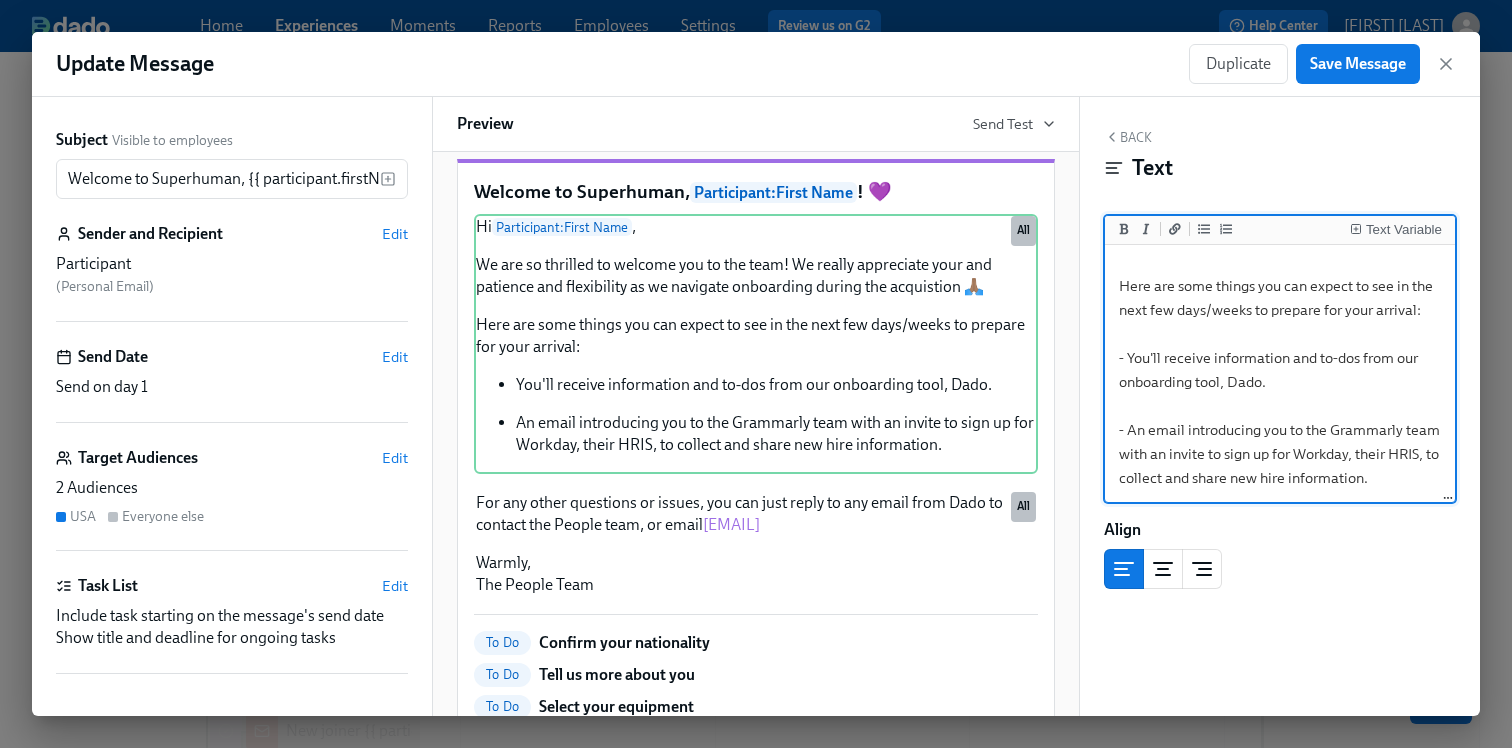 click on "Hi {{ participant.firstName }},
We are so thrilled to welcome you to the team! We really appreciate your and patience and flexibility as we navigate onboarding during the acquistion 🙏🏽
Here are some things you can expect to see in the next few days/weeks to prepare for your arrival:
- You'll receive information and to-dos from our onboarding tool, Dado.
- An email introducing you to the Grammarly team with an invite to sign up for Workday, their HRIS, to collect and share new hire information." at bounding box center (1280, 298) 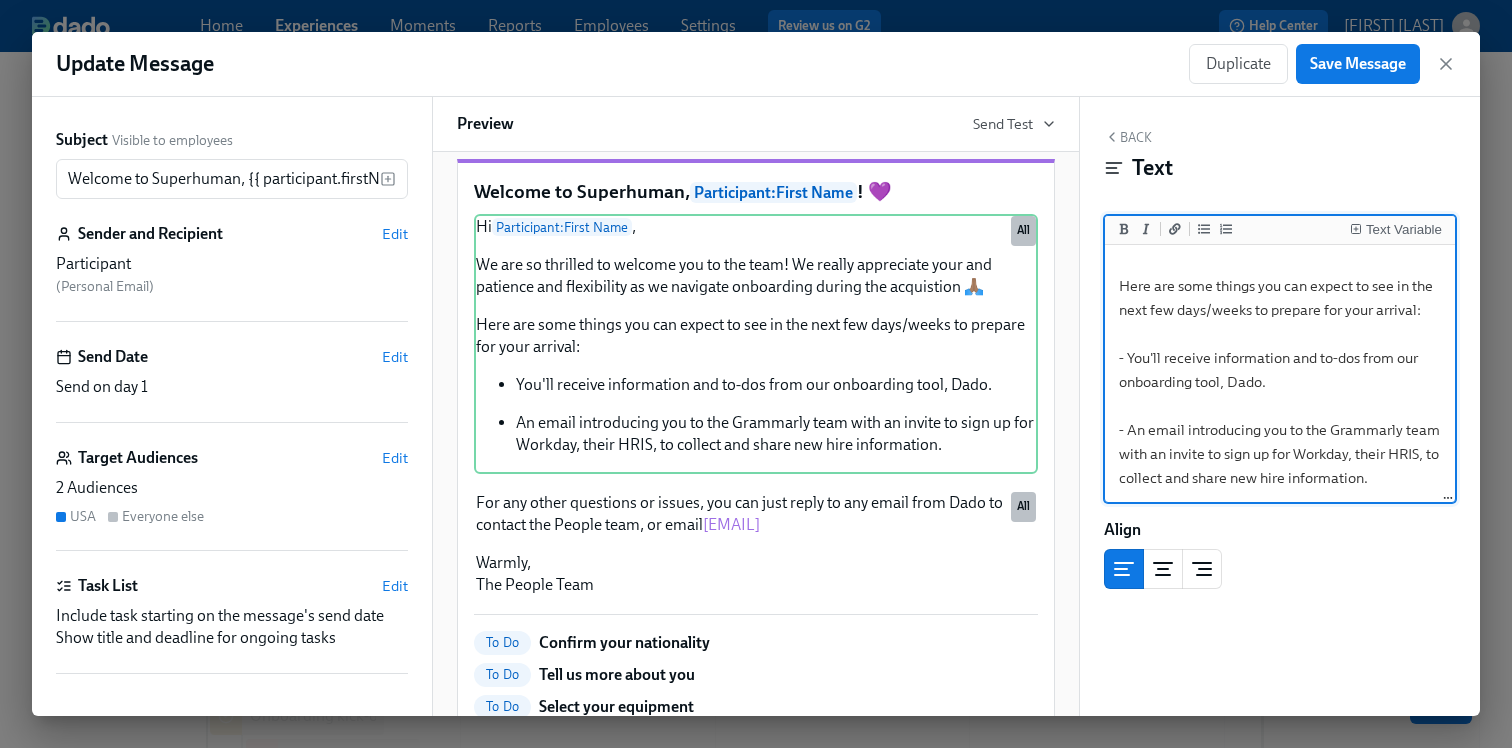 scroll, scrollTop: 62, scrollLeft: 0, axis: vertical 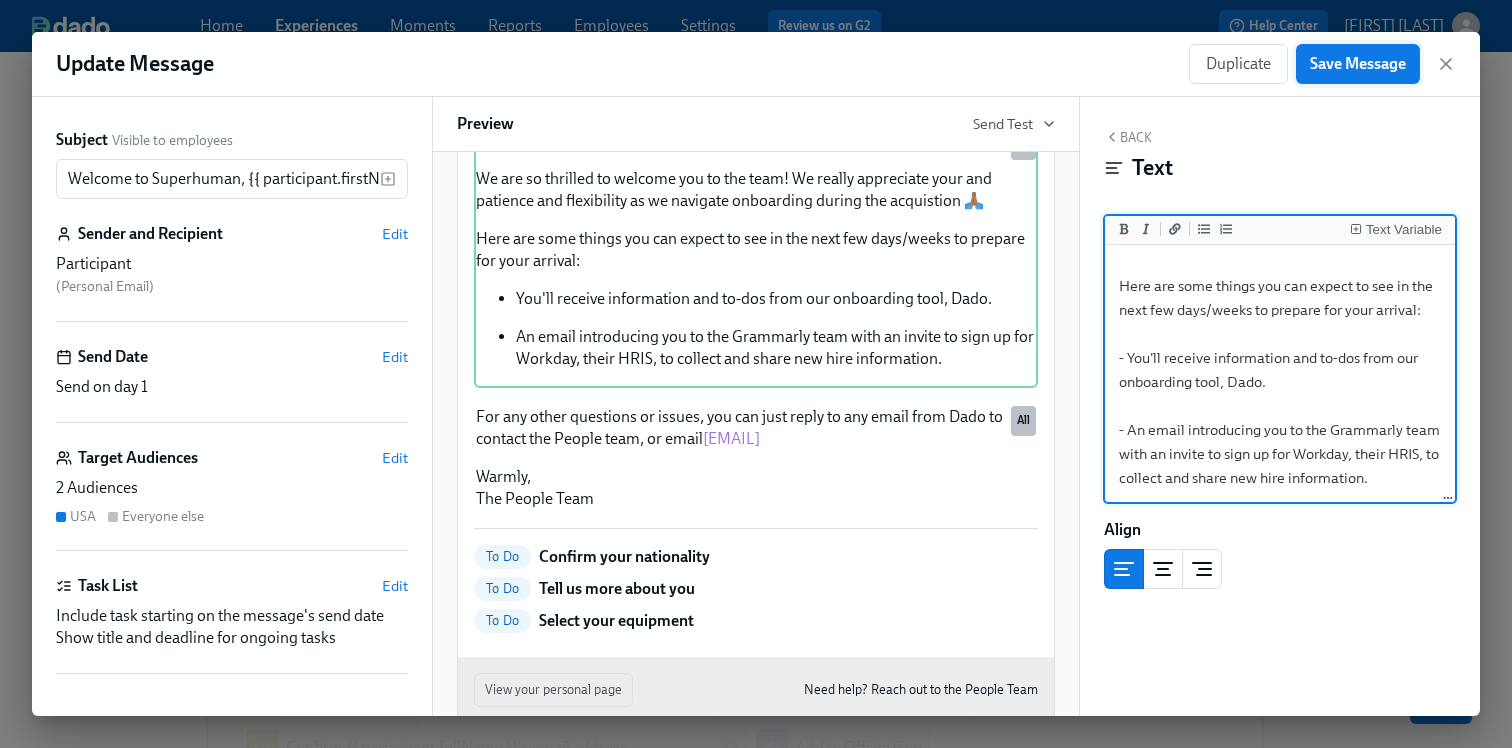 type on "Hi {{ participant.firstName }},
We are so thrilled to welcome you to the team! We really appreciate your and patience and flexibility as we navigate onboarding during the acquistion 🙏🏽
Here are some things you can expect to see in the next few days/weeks to prepare for your arrival:
- You'll receive information and to-dos from our onboarding tool, Dado.
- An email introducing you to the Grammarly team with an invite to sign up for Workday, their HRIS, to collect and share new hire information." 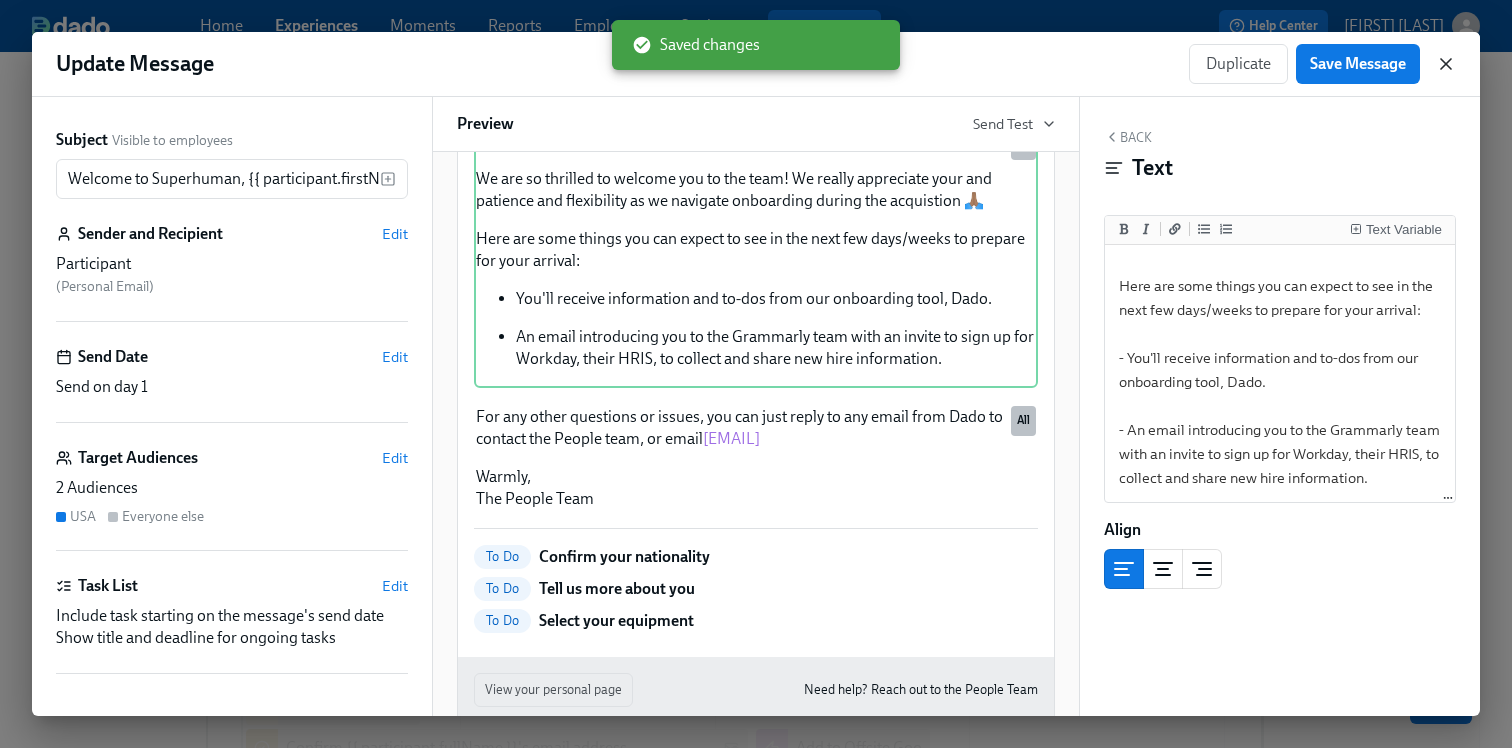 click 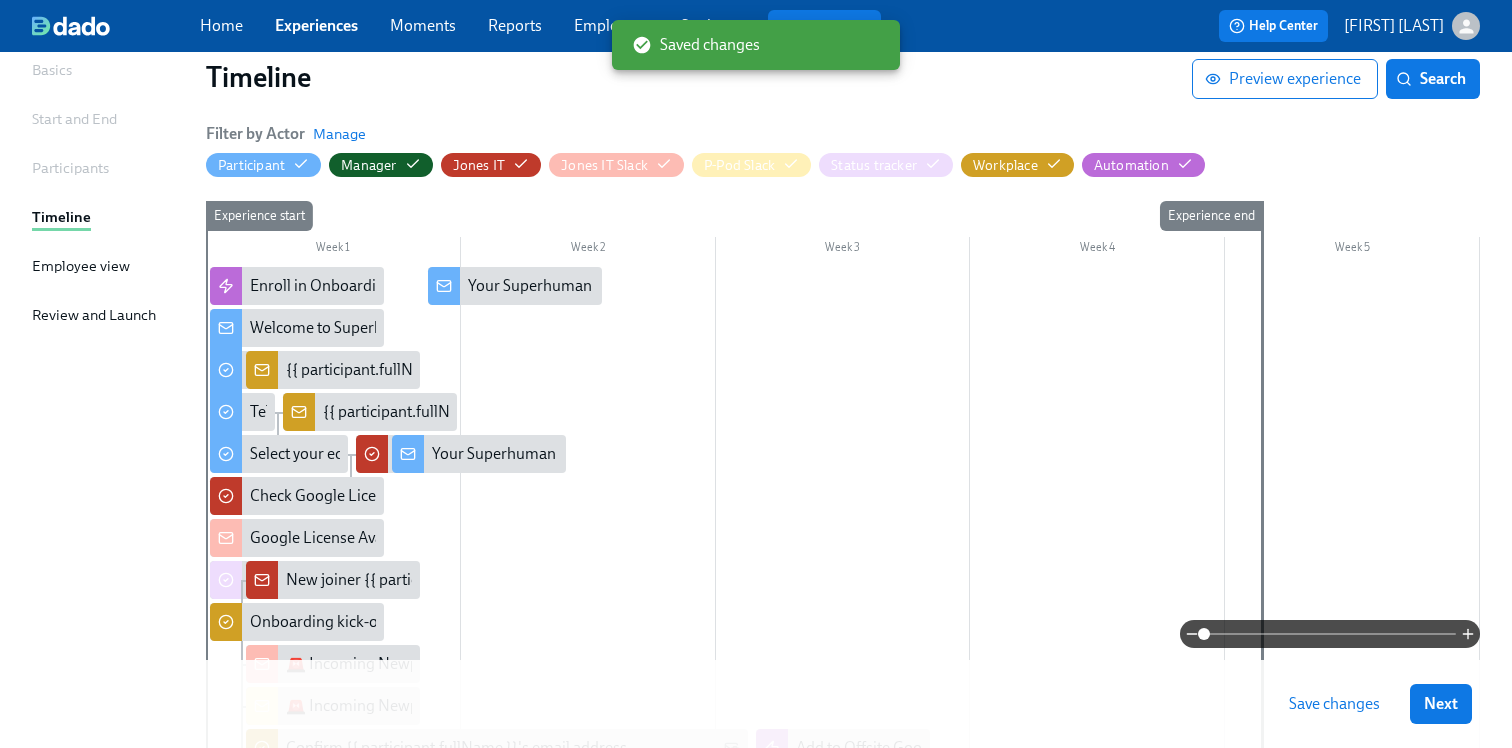 click on "Save changes" at bounding box center (1334, 704) 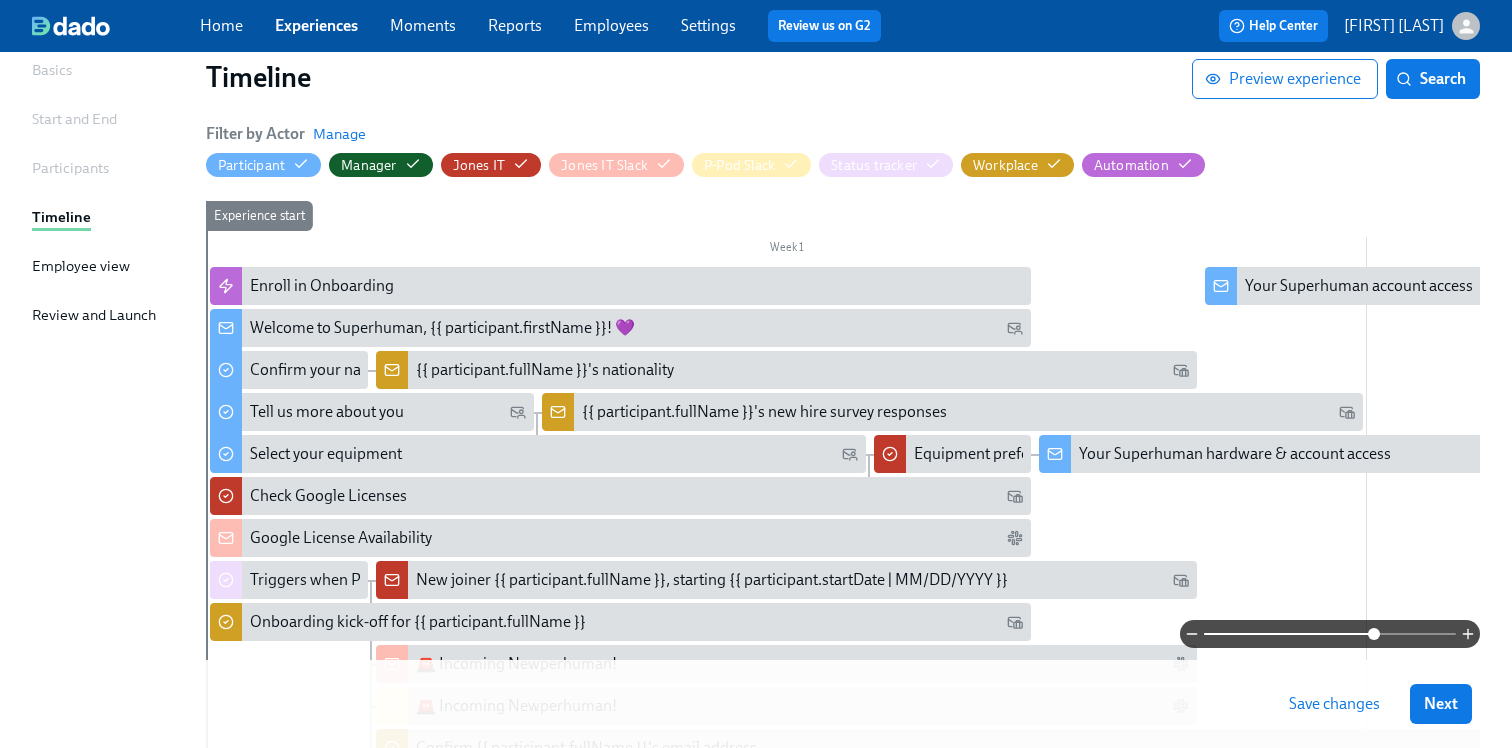 drag, startPoint x: 1201, startPoint y: 633, endPoint x: 1375, endPoint y: 629, distance: 174.04597 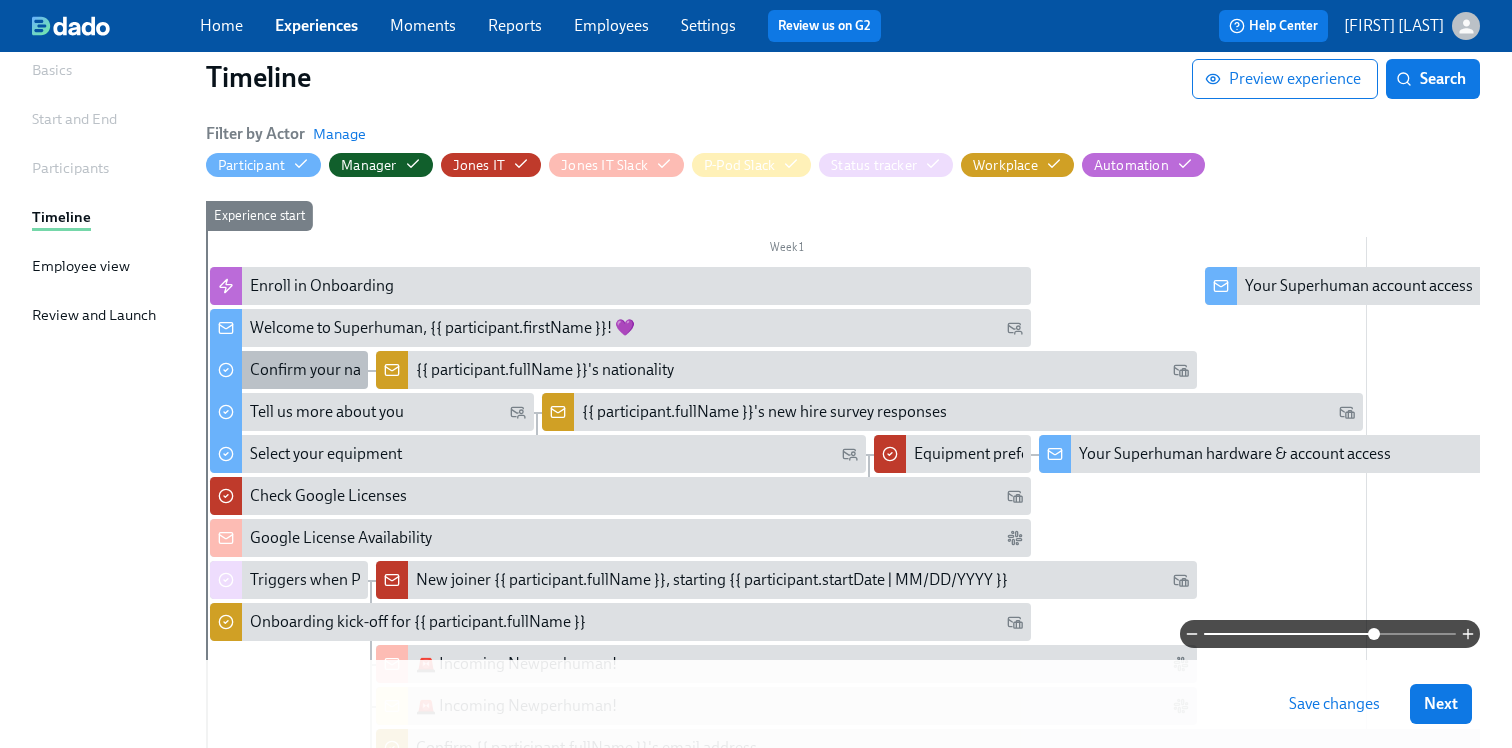 click on "Confirm your nationality" at bounding box center [333, 370] 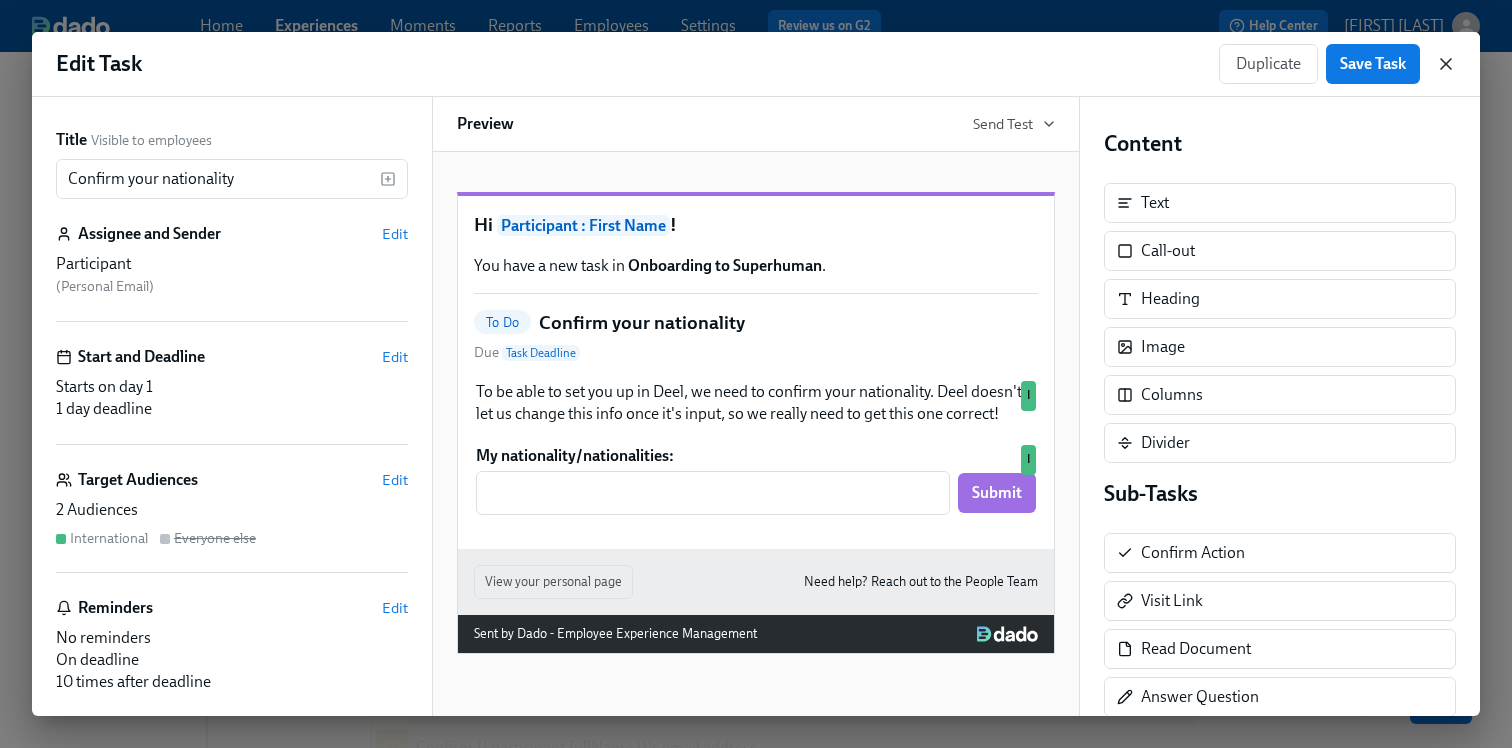 click 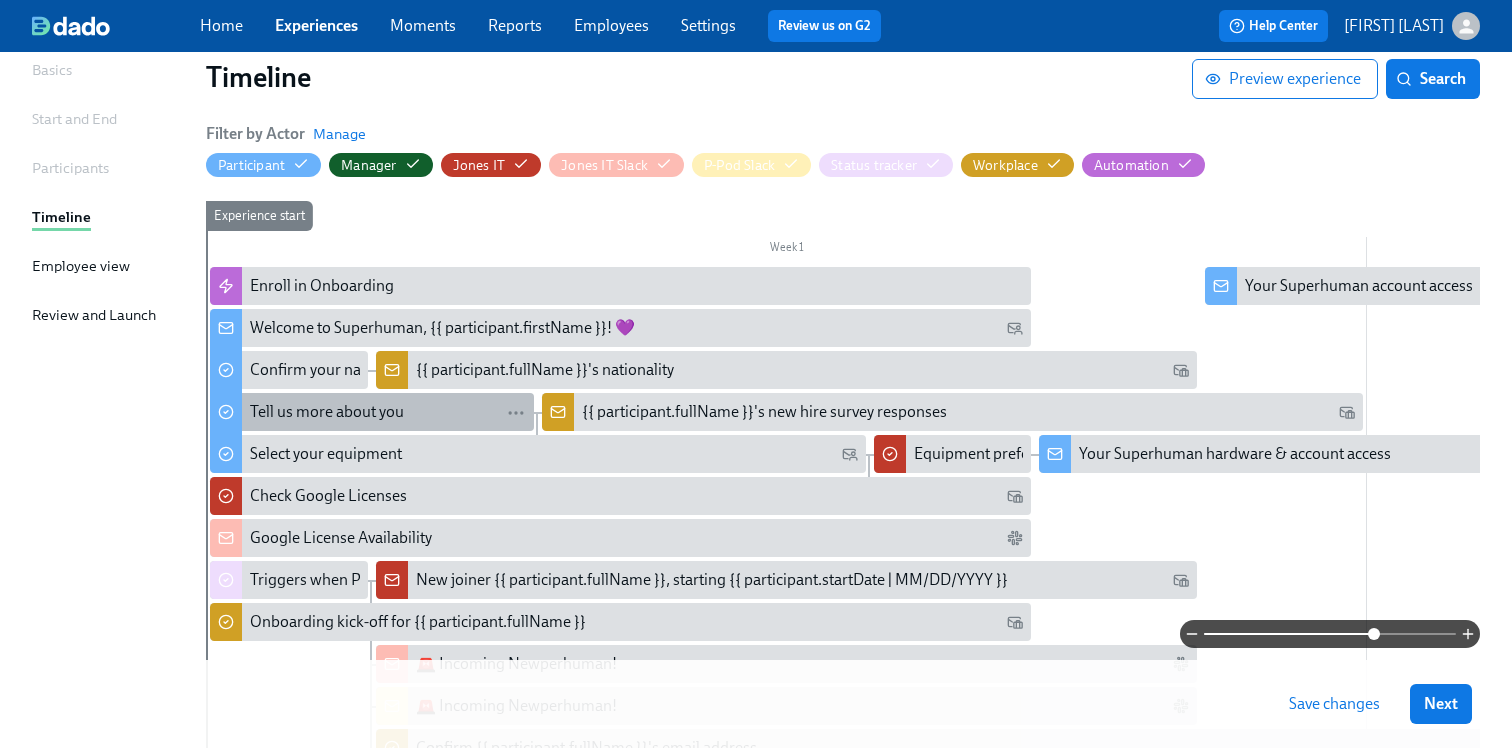 click on "Tell us more about you" at bounding box center [327, 412] 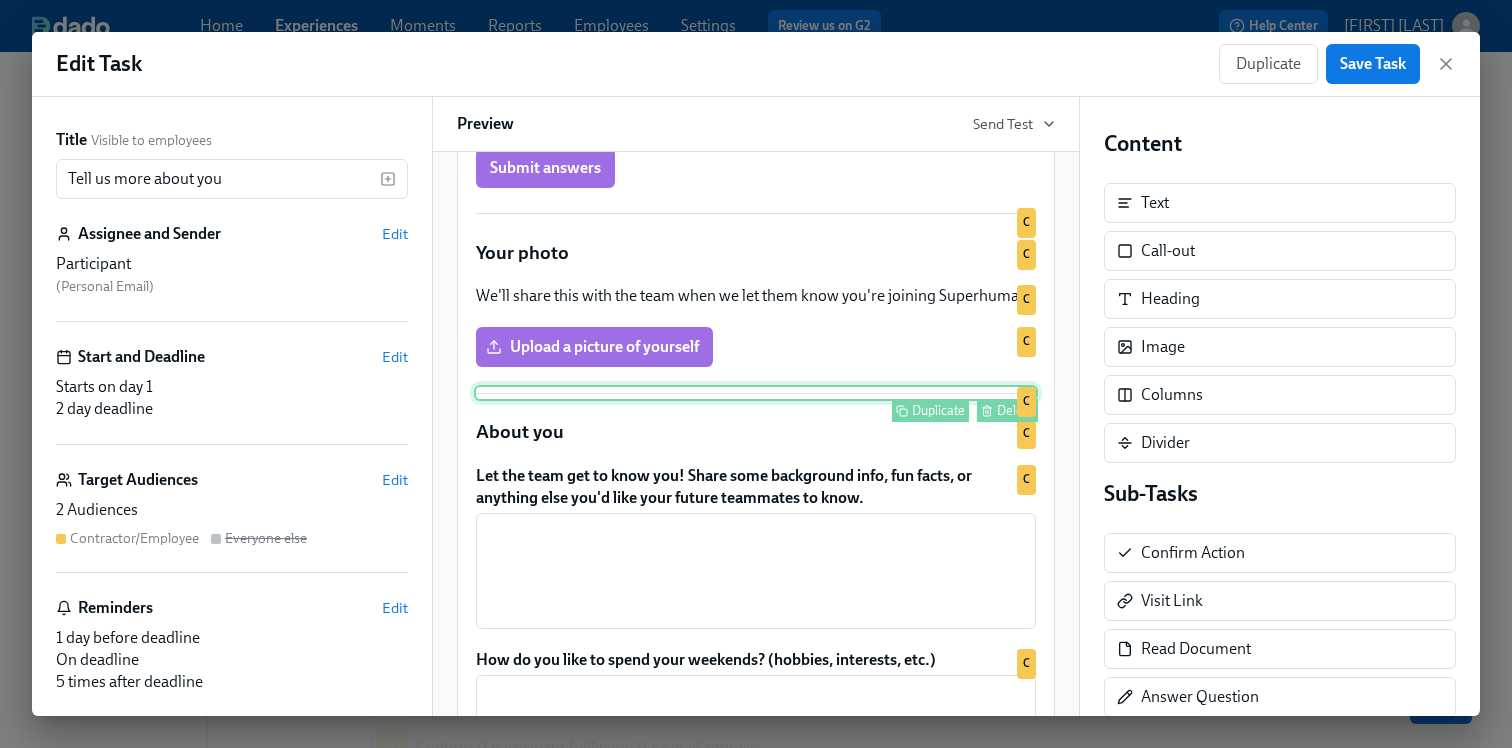 scroll, scrollTop: 961, scrollLeft: 0, axis: vertical 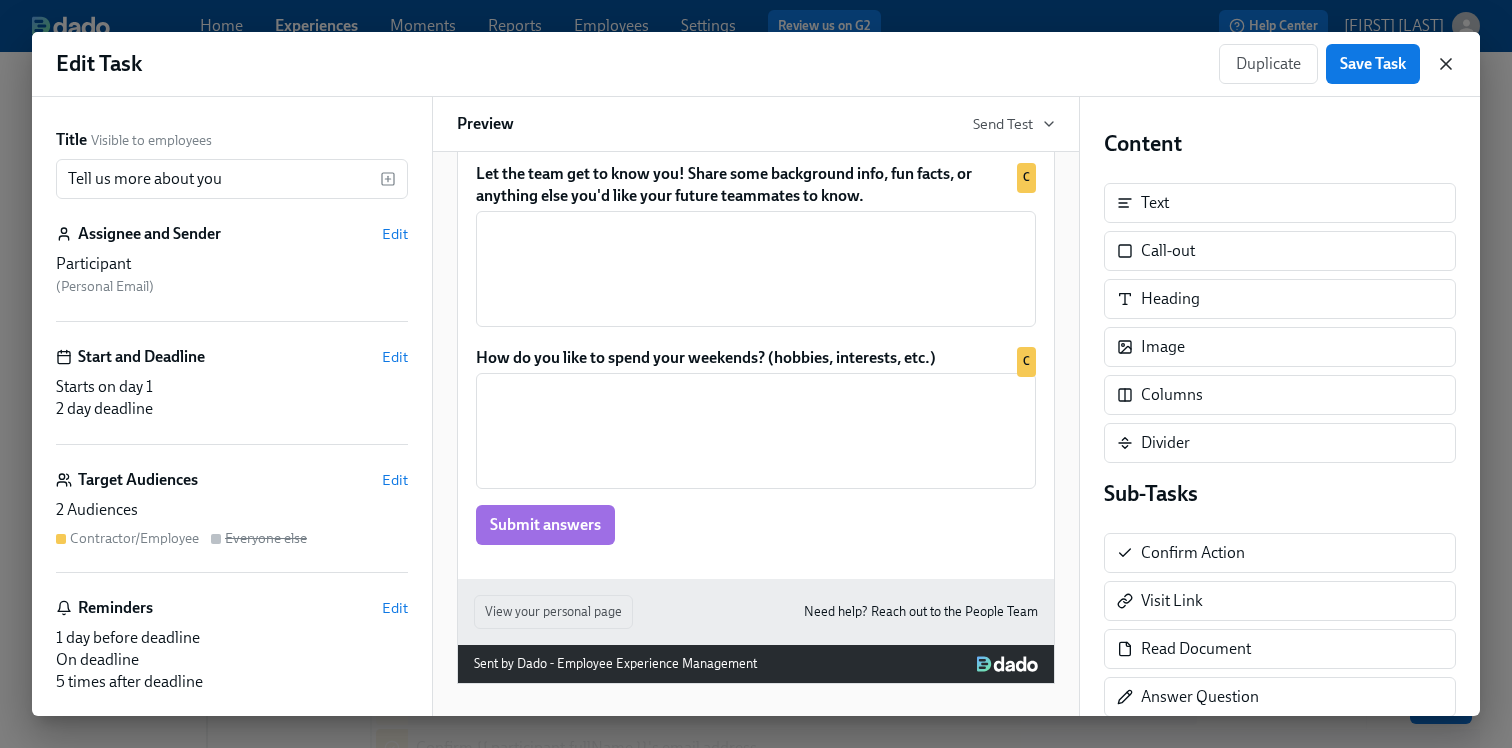 click 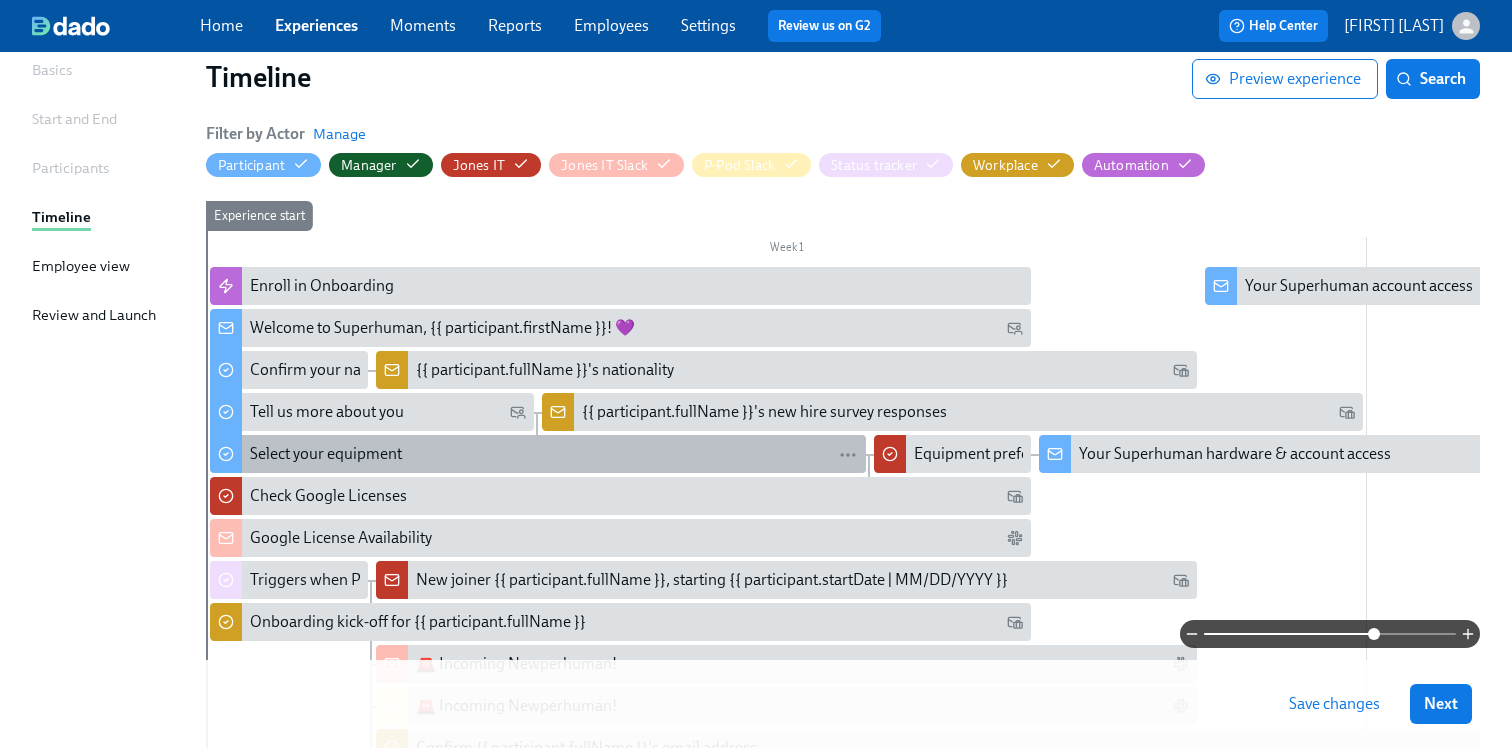 click on "Select your equipment" at bounding box center (554, 454) 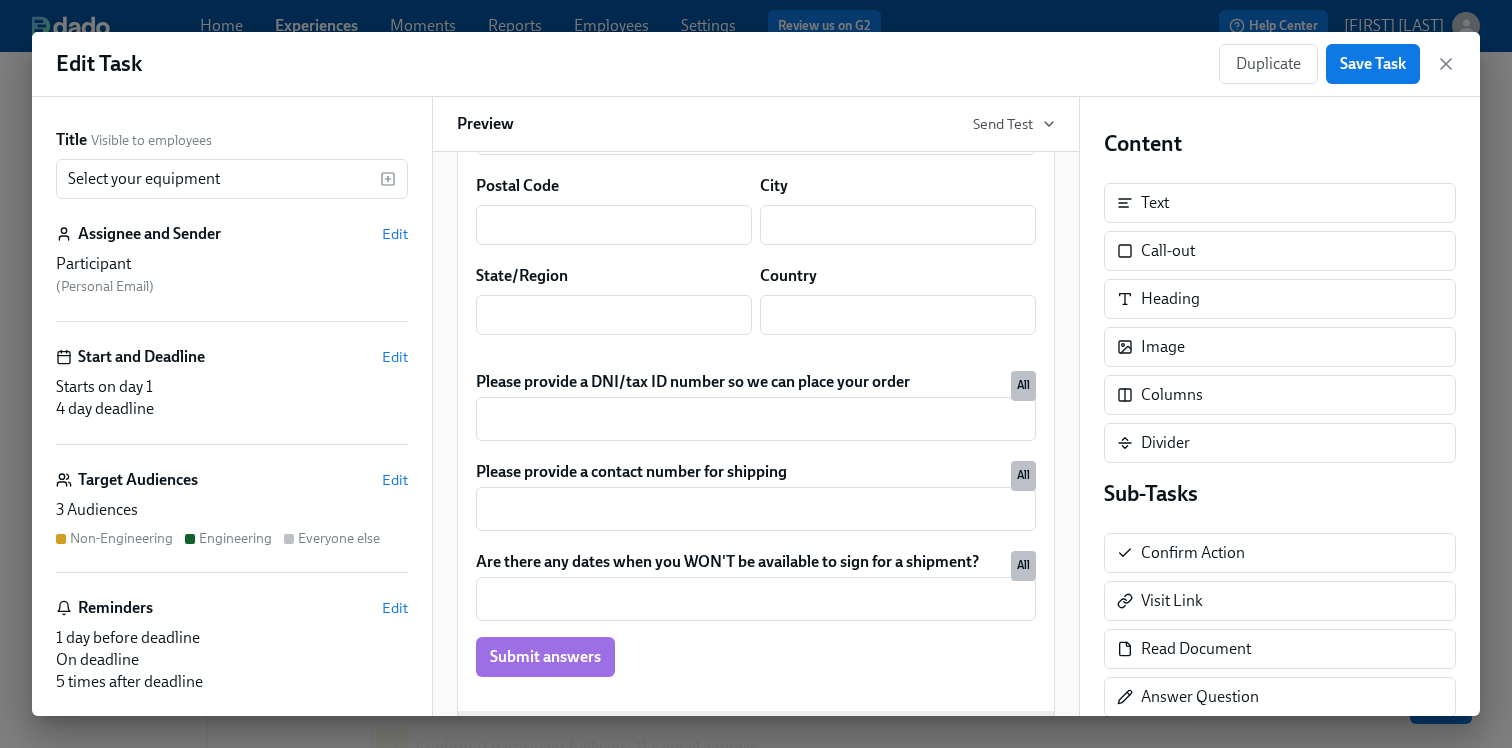 scroll, scrollTop: 1510, scrollLeft: 0, axis: vertical 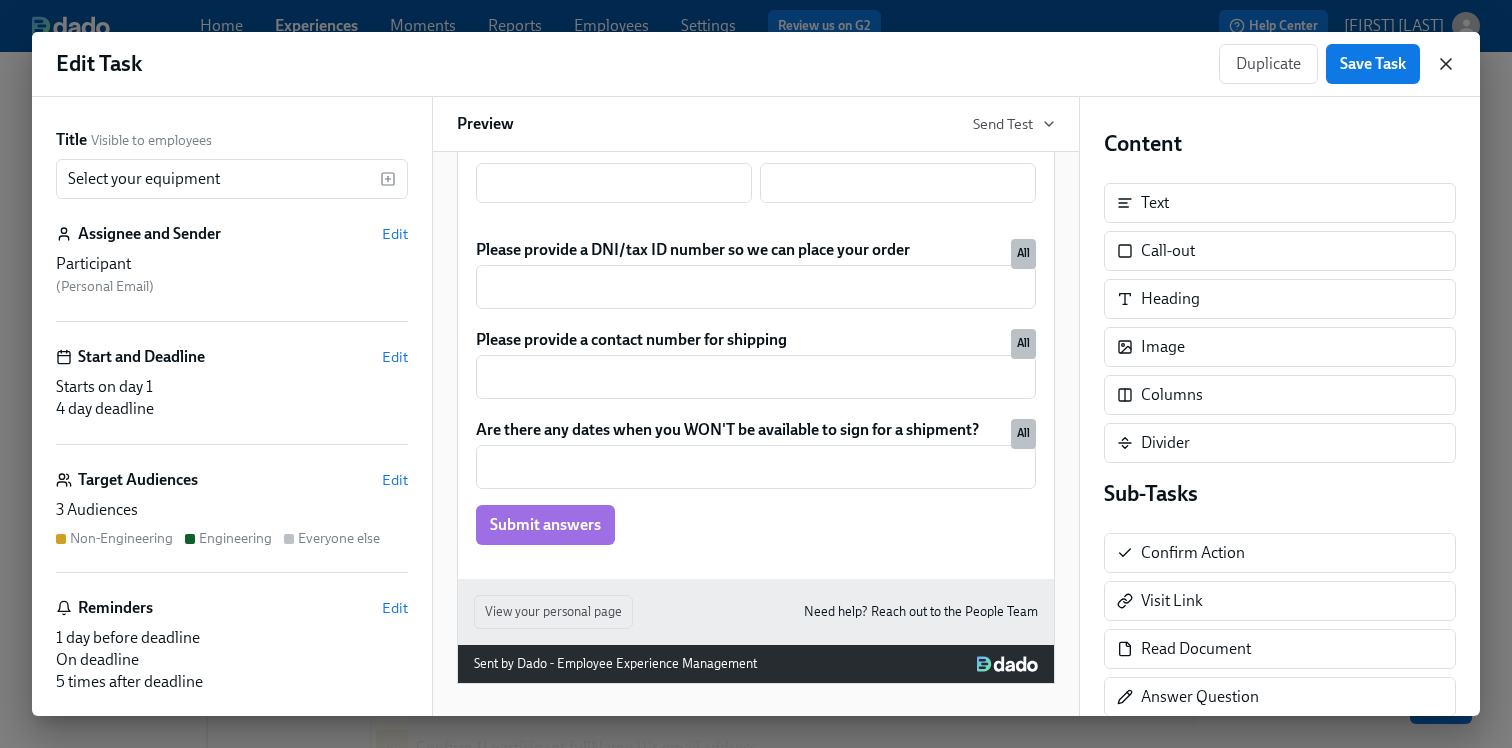 click 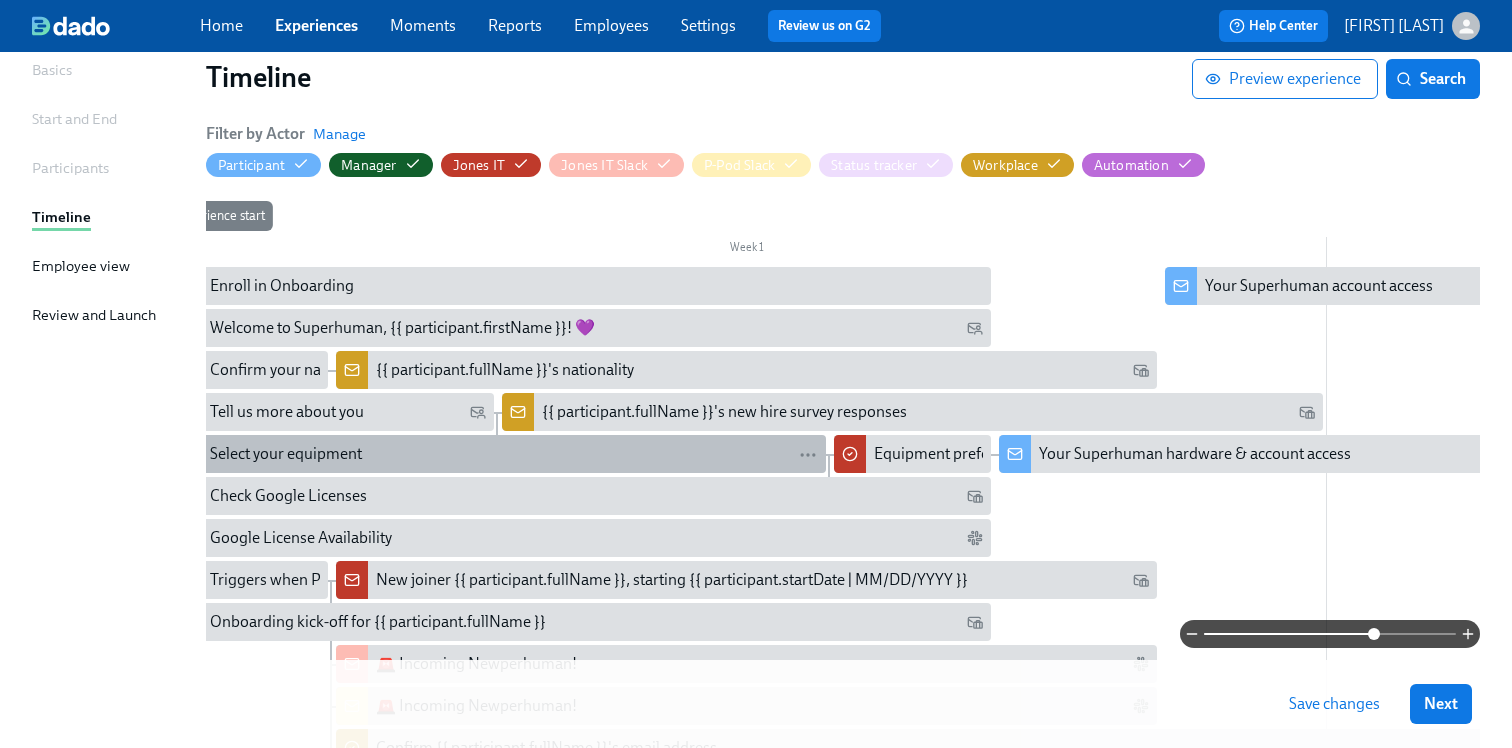 scroll, scrollTop: 0, scrollLeft: 0, axis: both 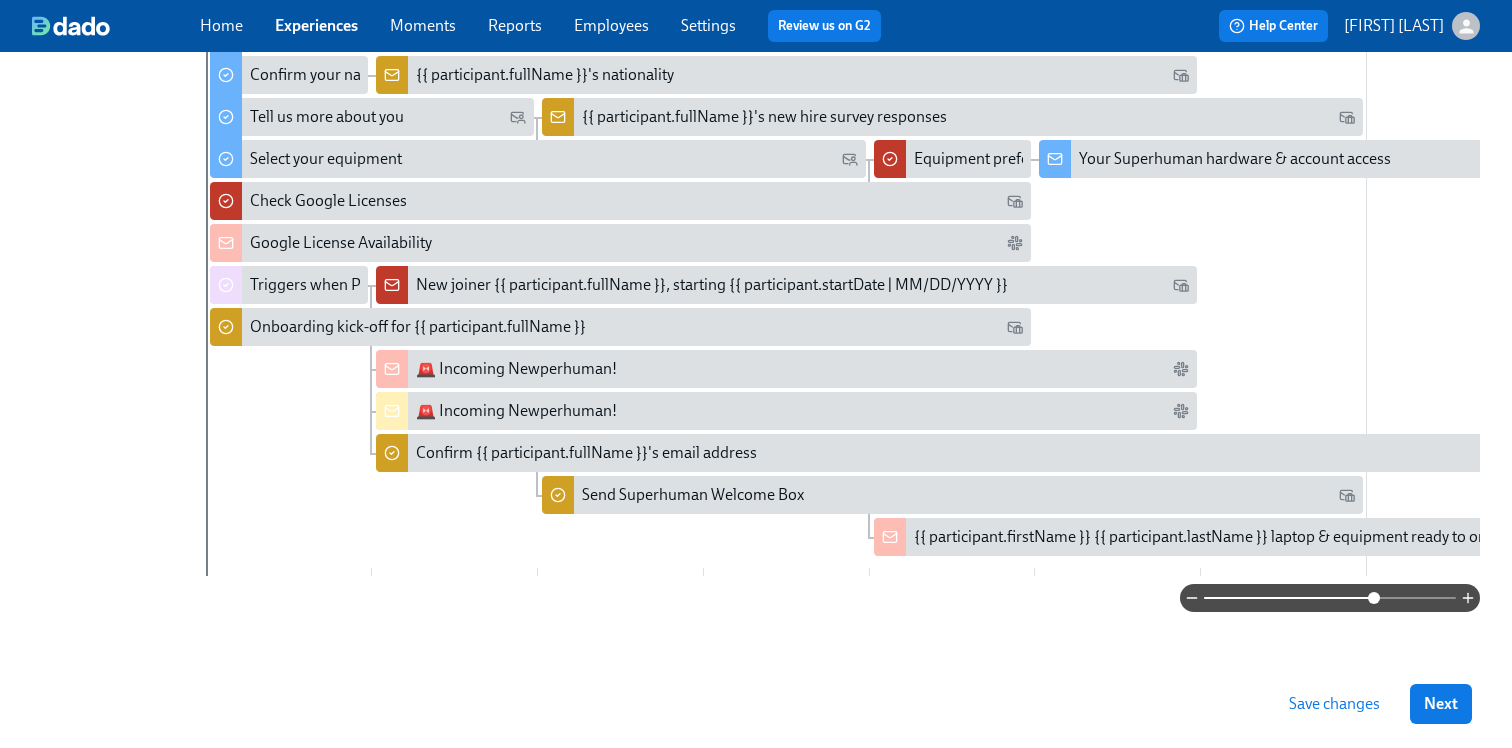 click on "Save changes" at bounding box center [1334, 704] 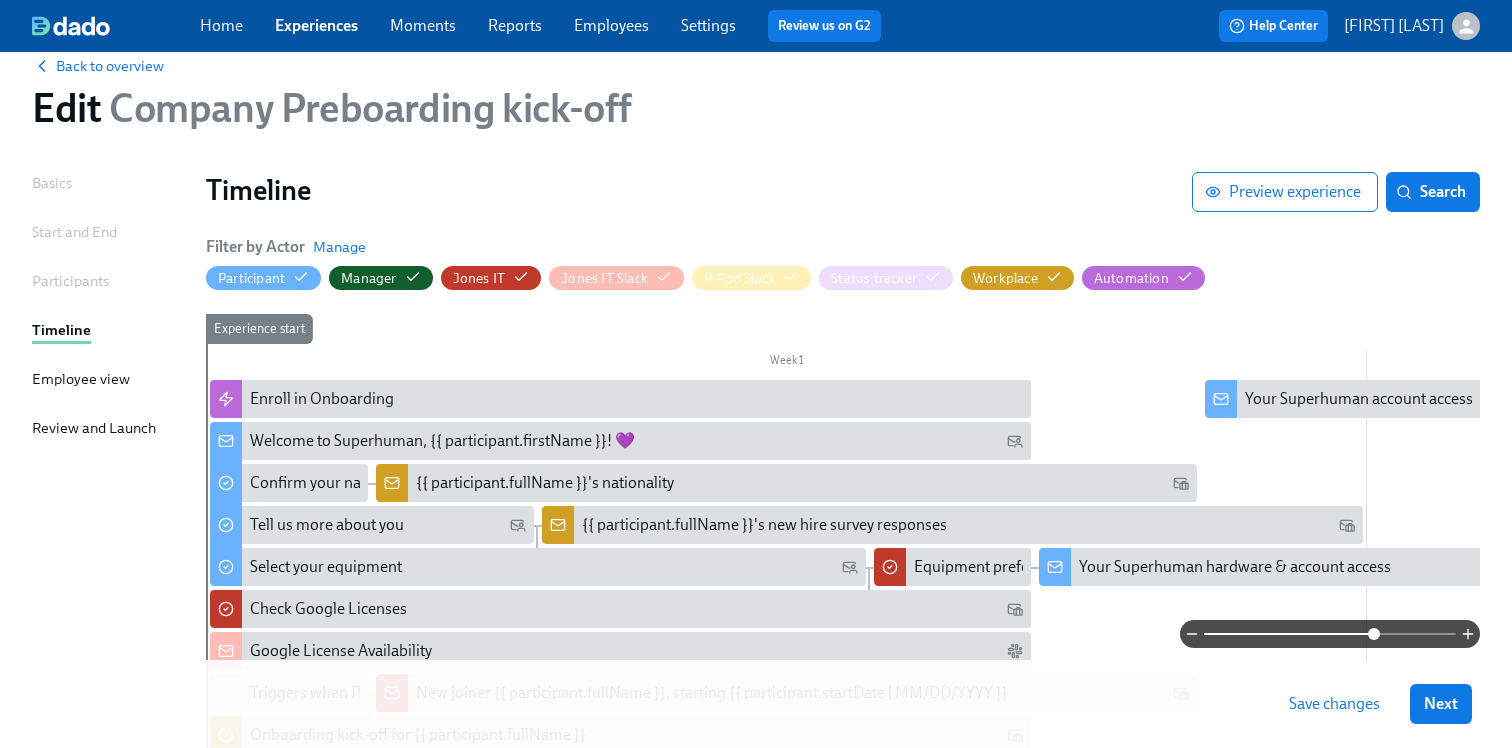 scroll, scrollTop: 29, scrollLeft: 0, axis: vertical 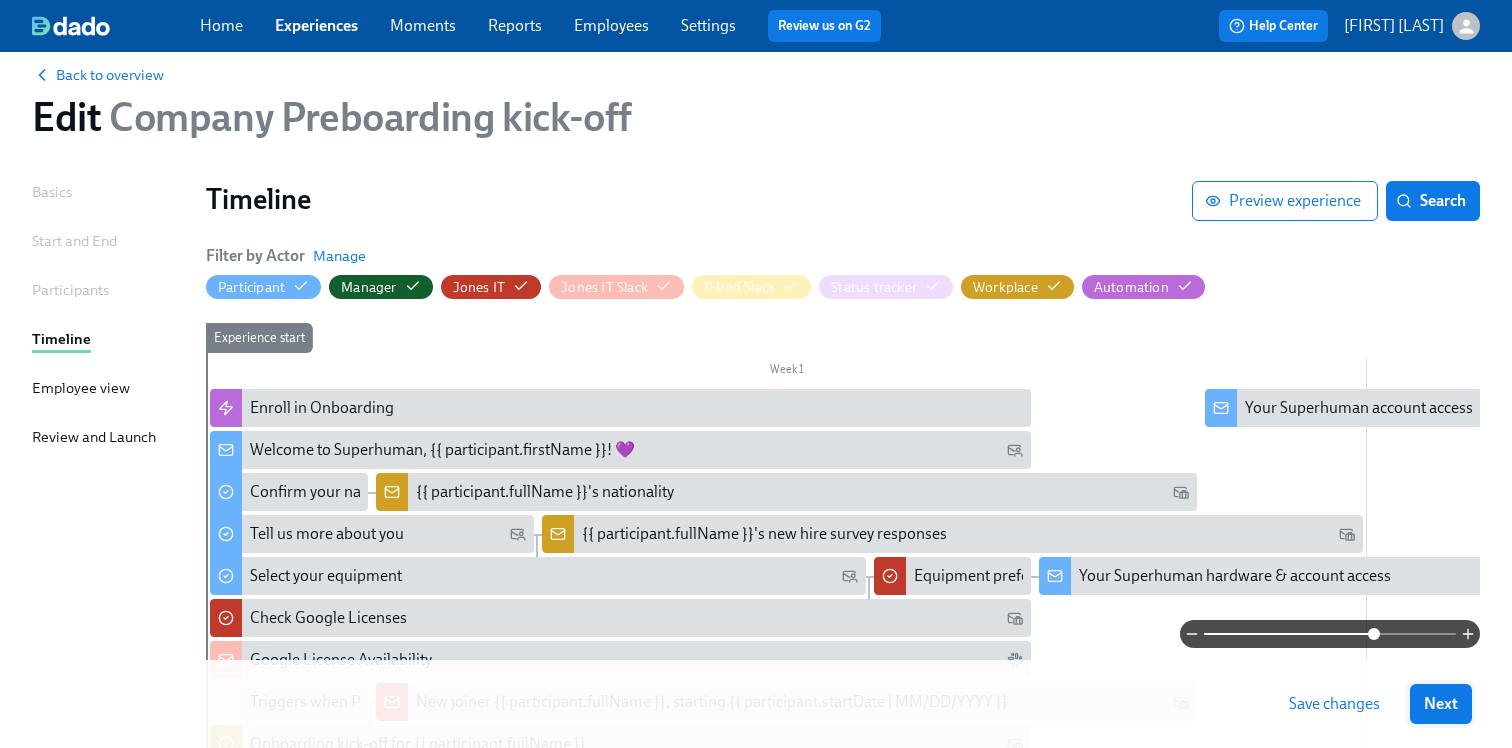 click on "Next" at bounding box center [1441, 704] 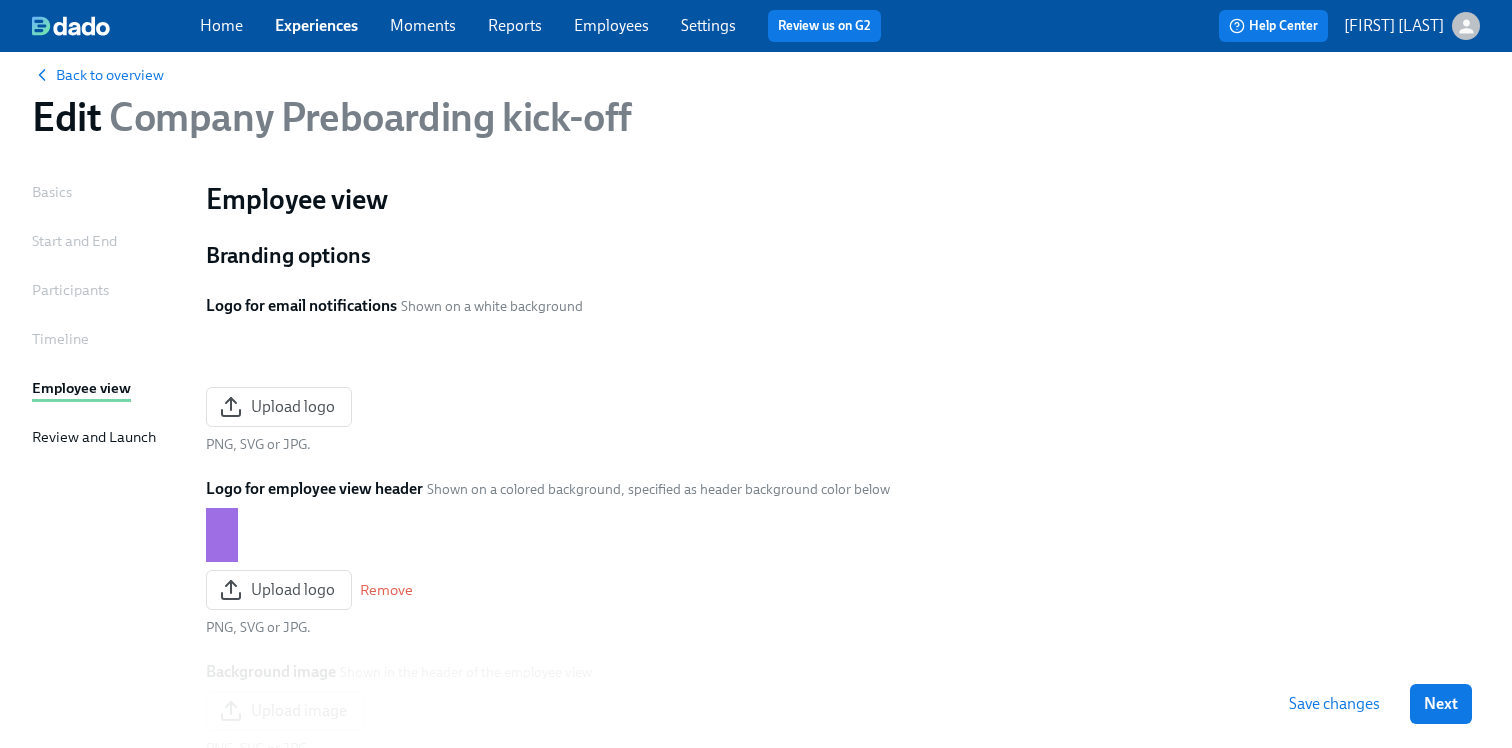 click on "Experiences" at bounding box center [316, 25] 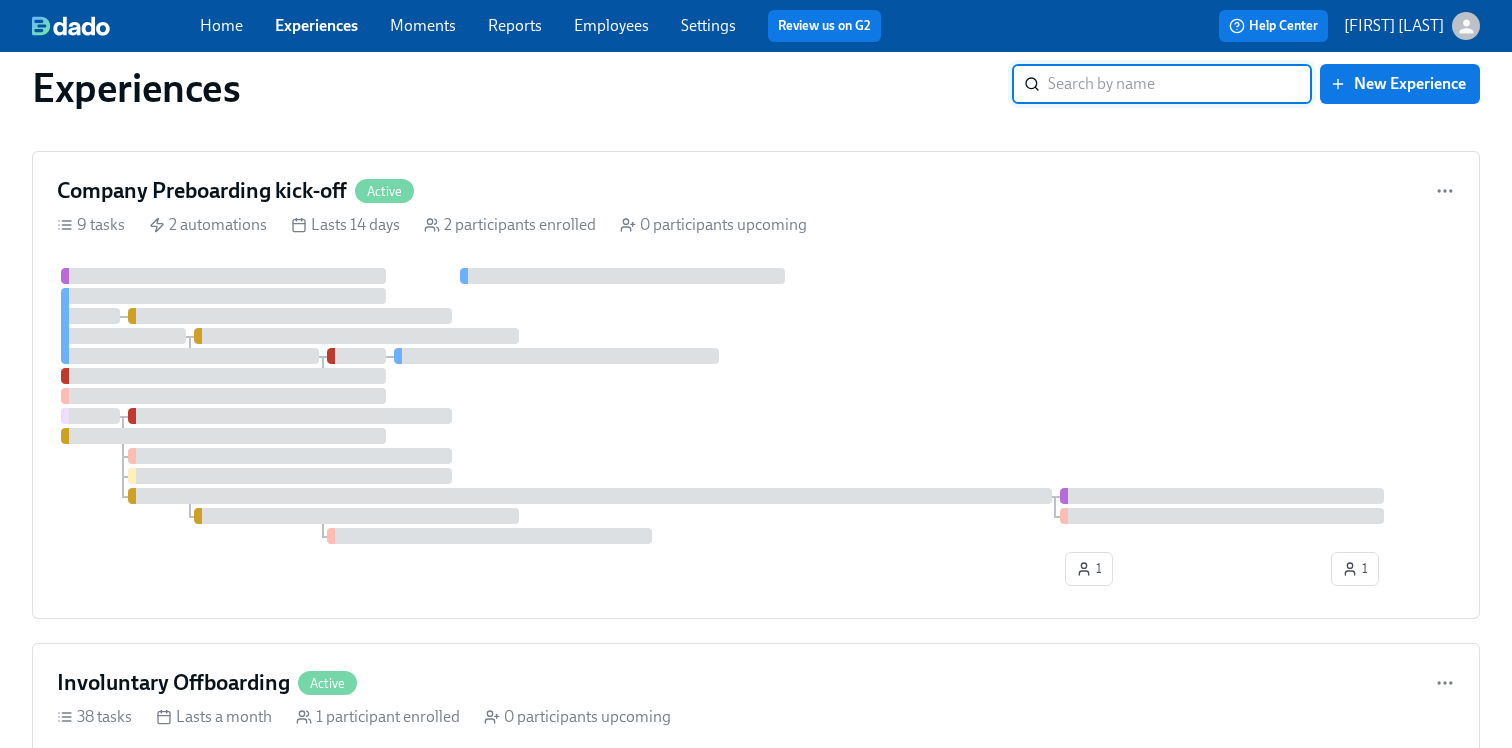 scroll, scrollTop: 0, scrollLeft: 0, axis: both 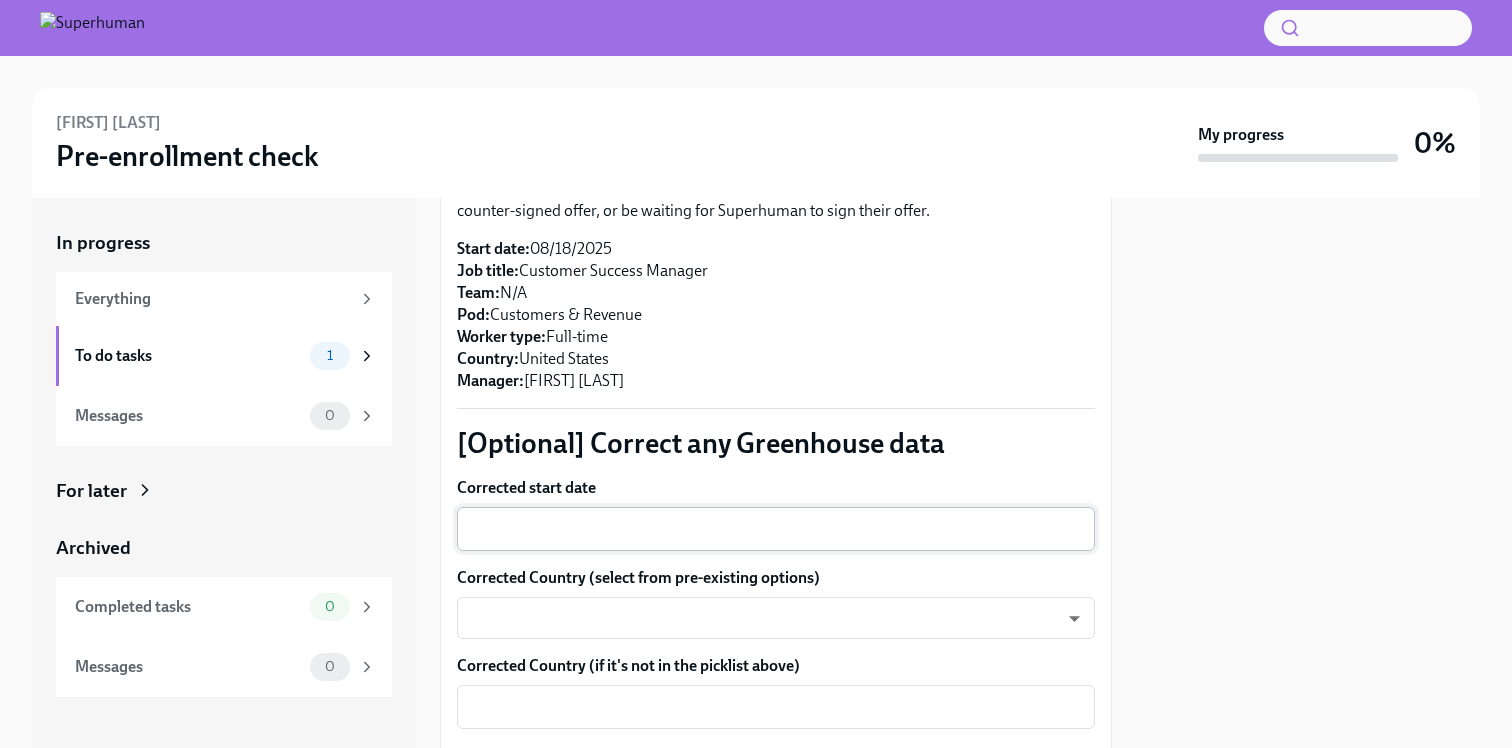 click on "Corrected start date" at bounding box center [776, 529] 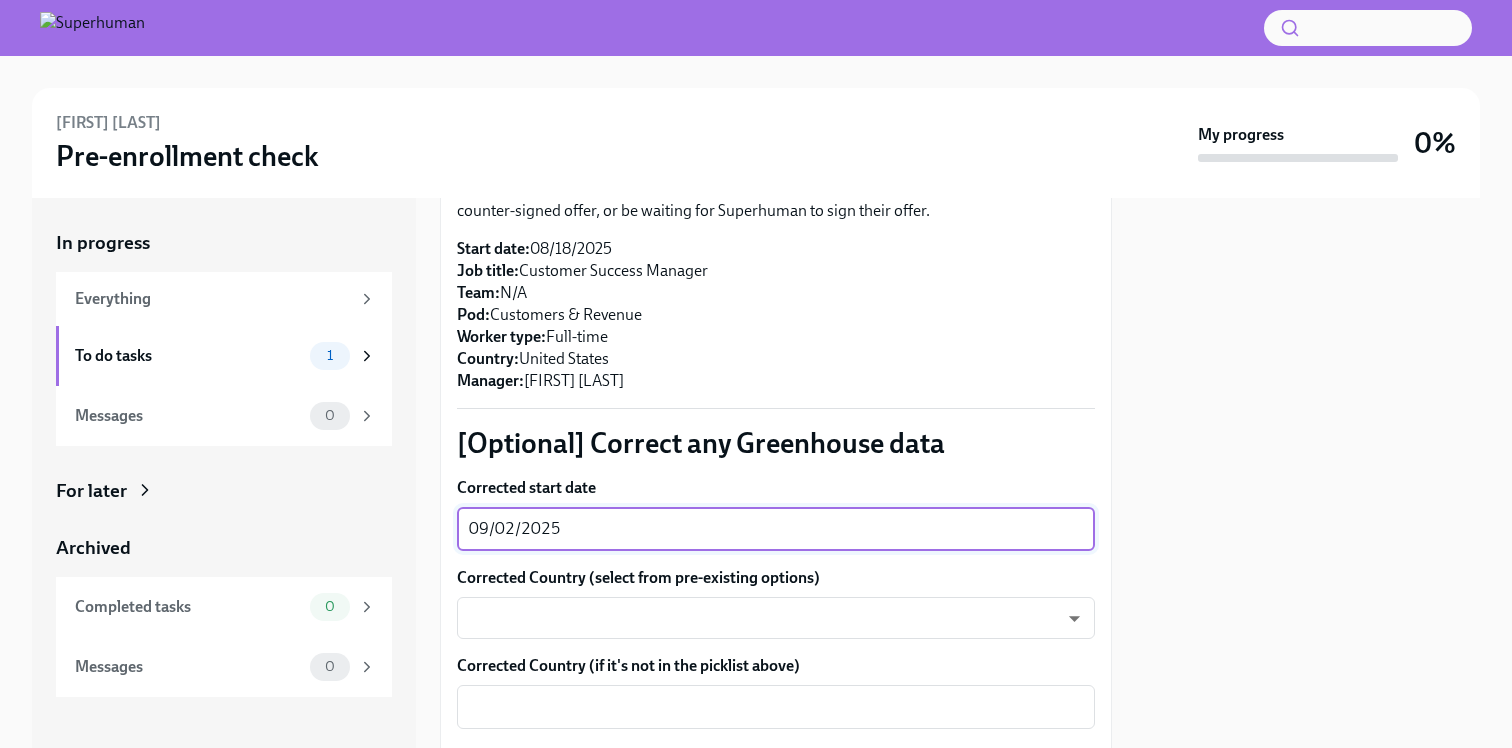 type on "09/02/2025" 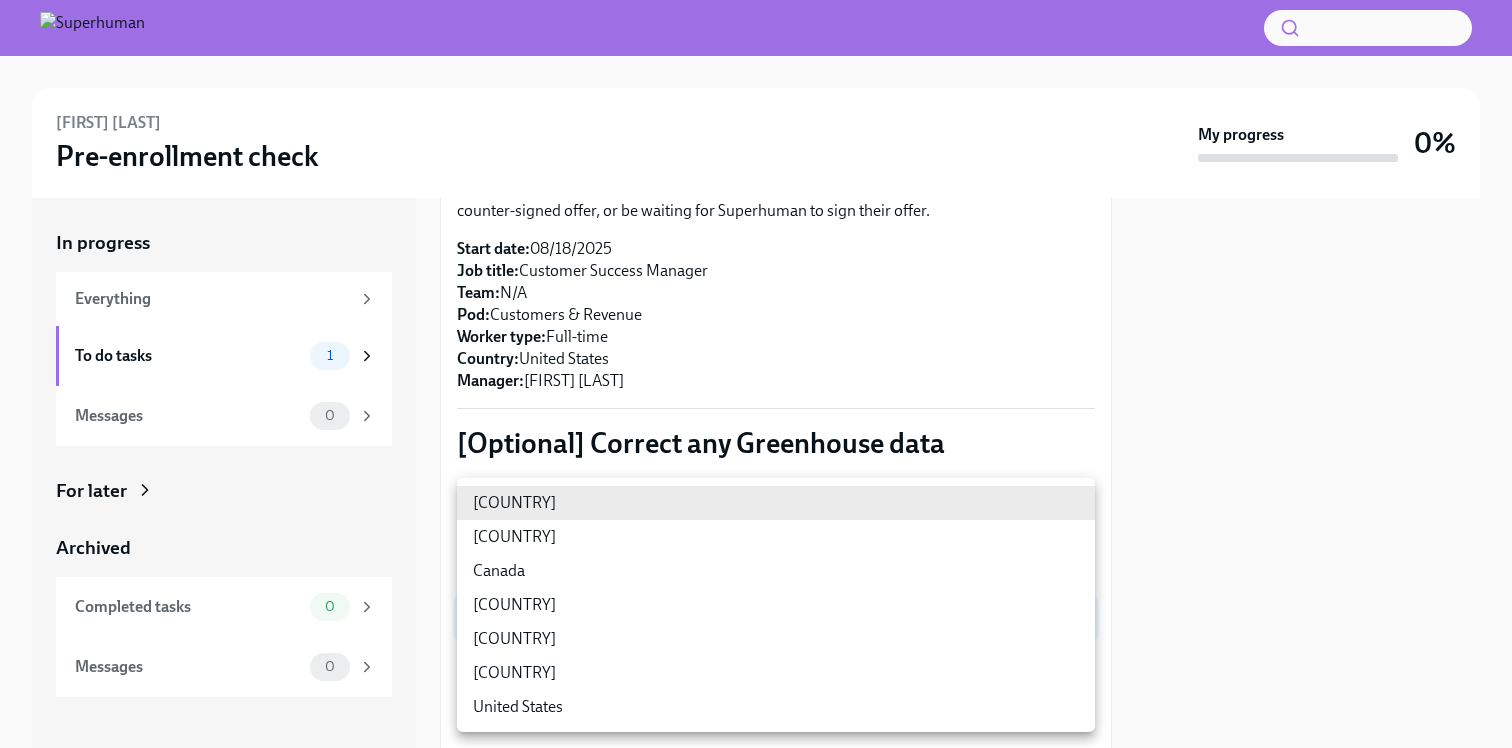 click on "Gage Verronneau Pre-enrollment check My progress 0% In progress Everything To do tasks 1 Messages 0 For later Archived Completed tasks 0 Messages 0 Confirm enrollment To Do Due  in a day Gage Verronneau has synced through from Greenhouse to Dado. They could either have a counter-signed offer, or be waiting for Superhuman to sign their offer. Start date:  08/18/2025
Job title:  Customer Success Manager
Team:  N/A
Pod:  Customers & Revenue
Worker type:  Full-time
Country:  United States
Manager:  Rosellen Schwartz [Optional] Correct any Greenhouse data Corrected start date 09/02/2025 x ​ Corrected Country (select from pre-existing options) ​ ​ Corrected Country (if it's not in the picklist above) x ​ Corrected Job title x ​ Corrected Team x ​ Corrected Pod x ​ Corrected Manager x ​ Submit answers Enroll them in the preboarding Please correct any data issues  first , by submitting the form above. Then hit the button below. Enroll them in the pre- & onboarding Yes No Submit" at bounding box center (756, 374) 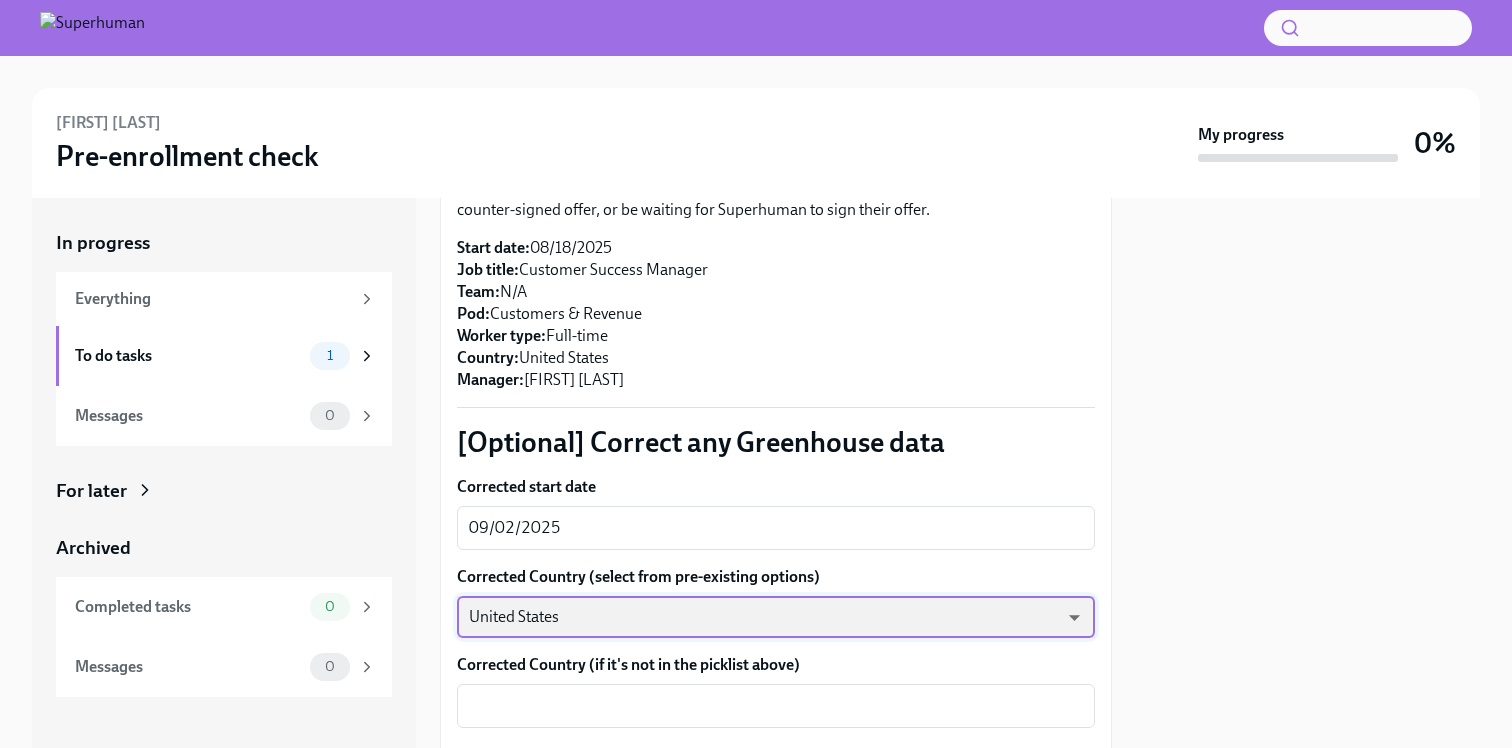 scroll, scrollTop: 74, scrollLeft: 0, axis: vertical 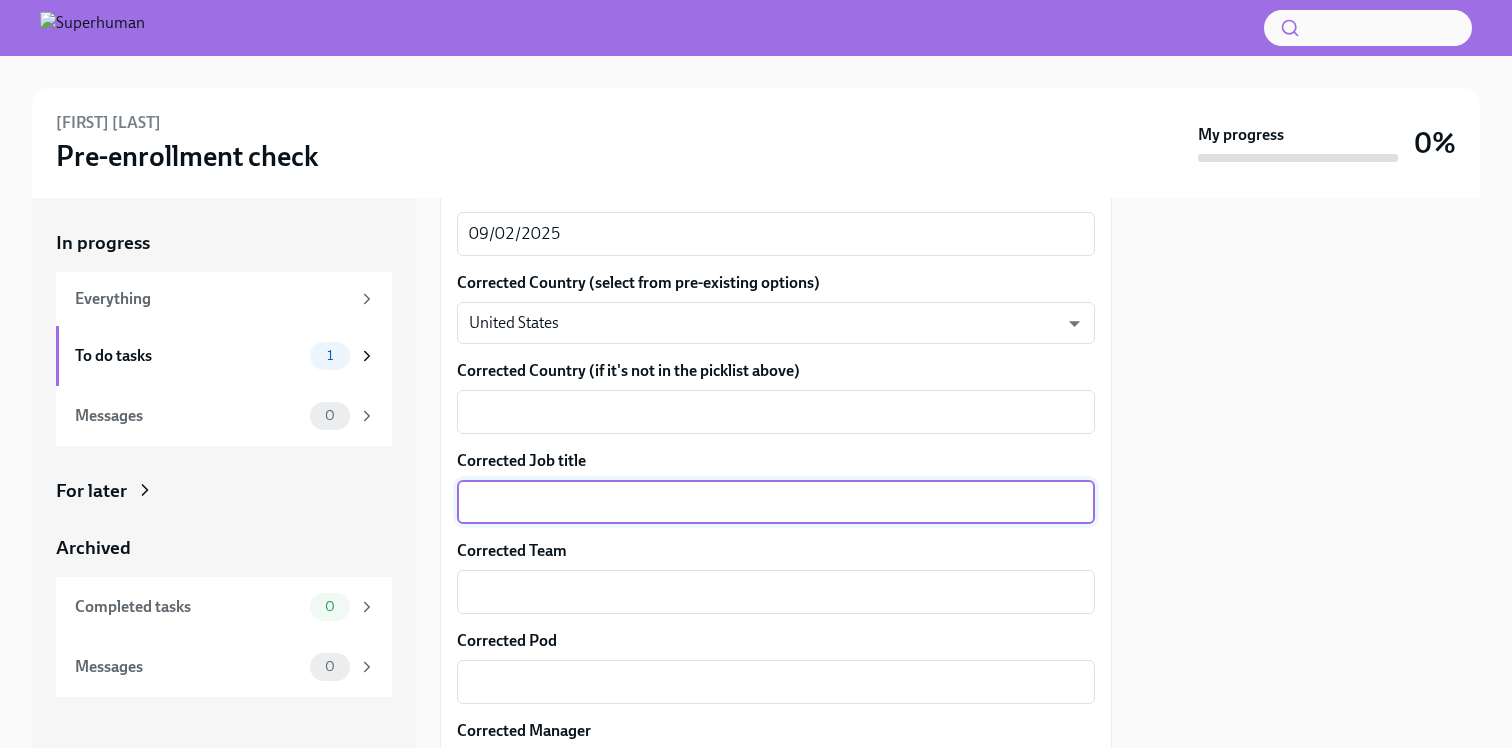 click on "Corrected Job title" at bounding box center (776, 502) 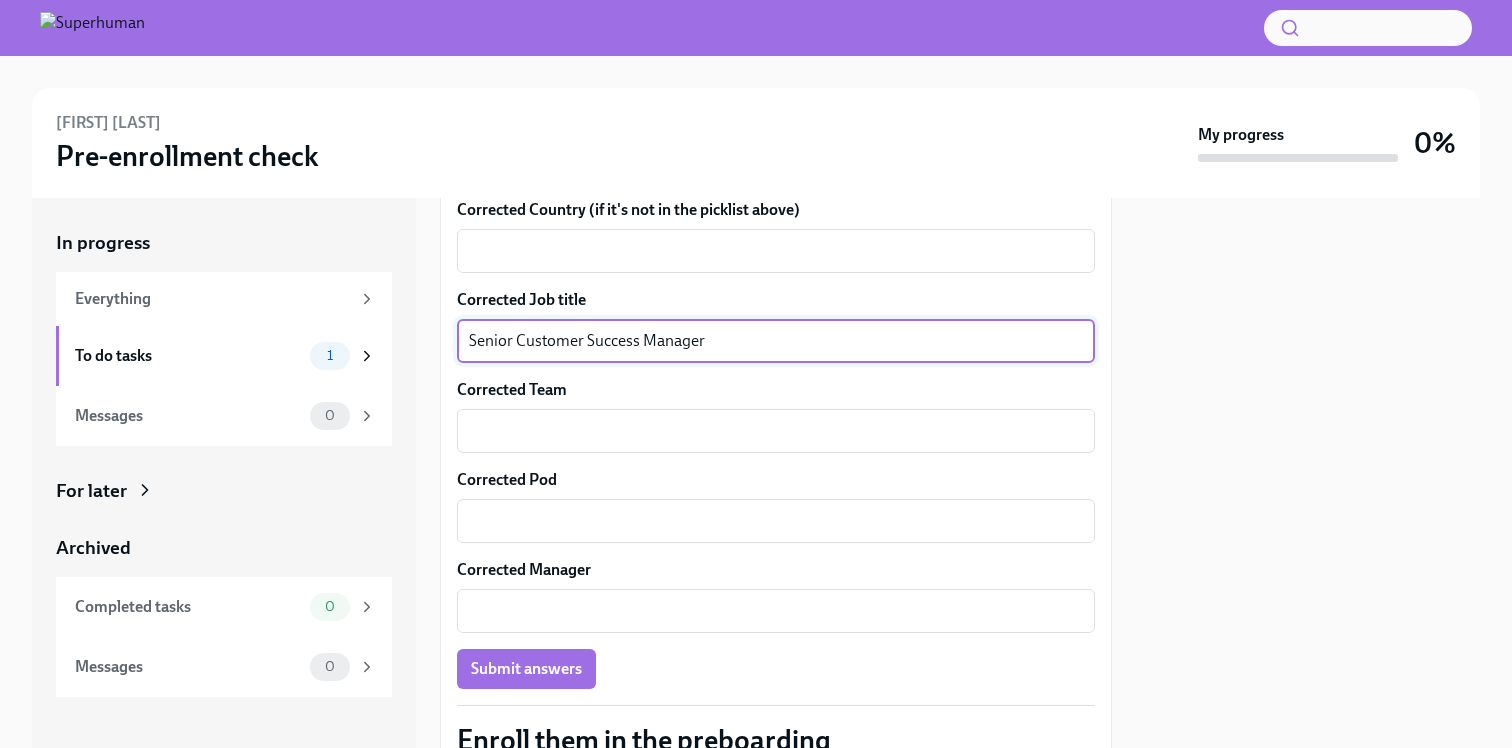 scroll, scrollTop: 637, scrollLeft: 0, axis: vertical 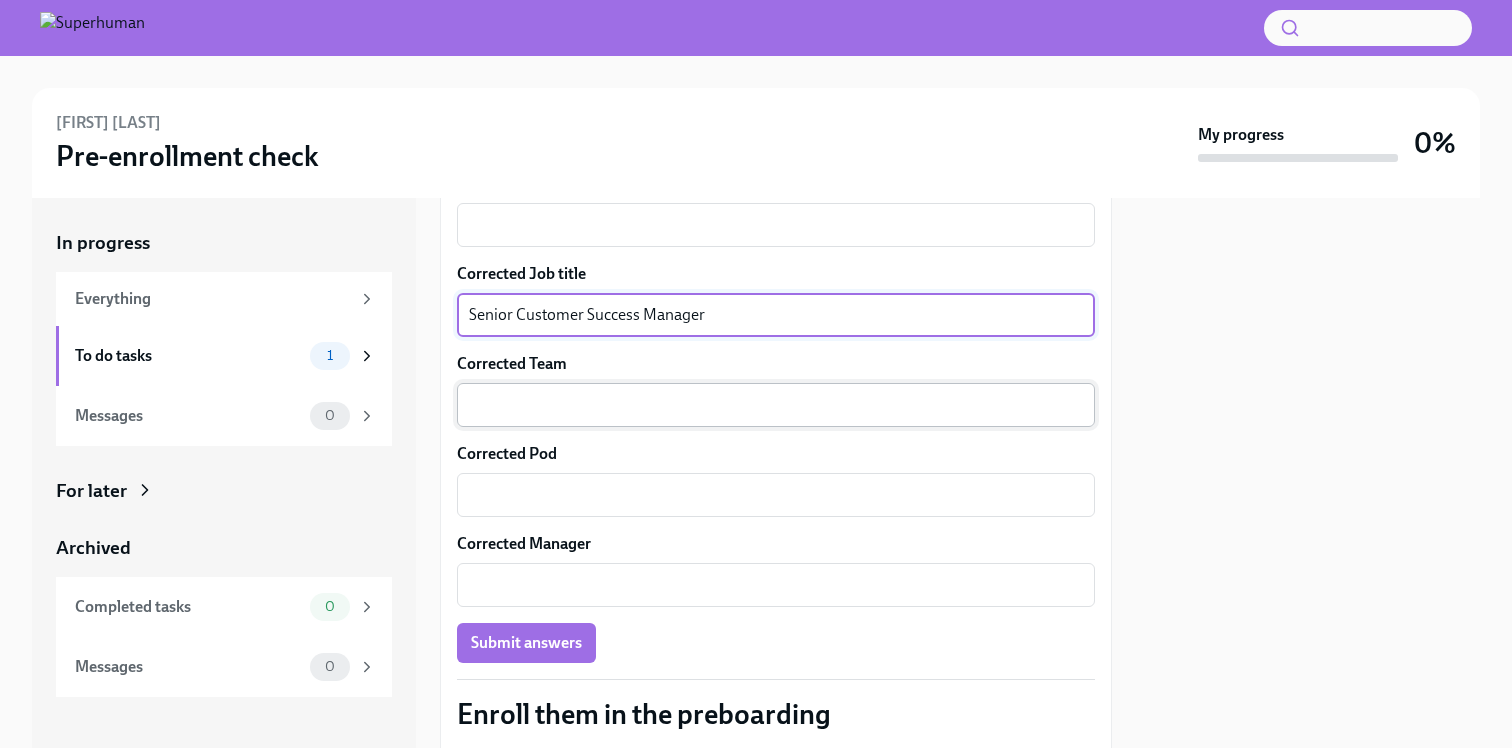 type on "Senior Customer Success Manager" 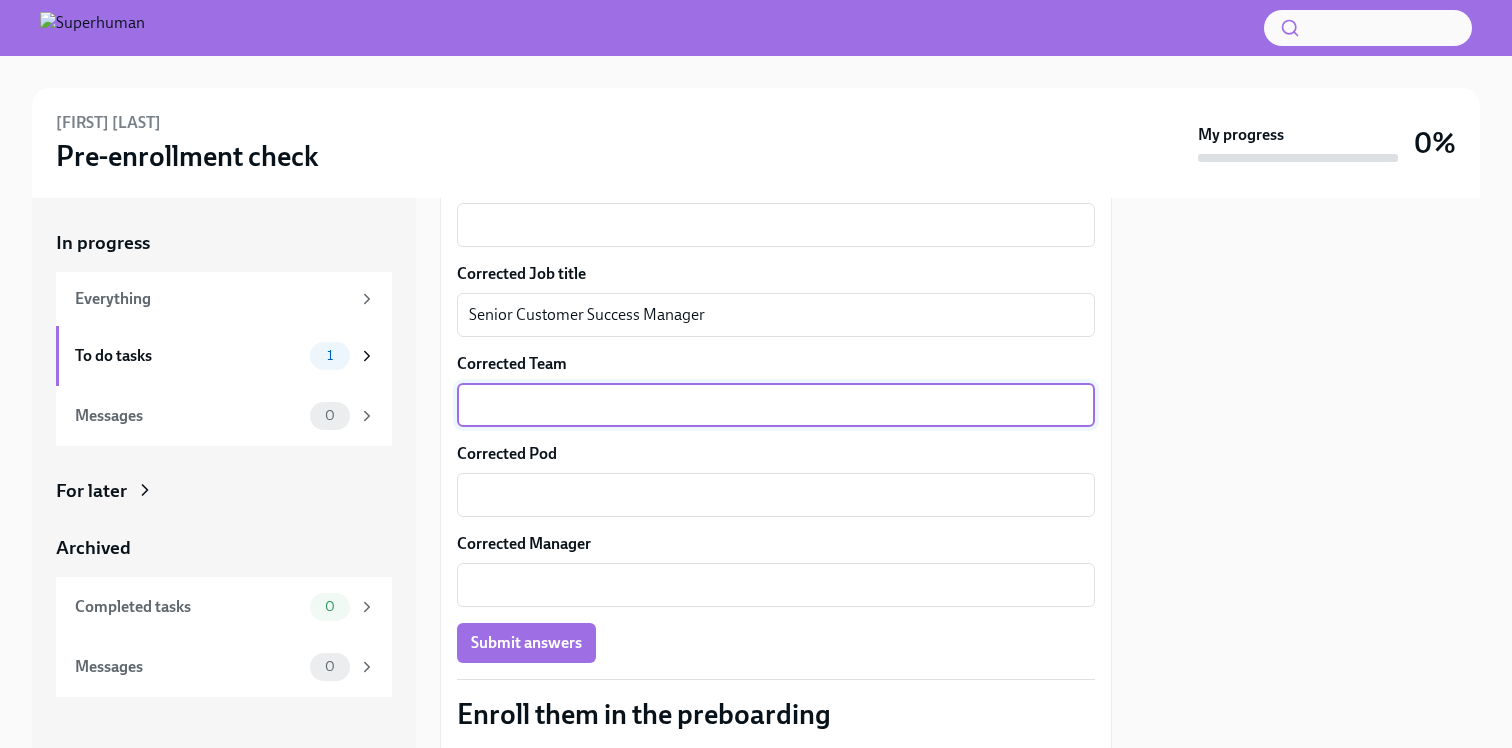 click on "Corrected Team" at bounding box center [776, 405] 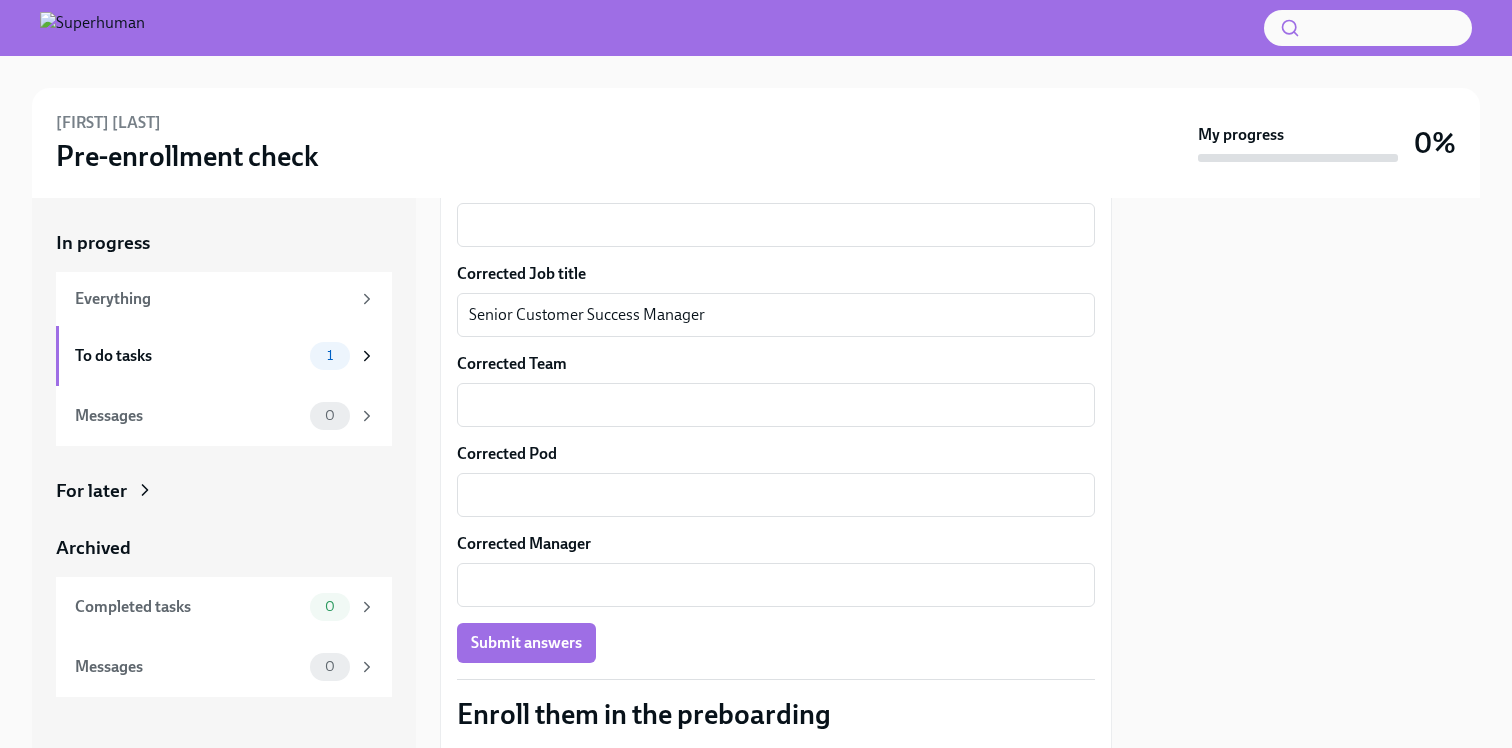 click on "Corrected start date 09/02/2025 x ​ Corrected Country (select from pre-existing options) United States xyM1eTKL4 ​ Corrected Country (if it's not in the picklist above) x ​ Corrected Job title Senior Customer Success Manager x ​ Corrected Team x ​ Corrected Pod x ​ Corrected Manager x ​ Submit answers" at bounding box center (776, 329) 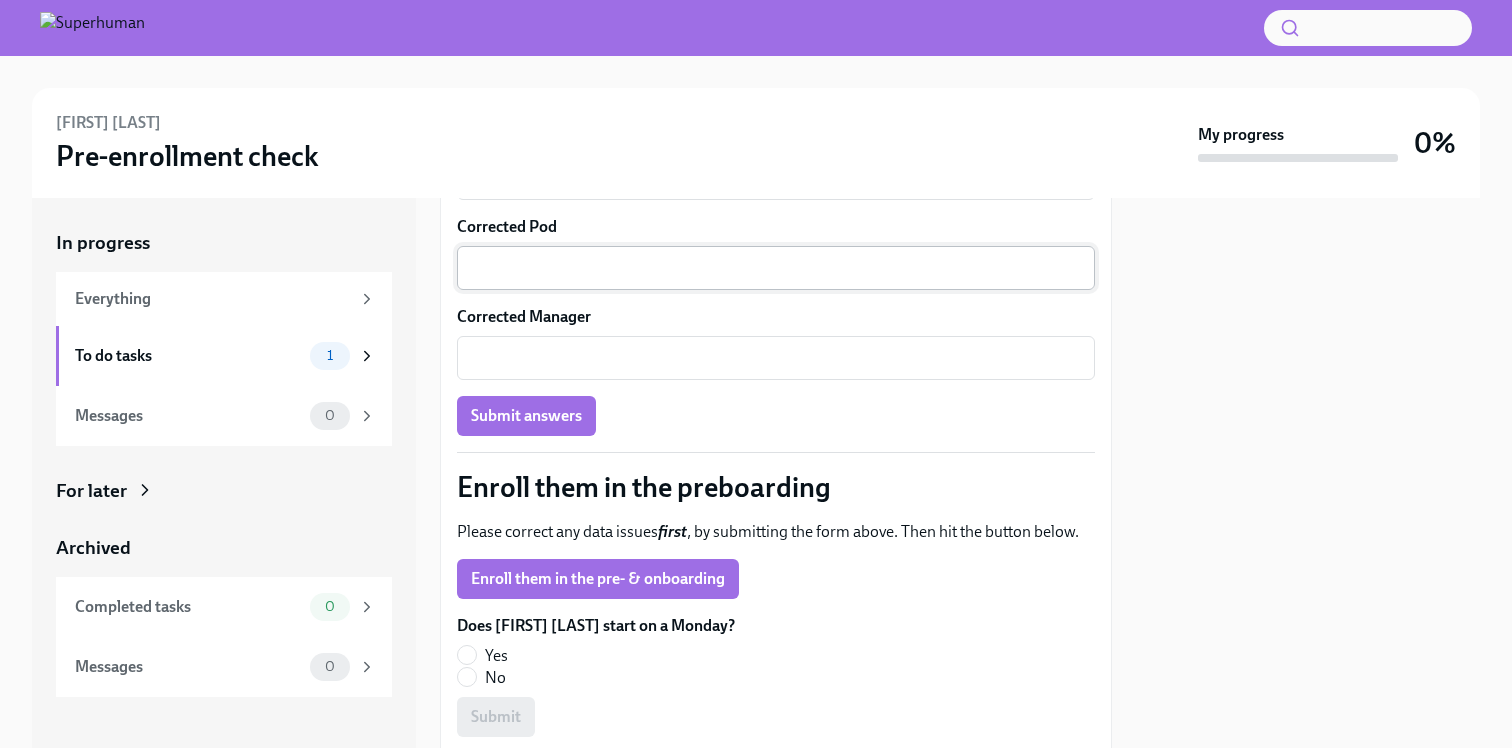 scroll, scrollTop: 866, scrollLeft: 0, axis: vertical 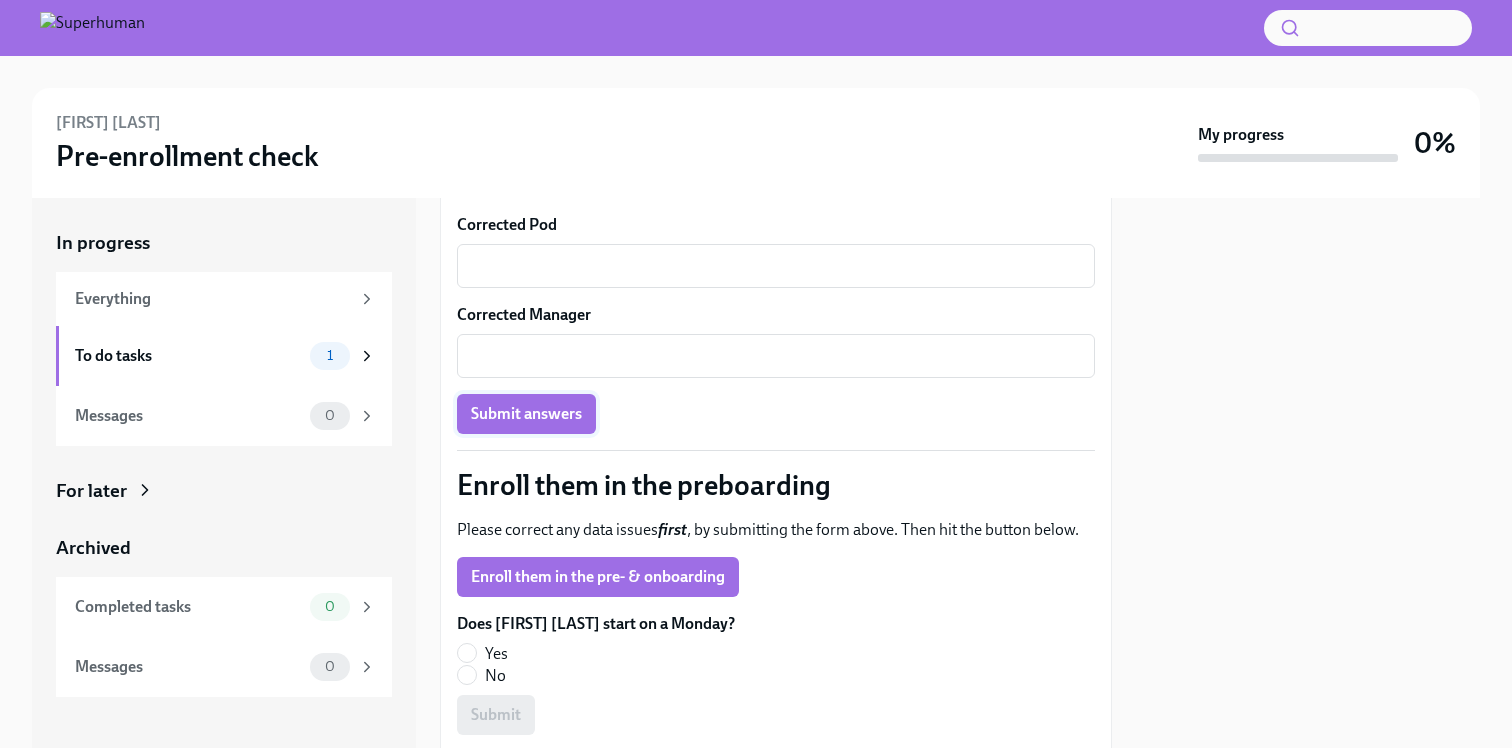 click on "Submit answers" at bounding box center (526, 414) 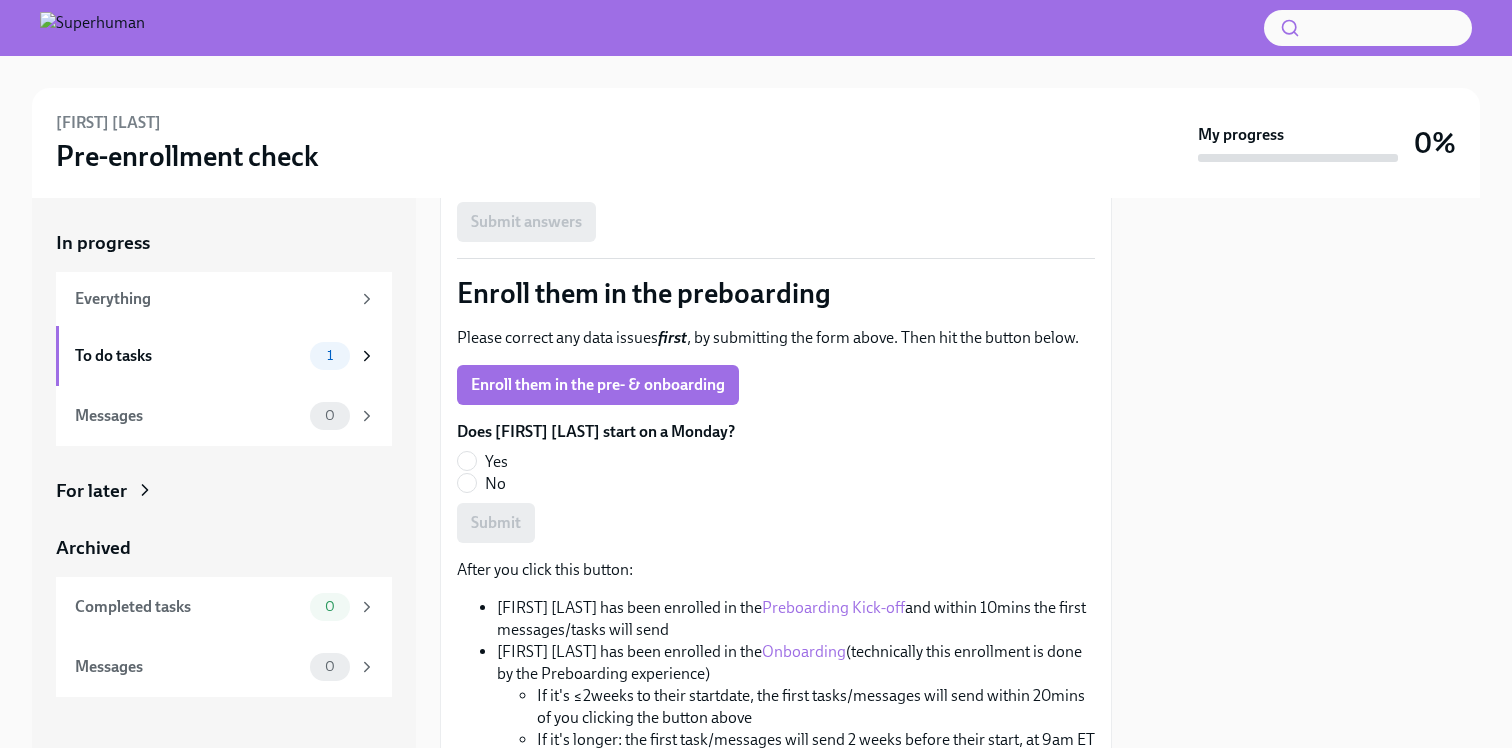scroll, scrollTop: 1060, scrollLeft: 0, axis: vertical 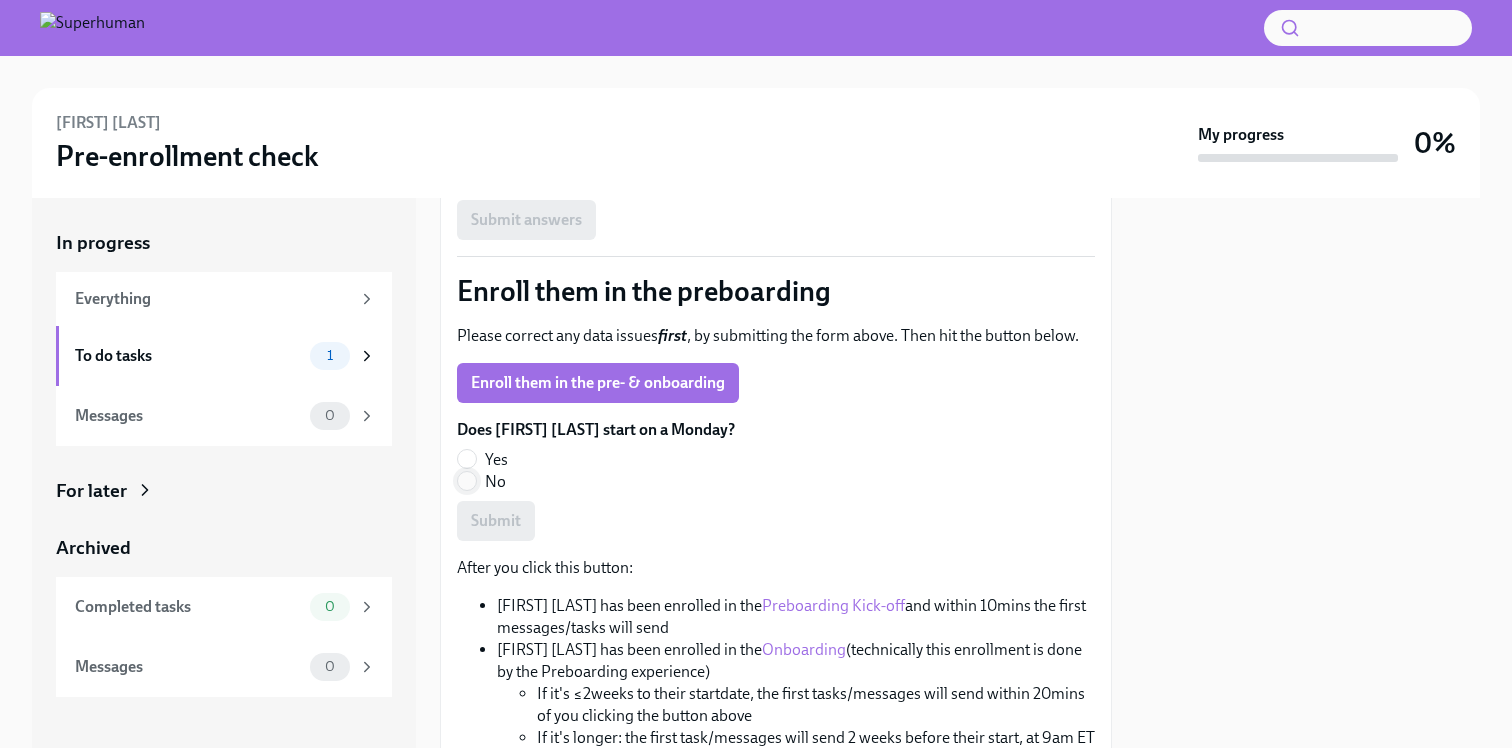 click on "No" at bounding box center [467, 481] 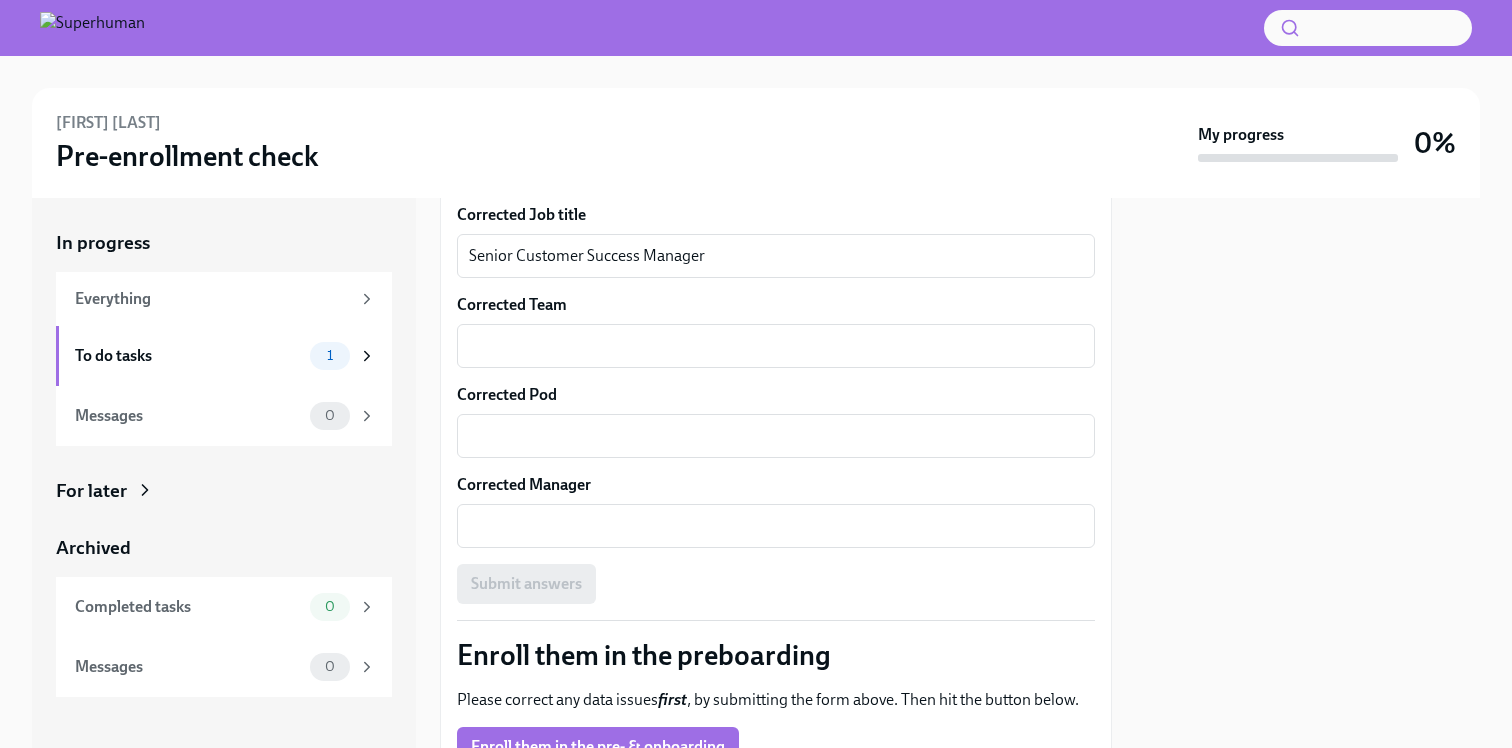 scroll, scrollTop: 992, scrollLeft: 0, axis: vertical 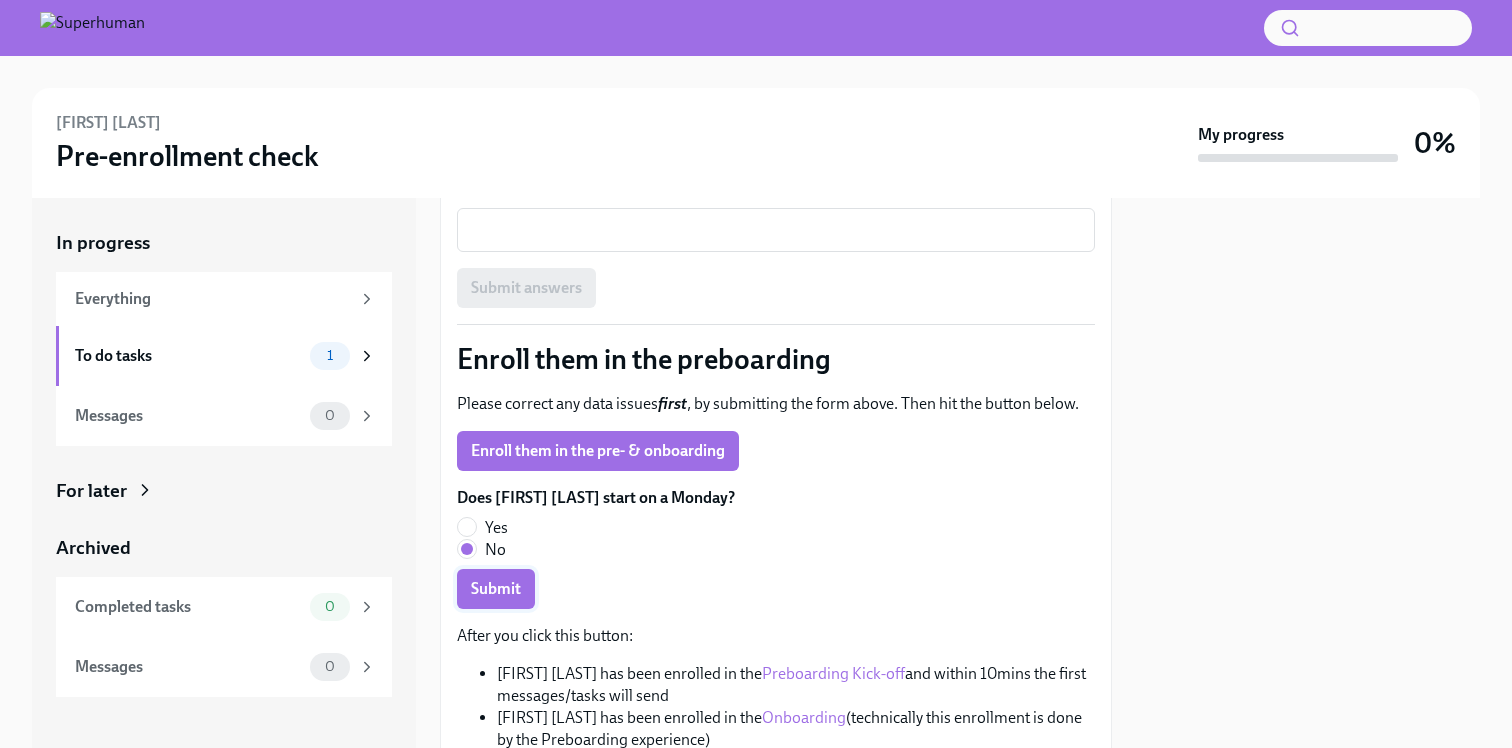 click on "Submit" at bounding box center [496, 589] 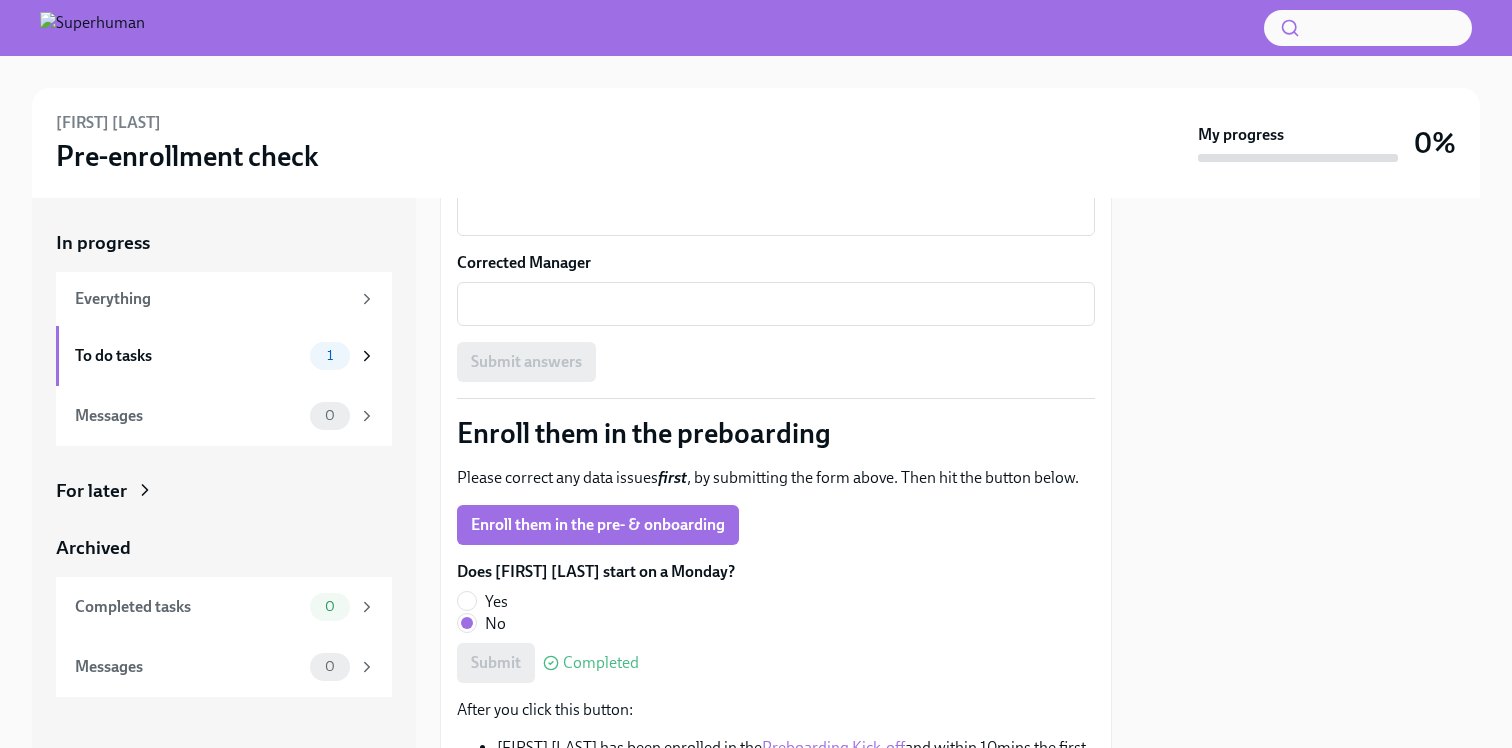 scroll, scrollTop: 938, scrollLeft: 0, axis: vertical 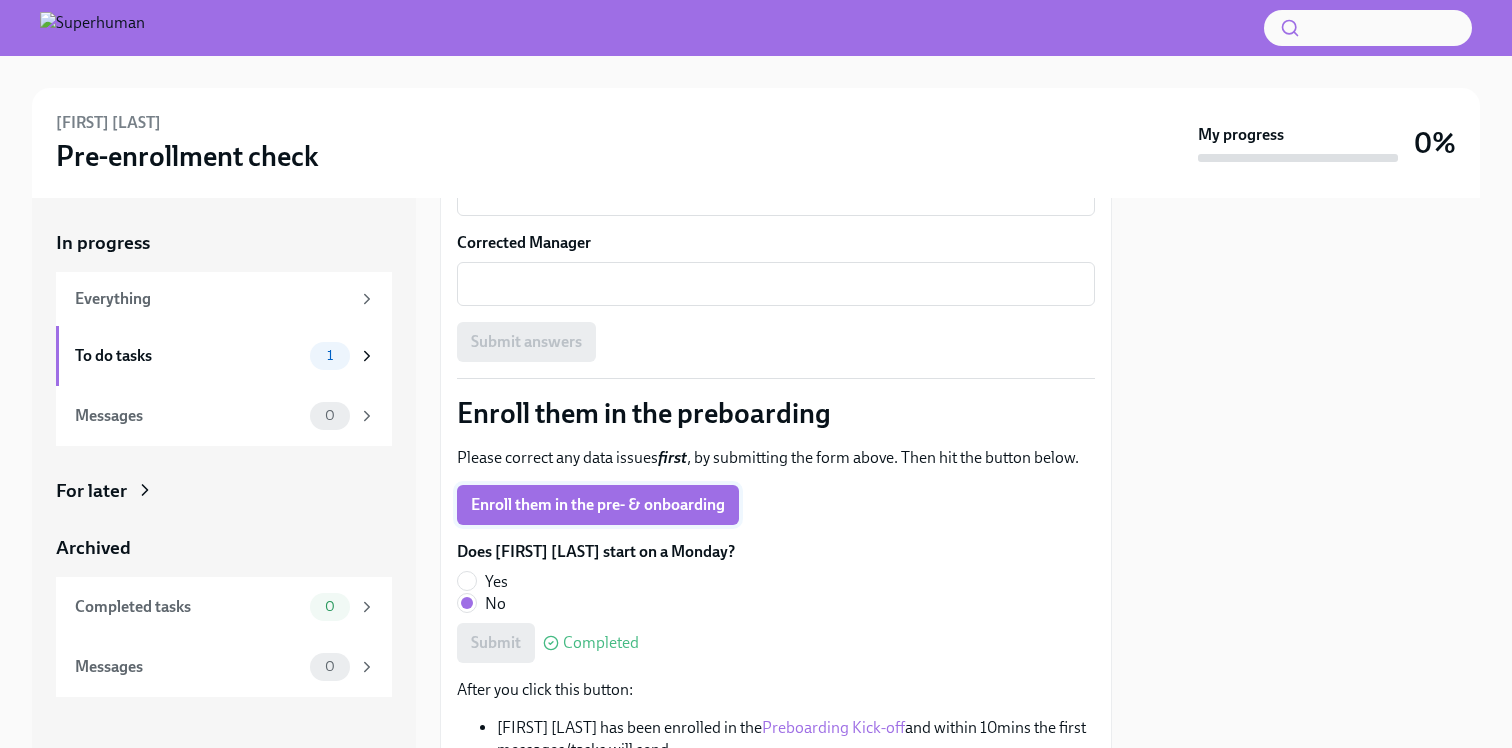 click on "Enroll them in the pre- & onboarding" at bounding box center (598, 505) 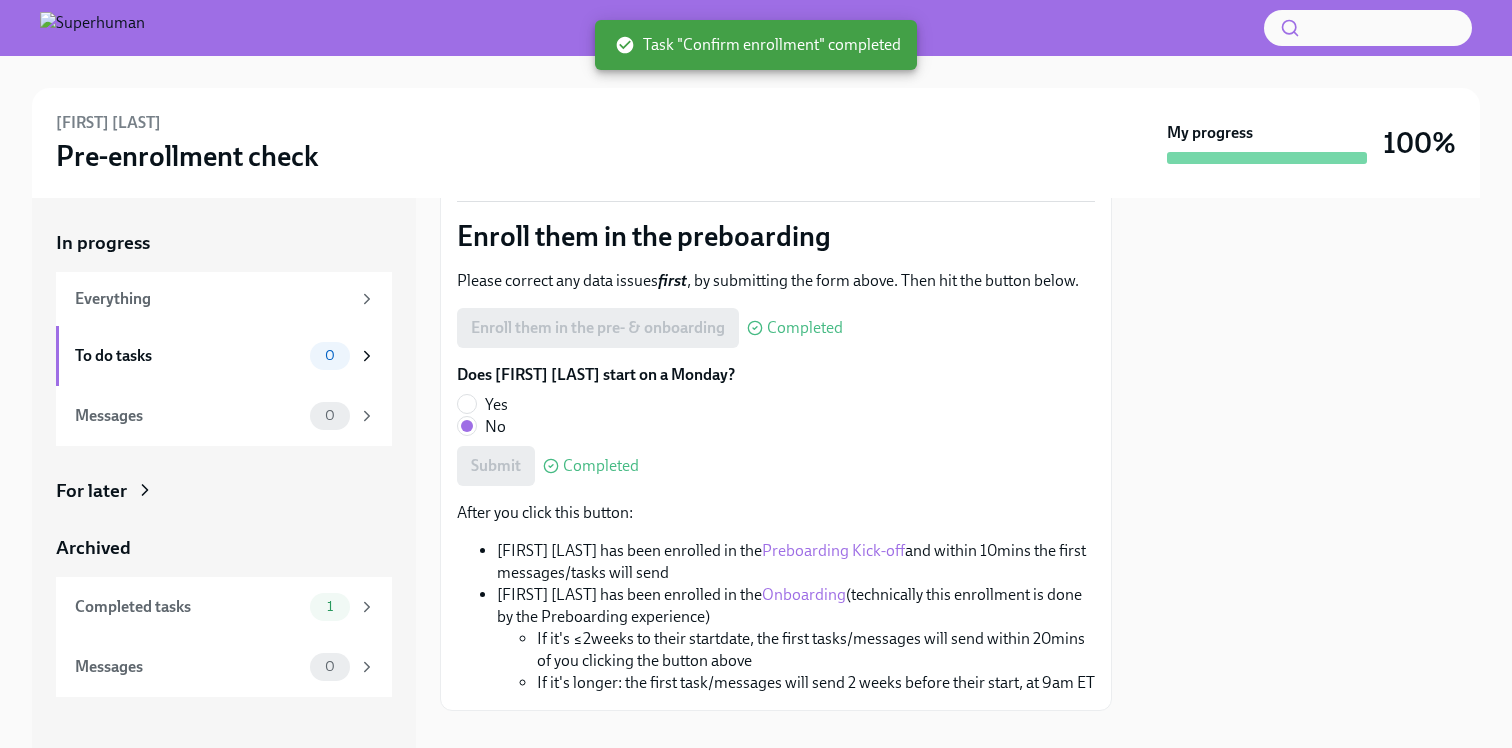 scroll, scrollTop: 1142, scrollLeft: 0, axis: vertical 